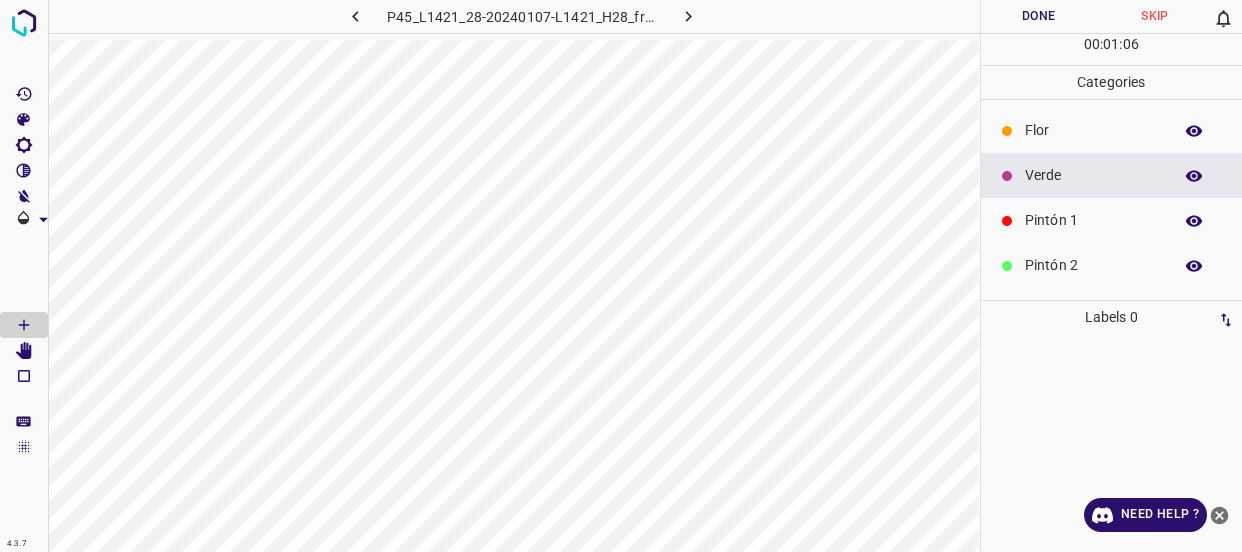 scroll, scrollTop: 0, scrollLeft: 0, axis: both 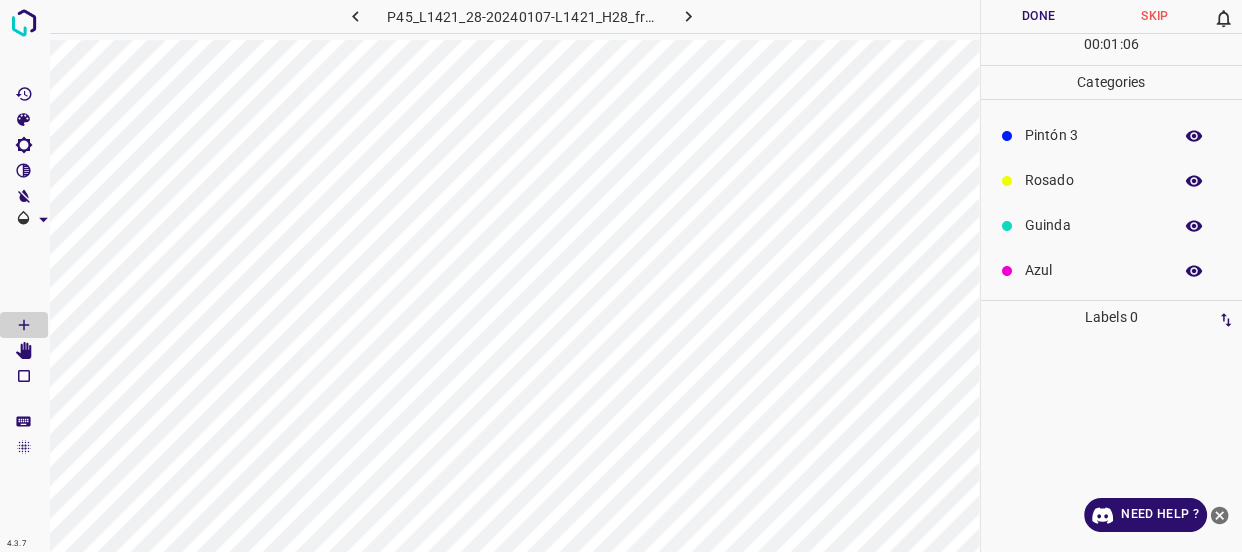 click on "Azul" at bounding box center [1093, 270] 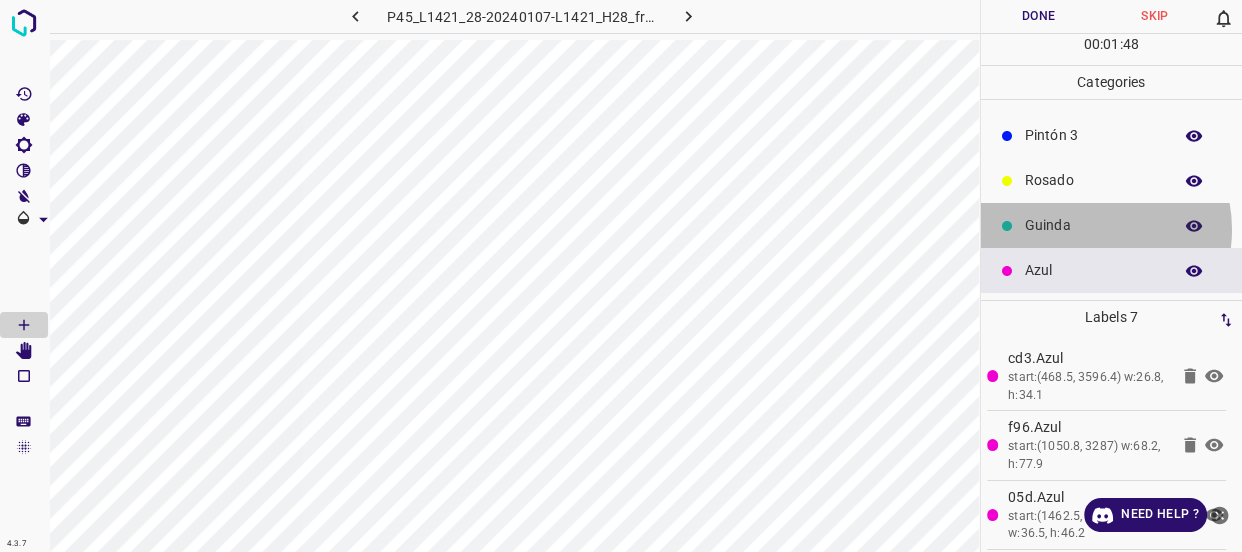 drag, startPoint x: 1084, startPoint y: 229, endPoint x: 1000, endPoint y: 218, distance: 84.71718 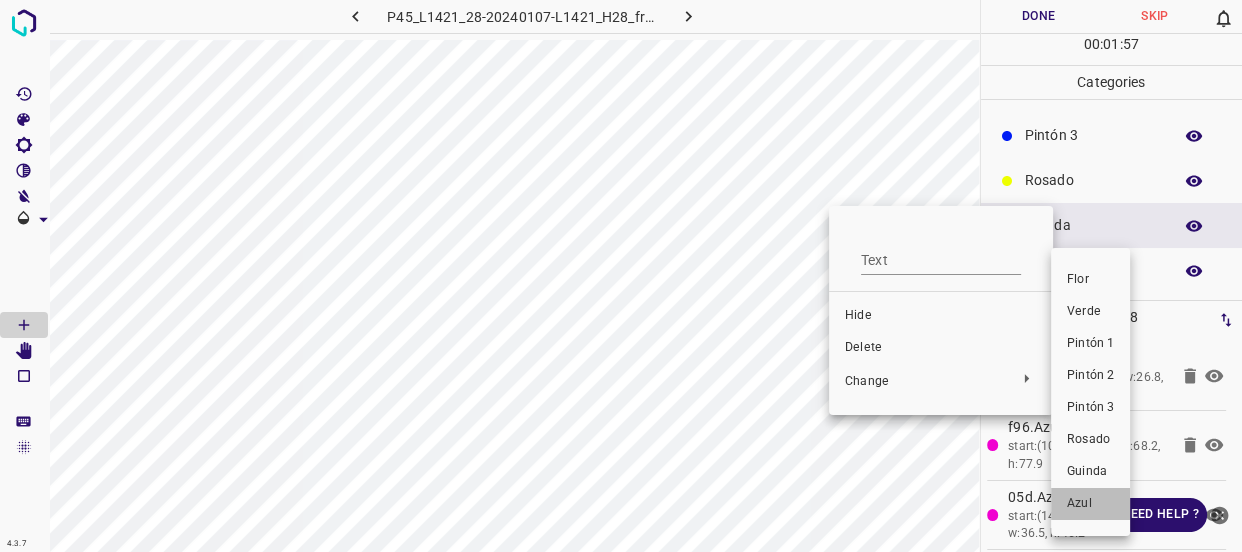 drag, startPoint x: 1075, startPoint y: 513, endPoint x: 953, endPoint y: 360, distance: 195.68597 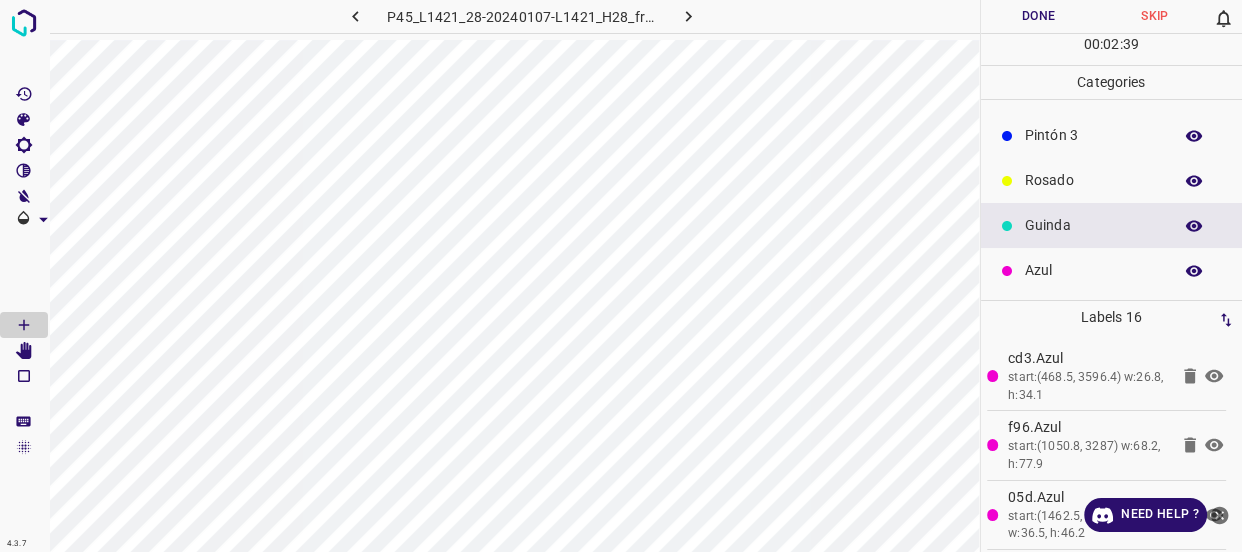 drag, startPoint x: 1057, startPoint y: 173, endPoint x: 1041, endPoint y: 165, distance: 17.888544 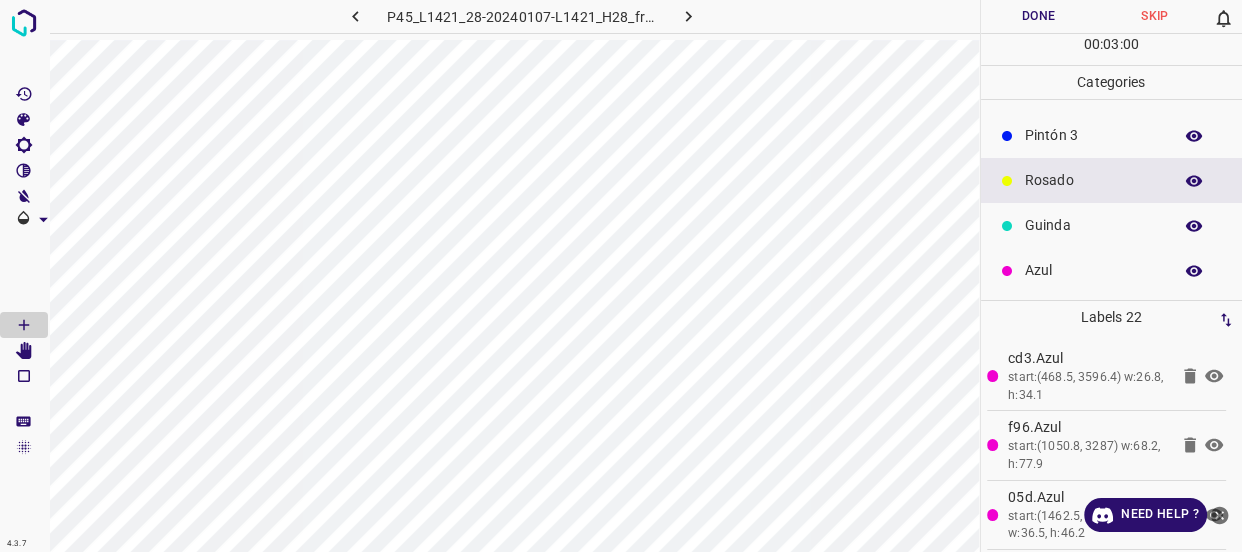 scroll, scrollTop: 0, scrollLeft: 0, axis: both 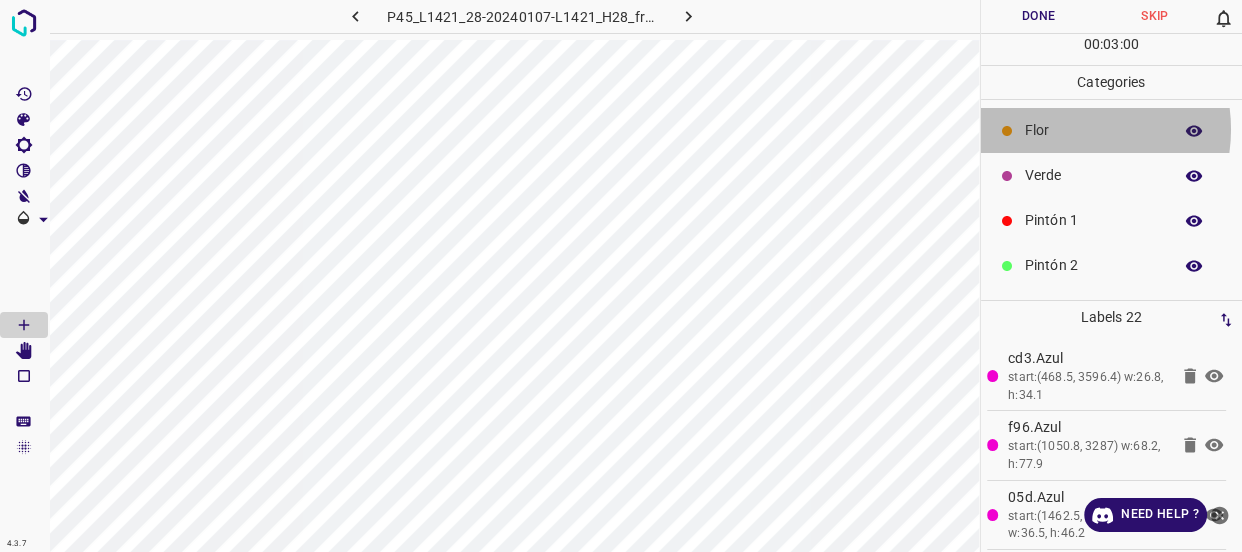 drag, startPoint x: 1062, startPoint y: 129, endPoint x: 989, endPoint y: 143, distance: 74.330345 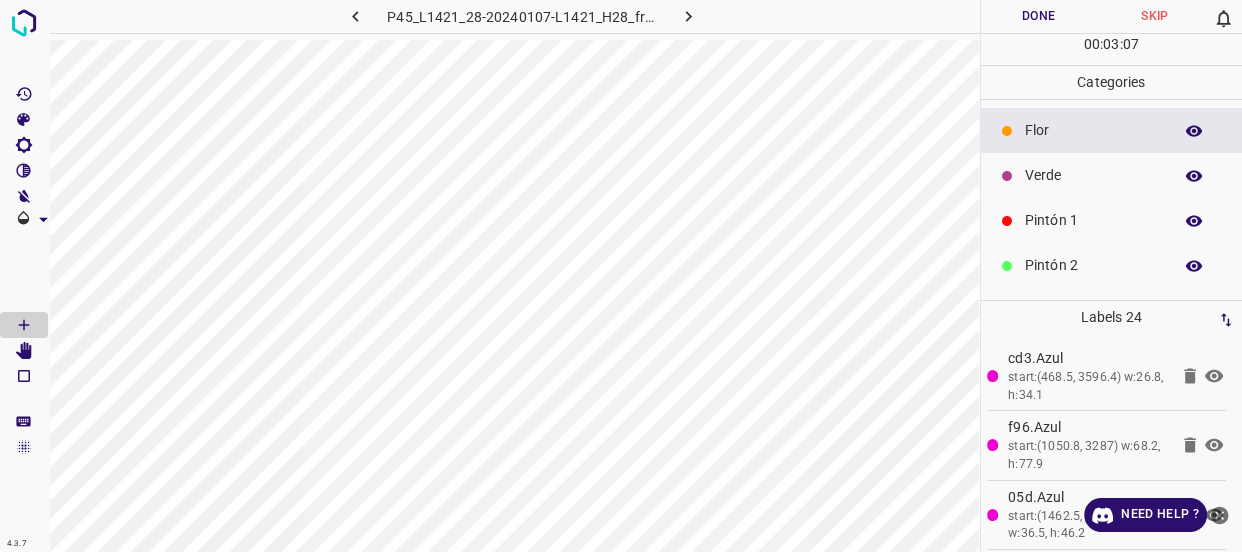 click on "Verde" at bounding box center [1093, 175] 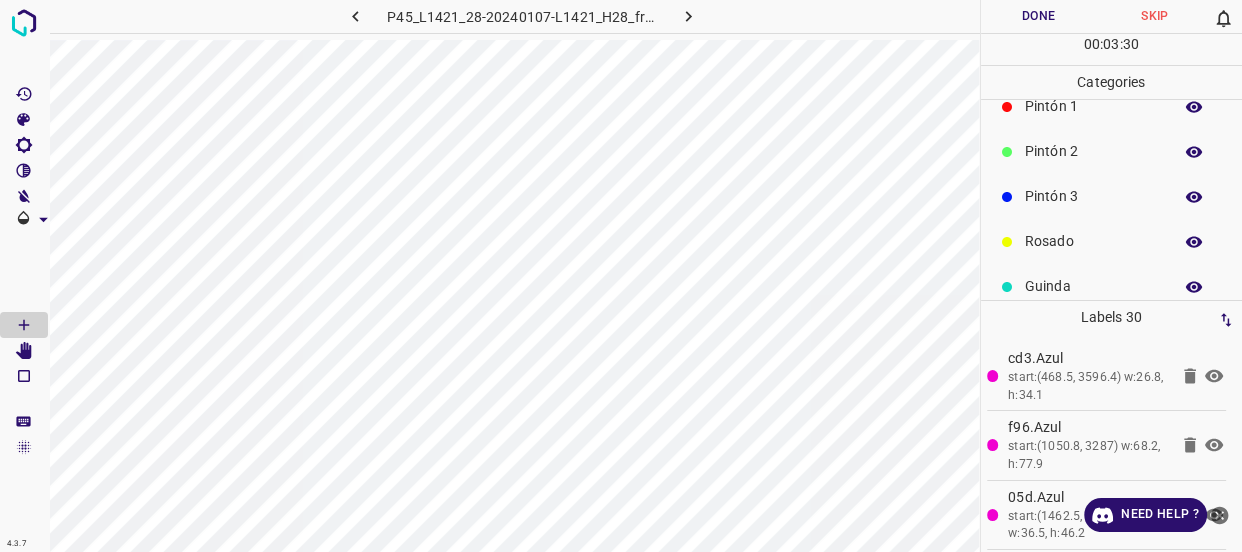 scroll, scrollTop: 175, scrollLeft: 0, axis: vertical 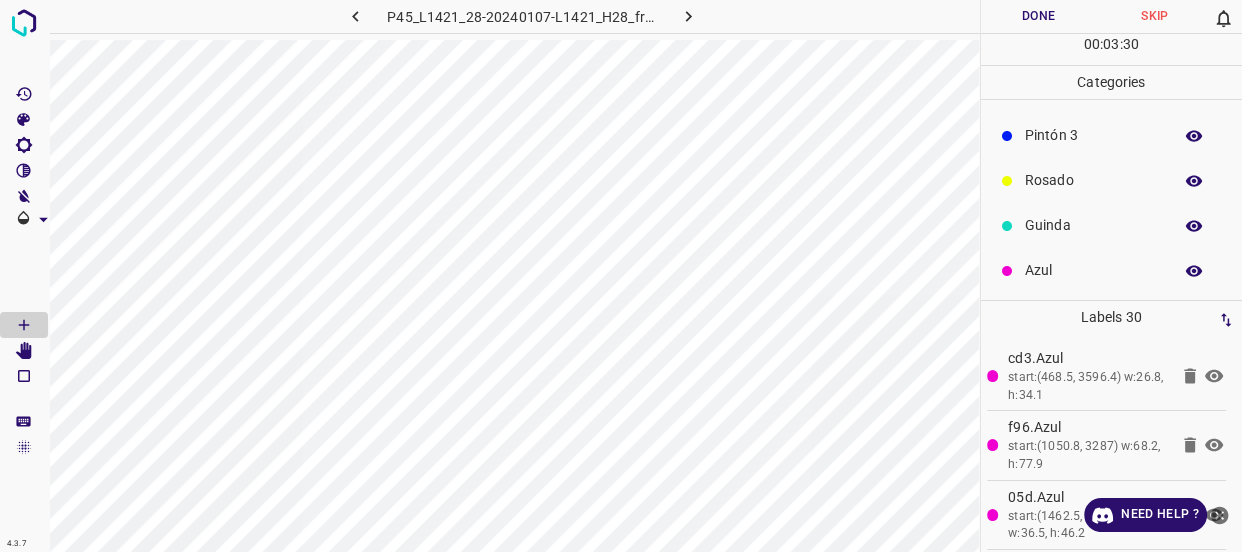 click on "Azul" at bounding box center [1093, 270] 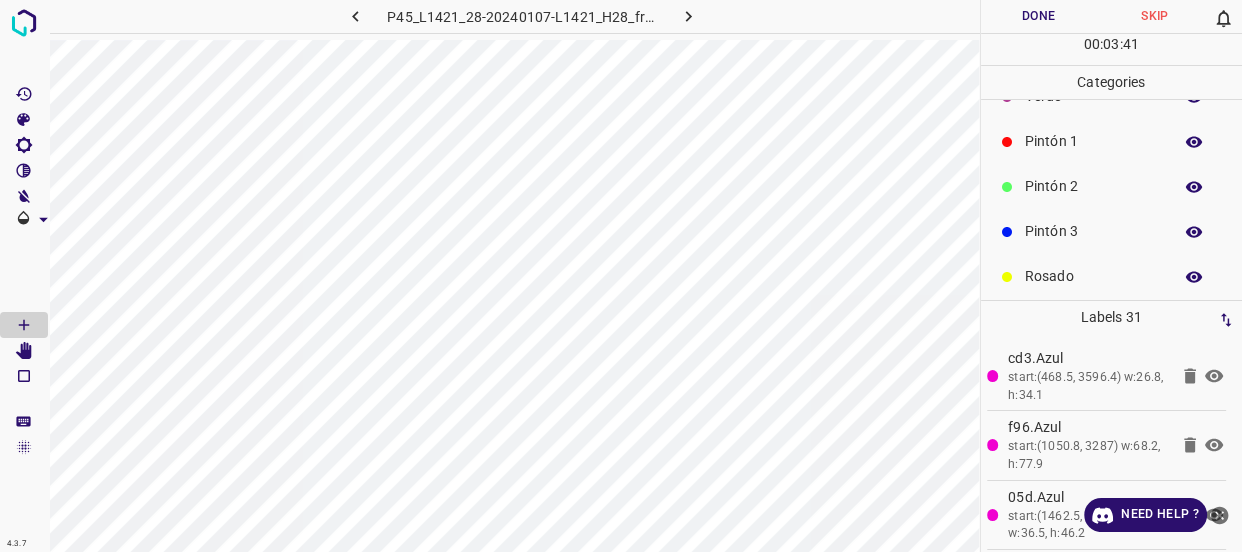 scroll, scrollTop: 0, scrollLeft: 0, axis: both 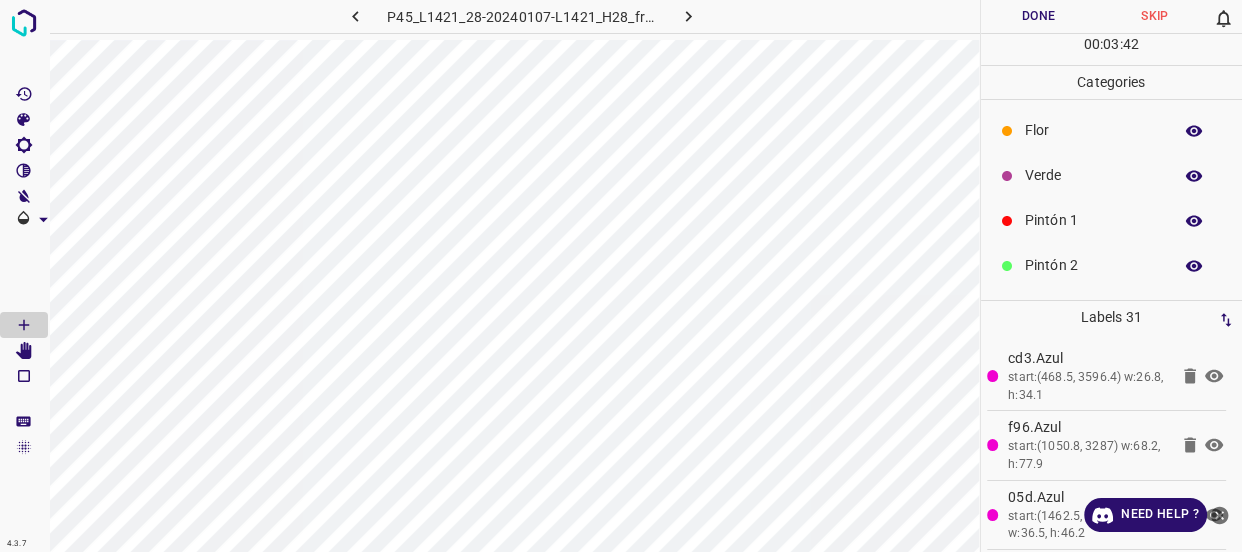 click on "Verde" at bounding box center [1093, 175] 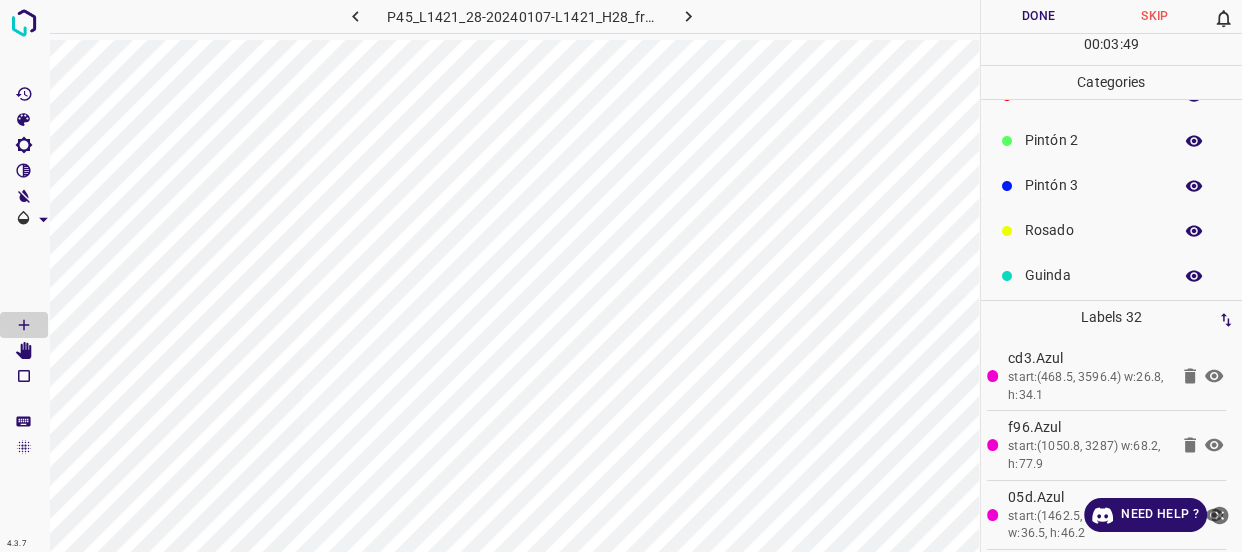scroll, scrollTop: 175, scrollLeft: 0, axis: vertical 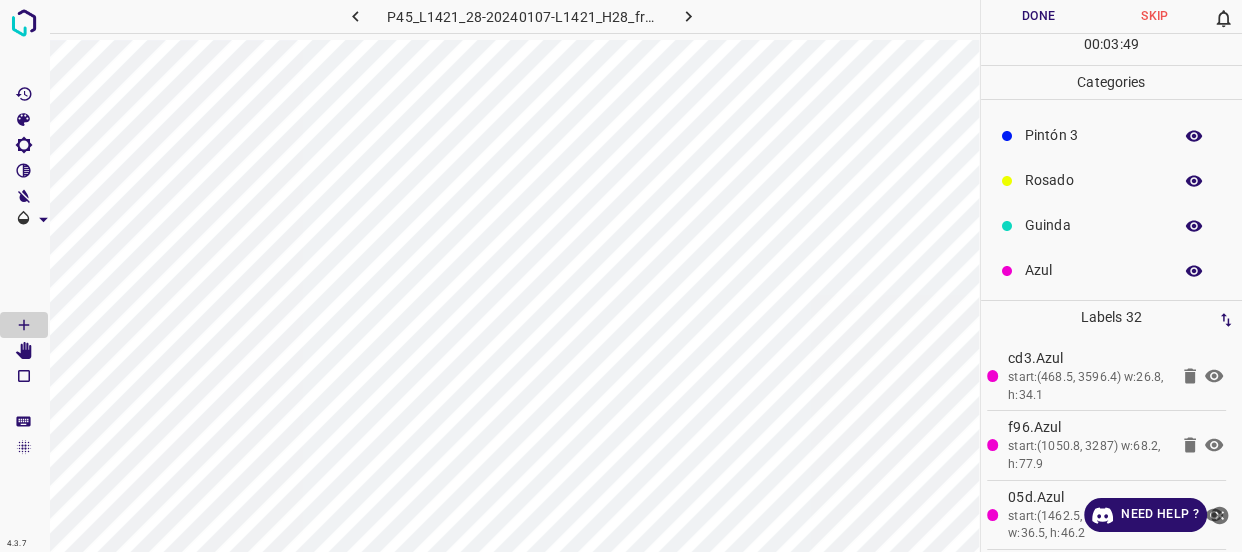 click on "Azul" at bounding box center (1093, 270) 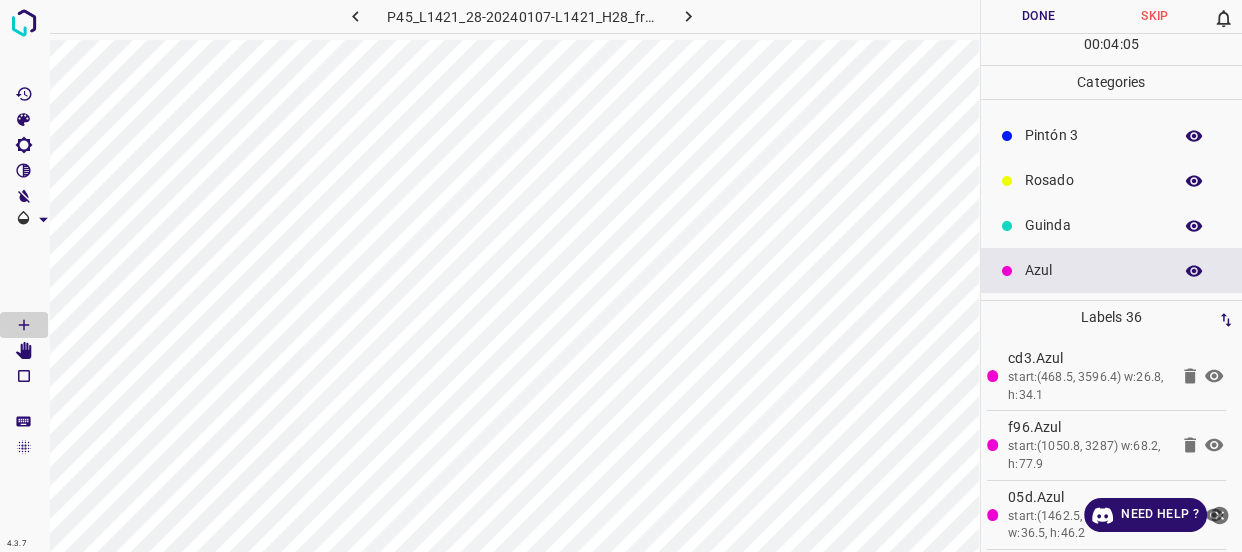 scroll, scrollTop: 0, scrollLeft: 0, axis: both 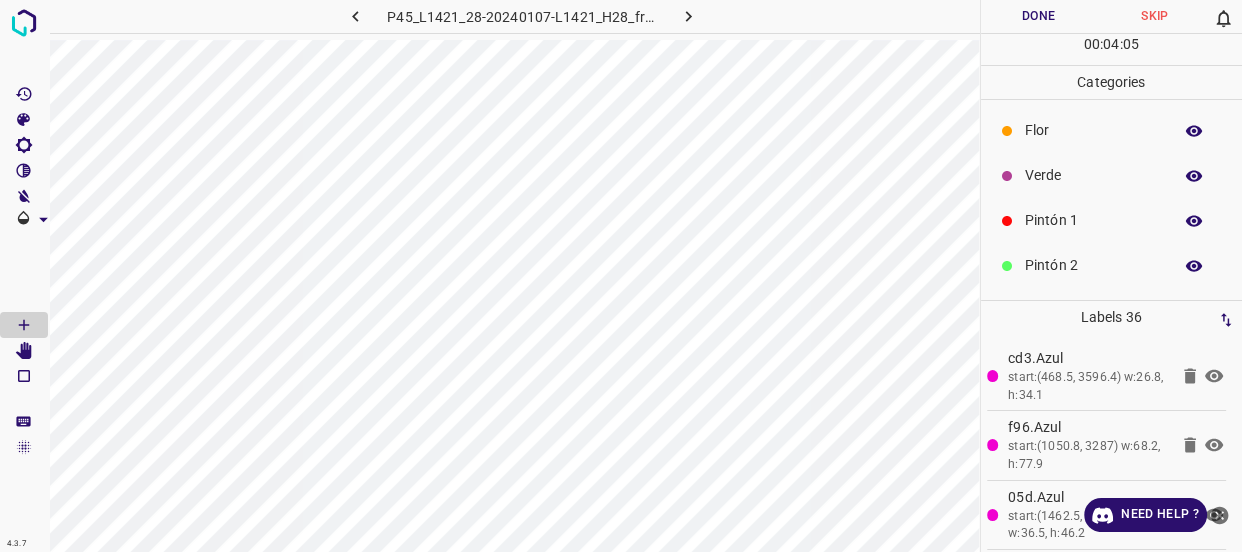 click on "Verde" at bounding box center (1093, 175) 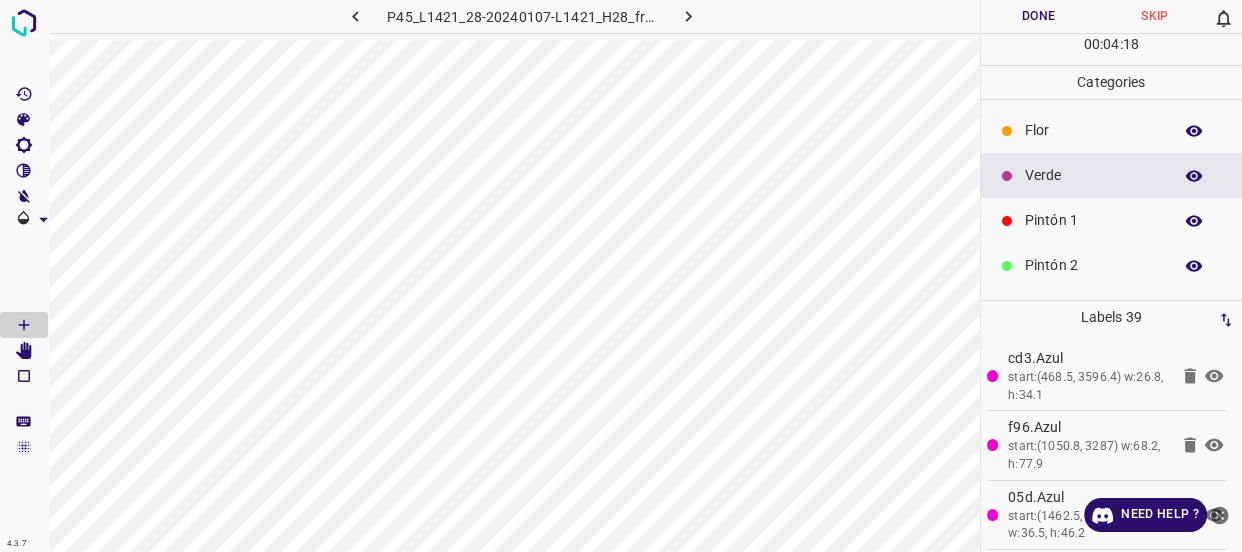scroll, scrollTop: 90, scrollLeft: 0, axis: vertical 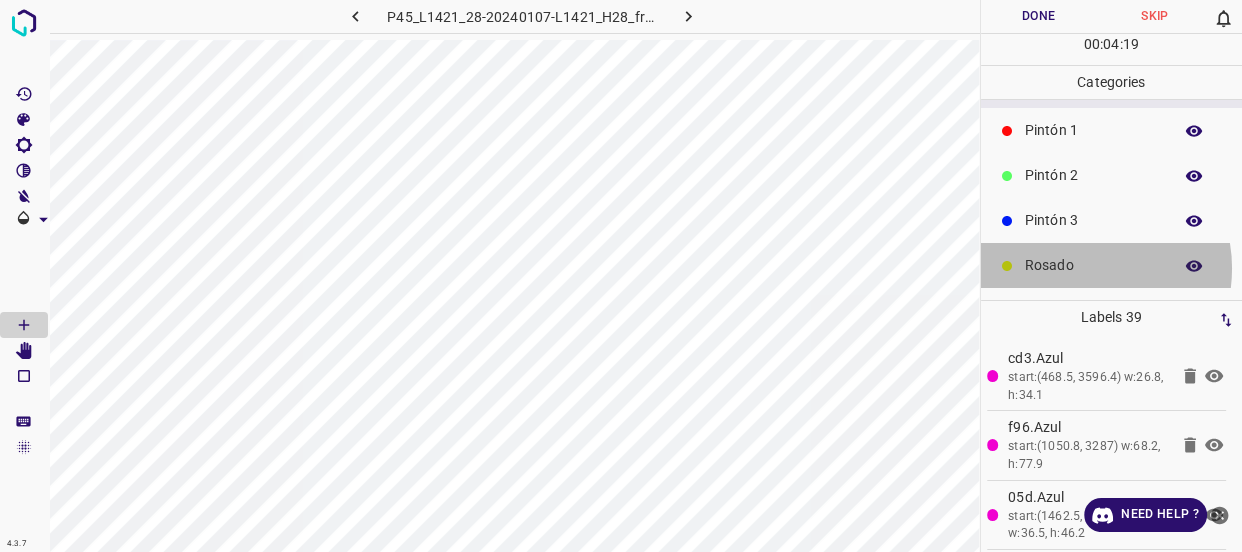 drag, startPoint x: 1078, startPoint y: 267, endPoint x: 1007, endPoint y: 260, distance: 71.34424 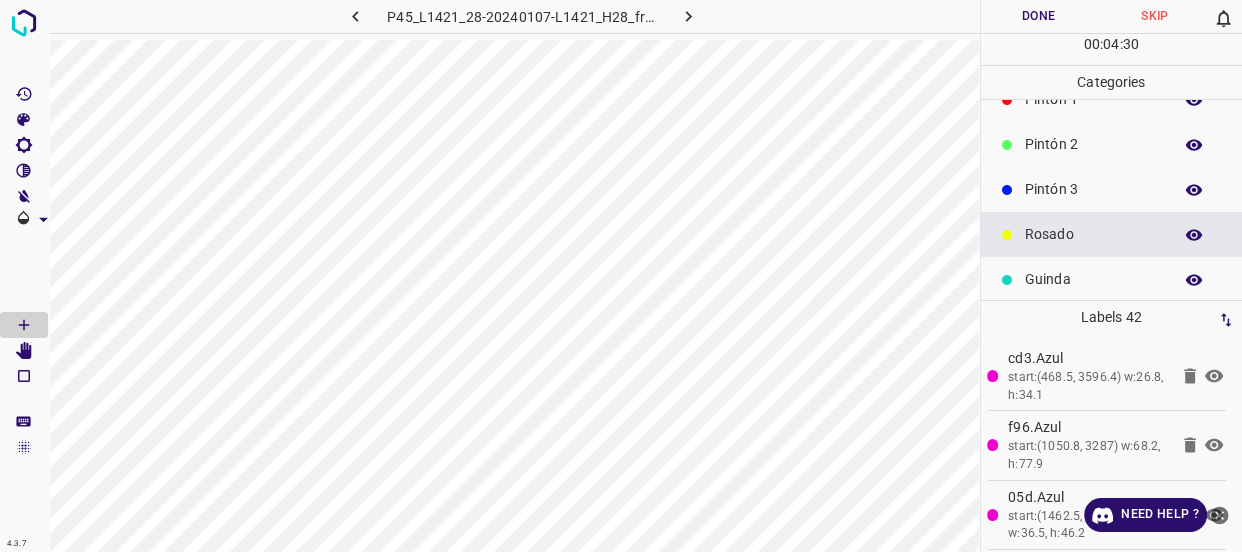 scroll, scrollTop: 175, scrollLeft: 0, axis: vertical 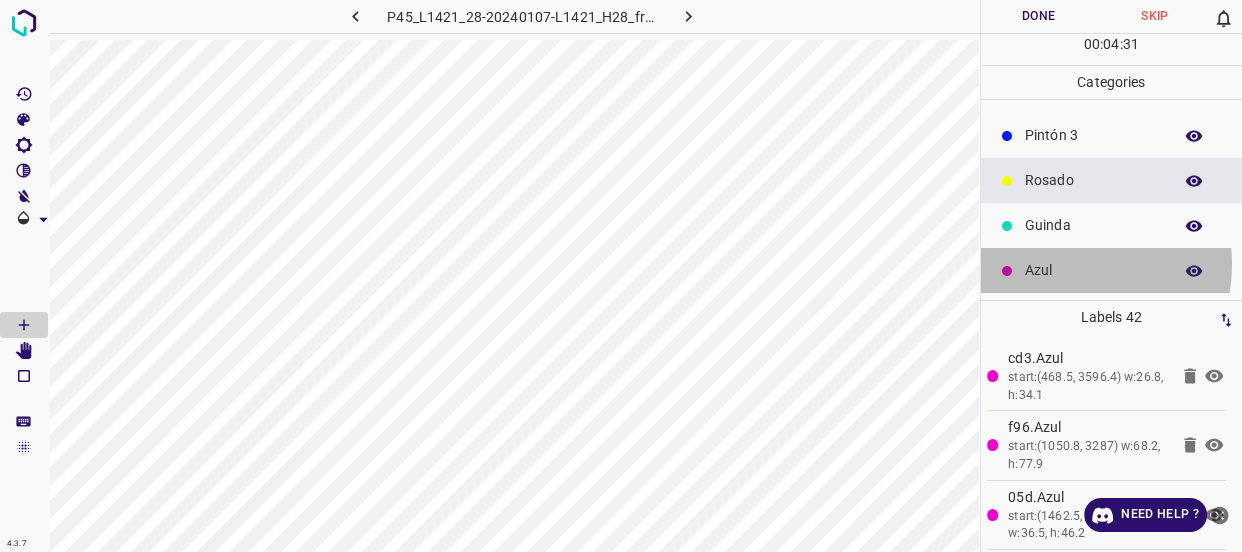 click on "Azul" at bounding box center (1093, 270) 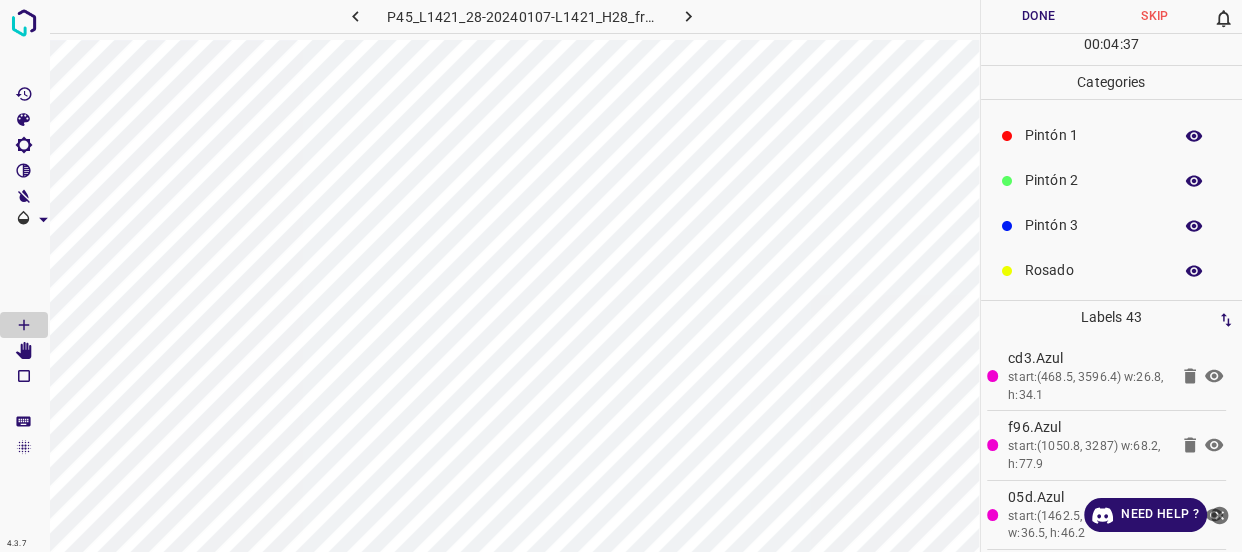scroll, scrollTop: 84, scrollLeft: 0, axis: vertical 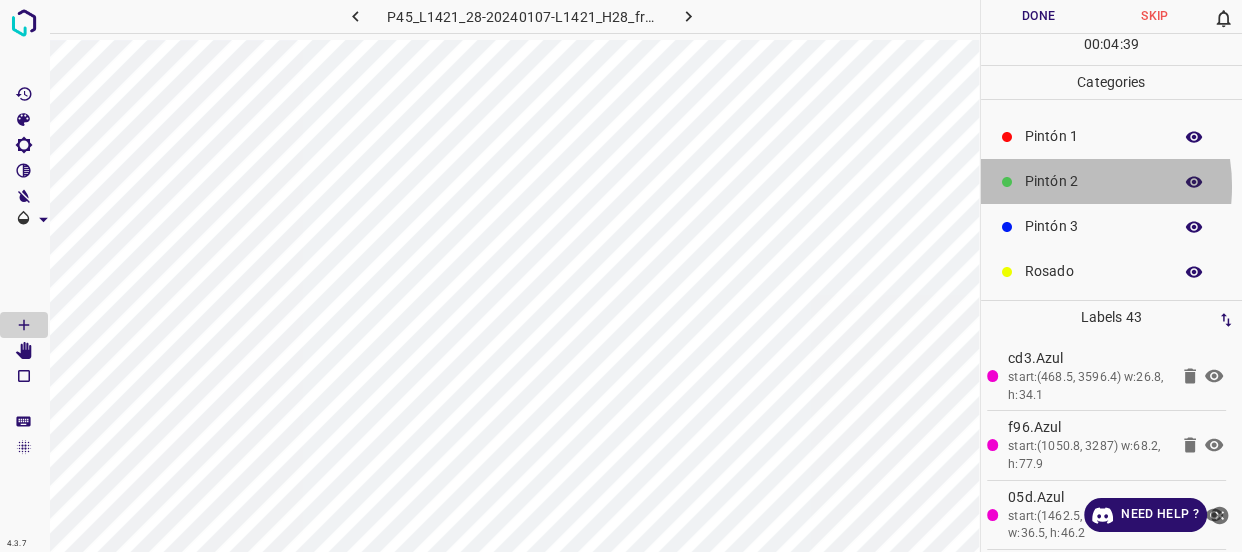 click on "Pintón 2" at bounding box center (1093, 181) 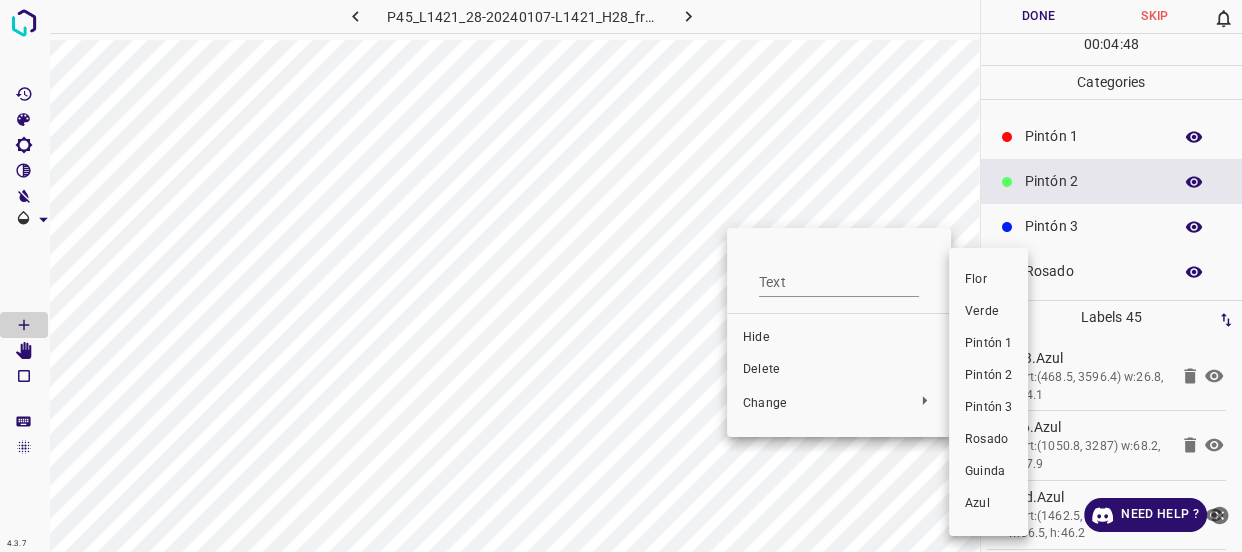click on "Verde" at bounding box center (988, 312) 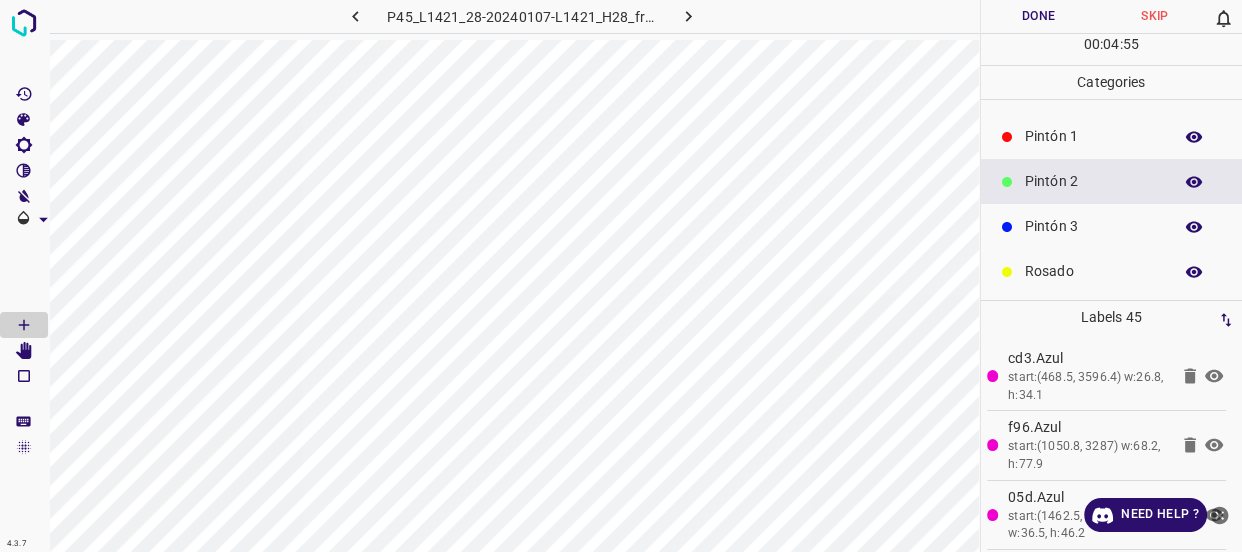scroll, scrollTop: 0, scrollLeft: 0, axis: both 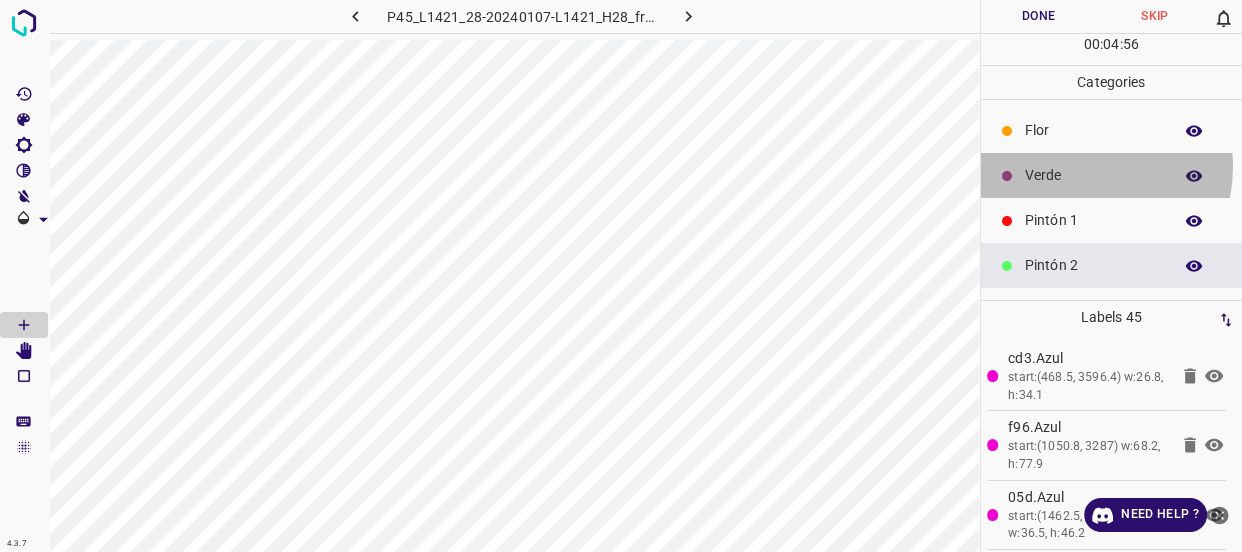 click on "Verde" at bounding box center [1093, 175] 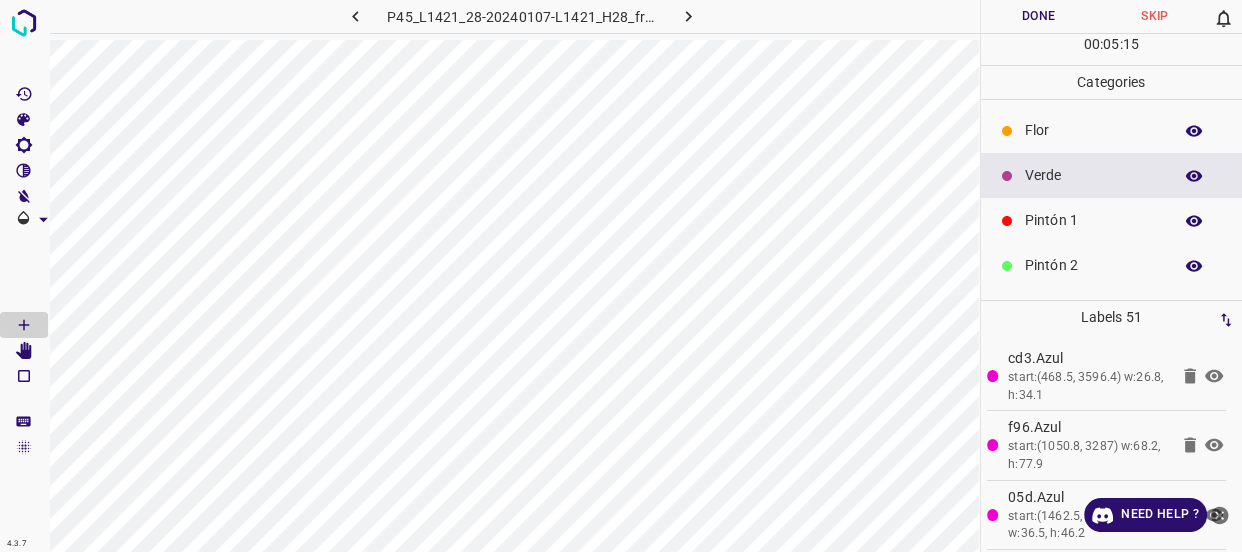 scroll, scrollTop: 175, scrollLeft: 0, axis: vertical 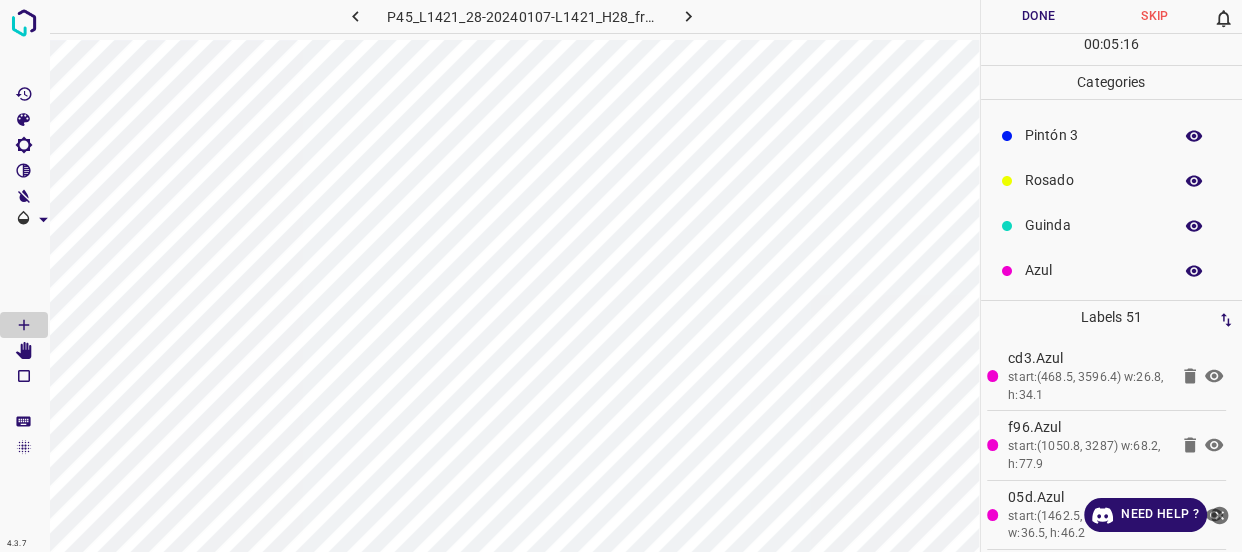 drag, startPoint x: 1057, startPoint y: 267, endPoint x: 1047, endPoint y: 251, distance: 18.867962 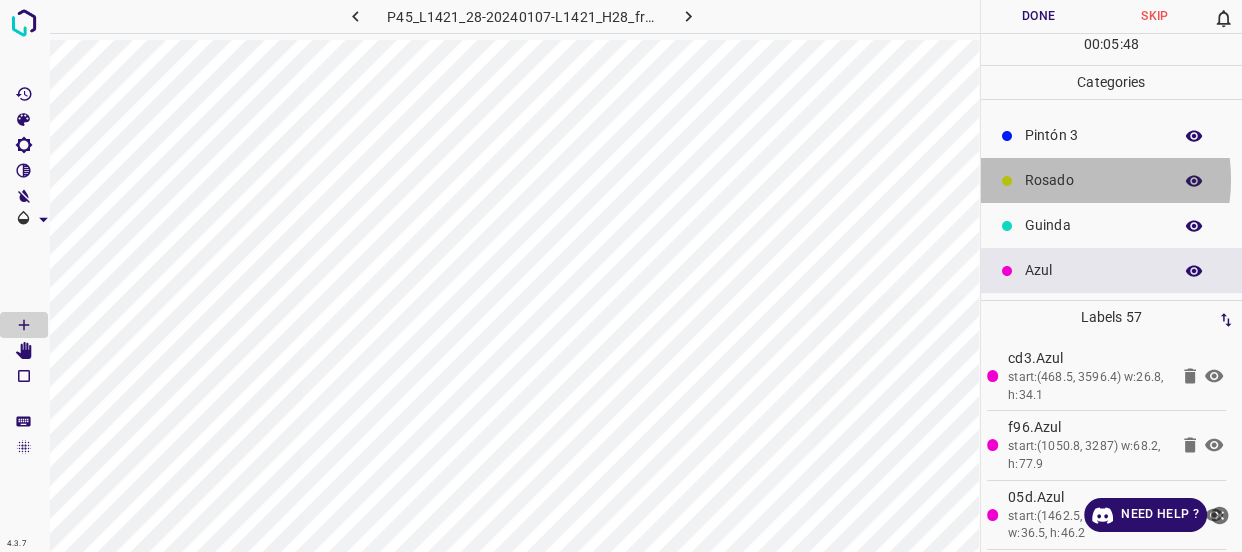 click on "Rosado" at bounding box center (1093, 180) 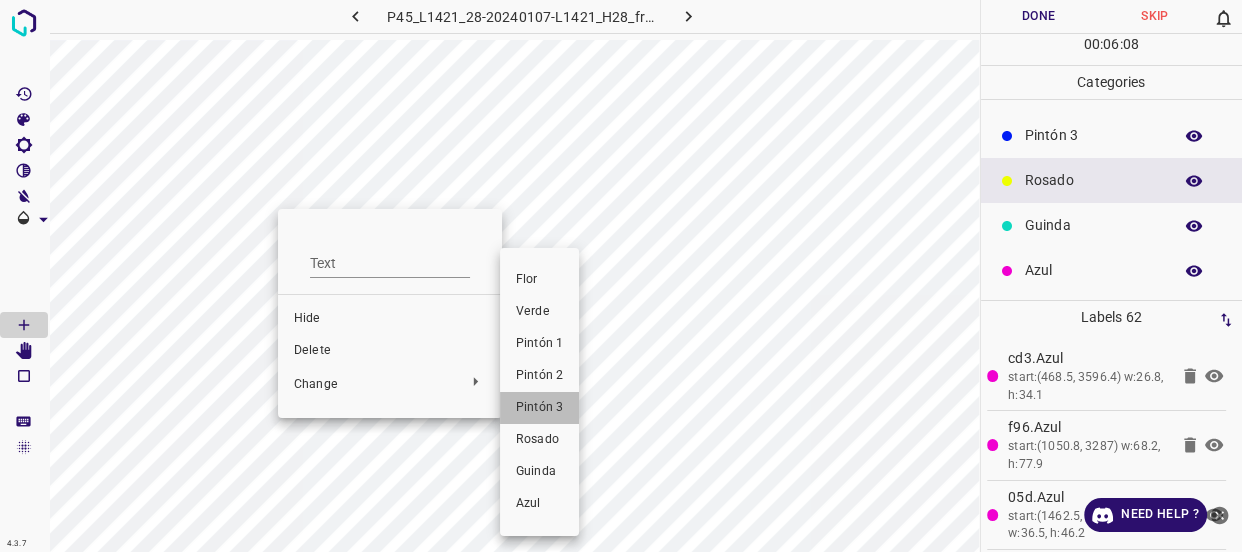 drag, startPoint x: 542, startPoint y: 400, endPoint x: 447, endPoint y: 281, distance: 152.2695 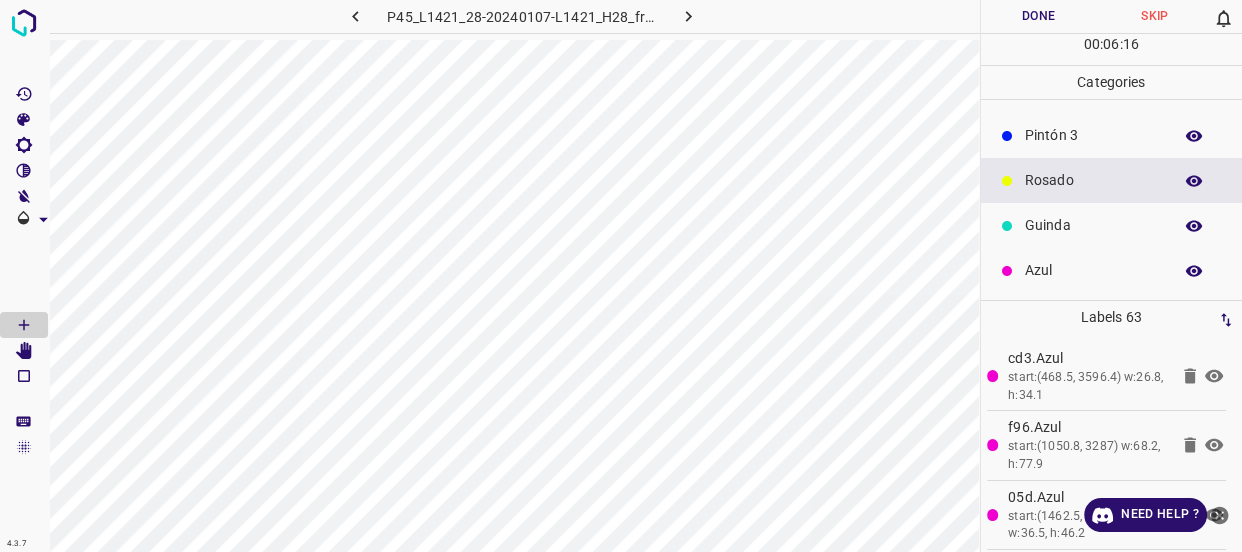 scroll, scrollTop: 84, scrollLeft: 0, axis: vertical 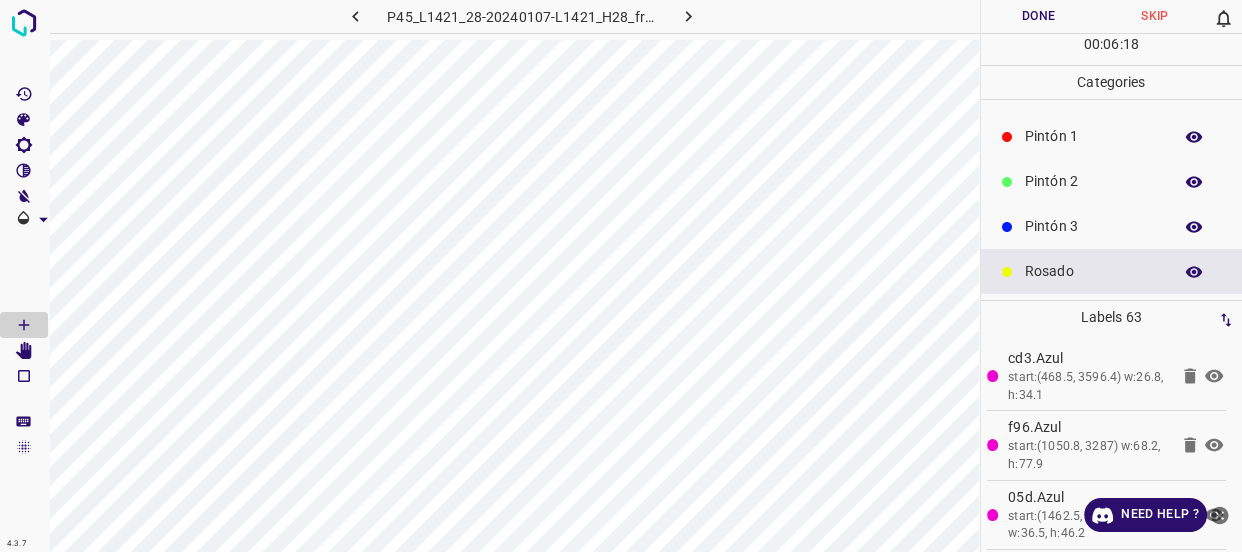 click on "Pintón 3" at bounding box center [1093, 226] 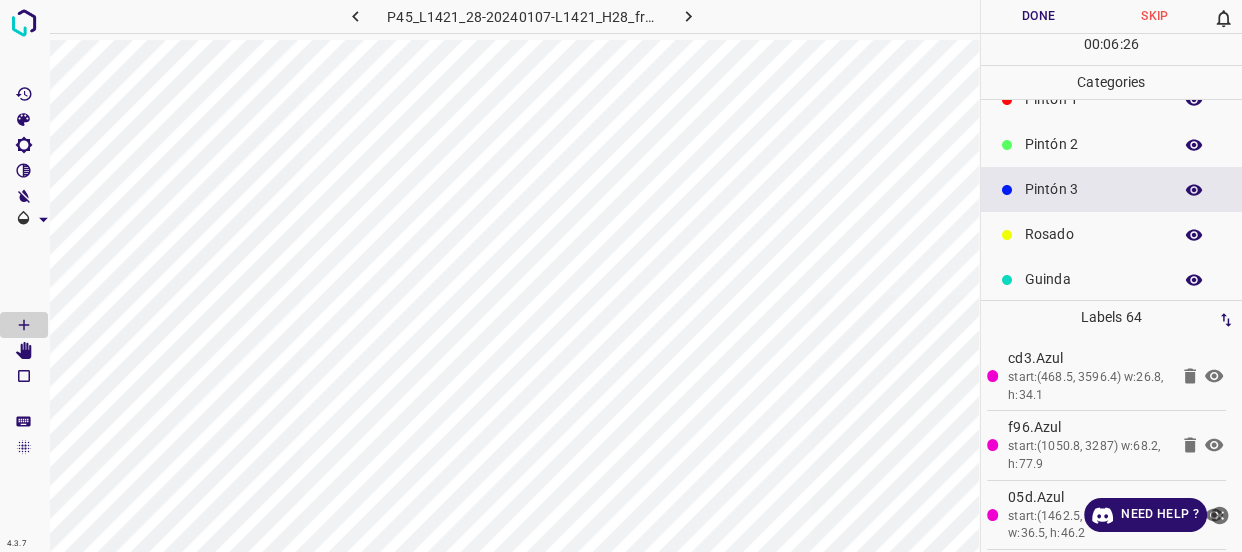 scroll, scrollTop: 175, scrollLeft: 0, axis: vertical 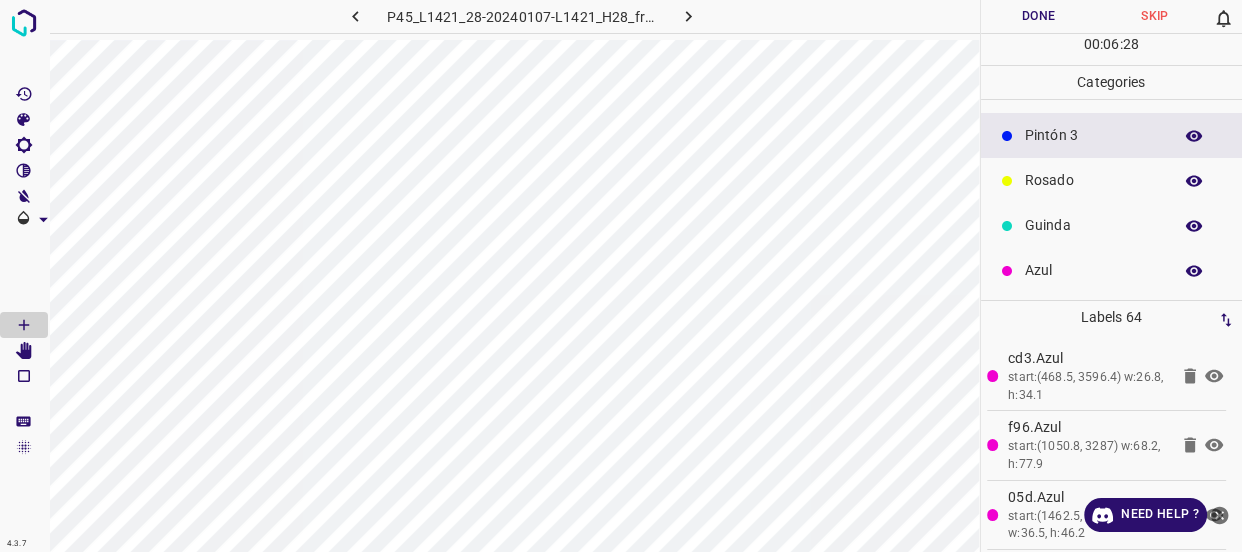 click on "Guinda" at bounding box center [1112, 225] 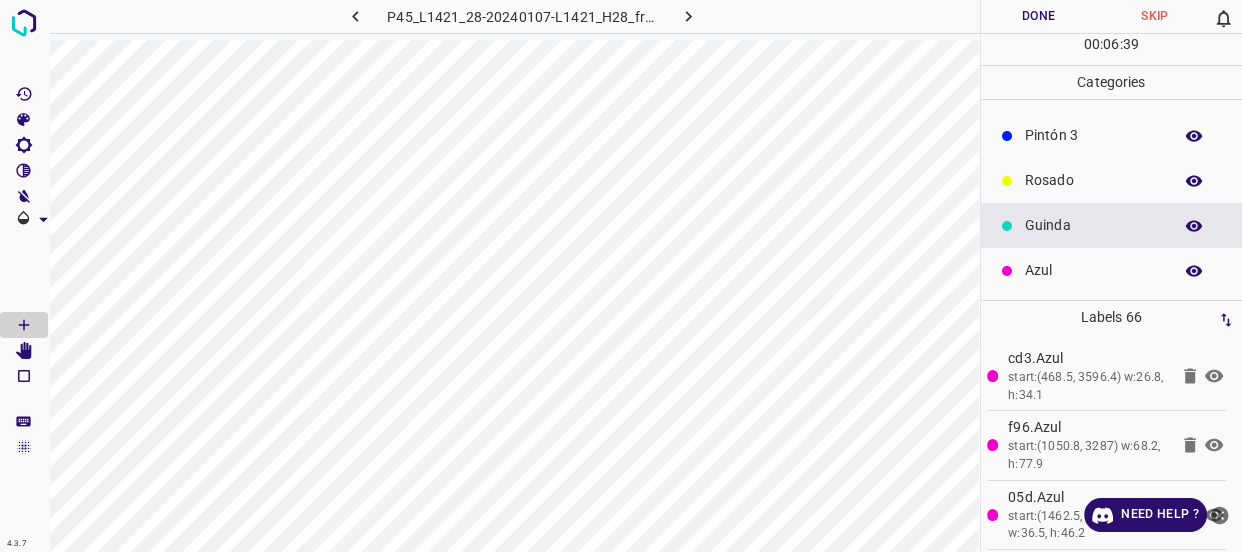 click on "Azul" at bounding box center [1093, 270] 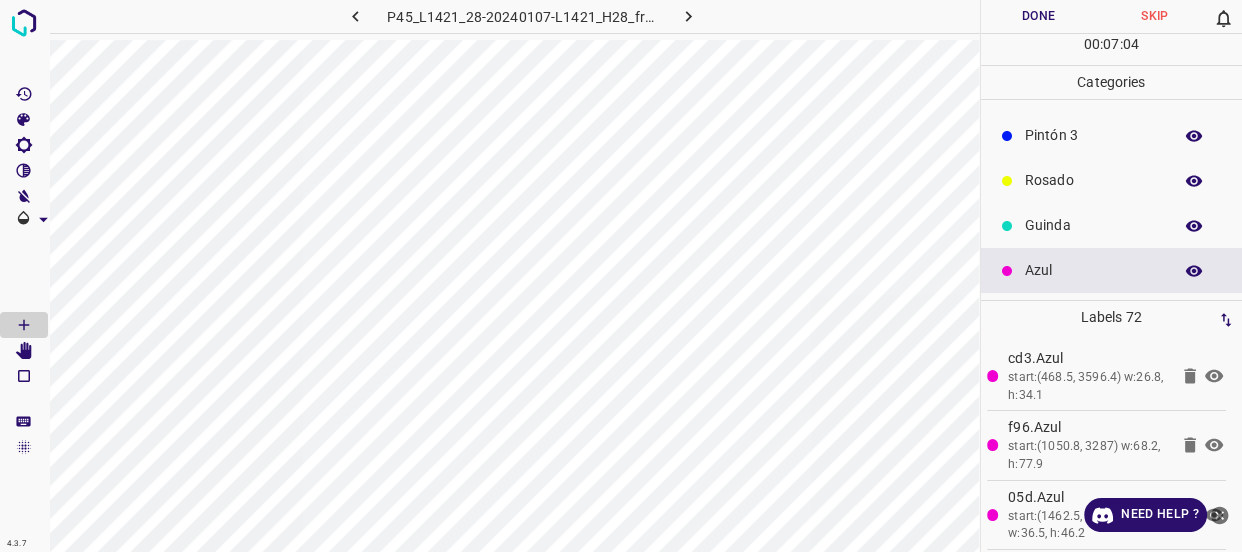 click on "Azul" at bounding box center (1112, 270) 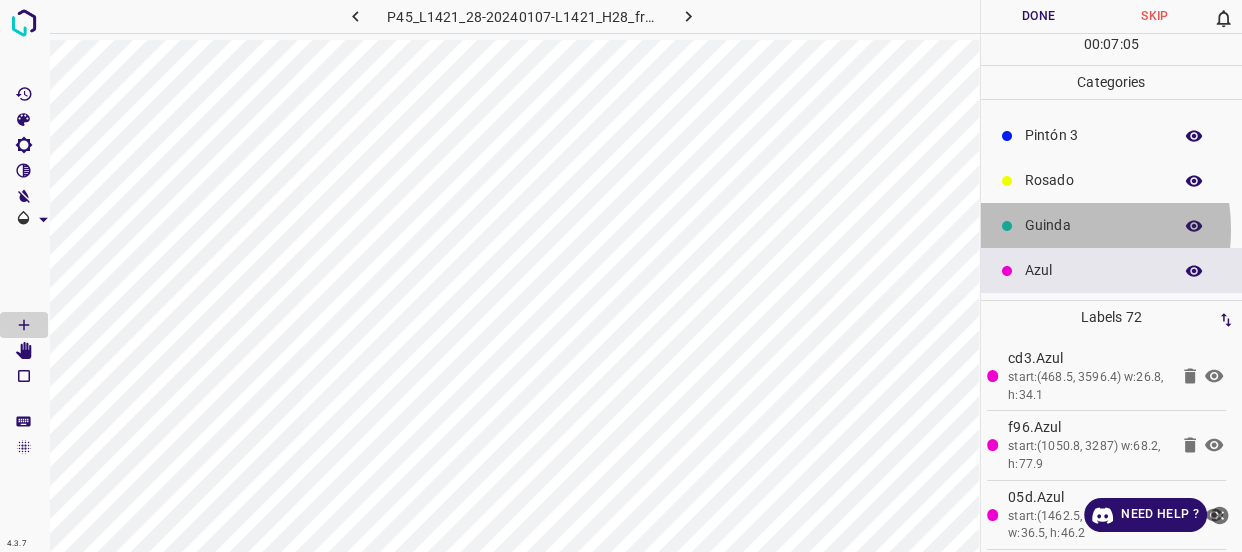 click on "Guinda" at bounding box center [1093, 225] 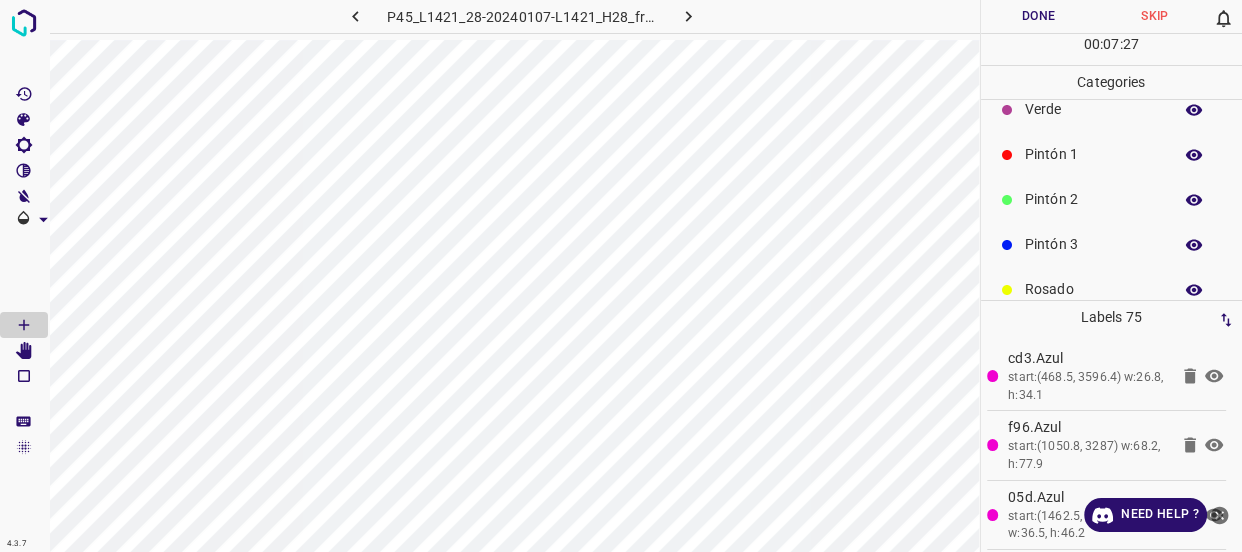 scroll, scrollTop: 0, scrollLeft: 0, axis: both 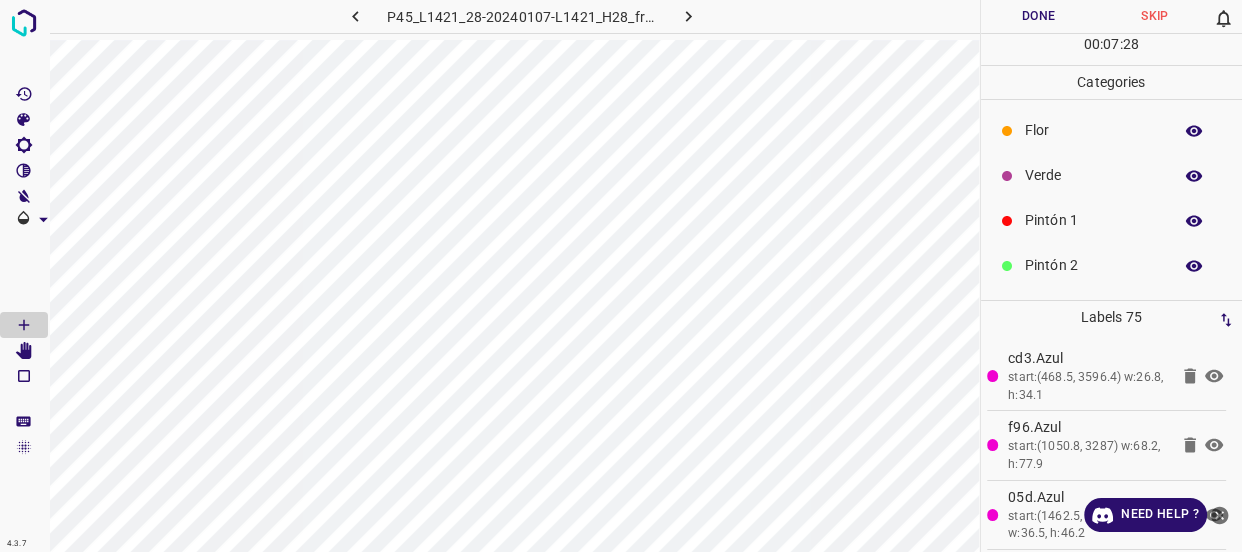 click on "Verde" at bounding box center [1093, 175] 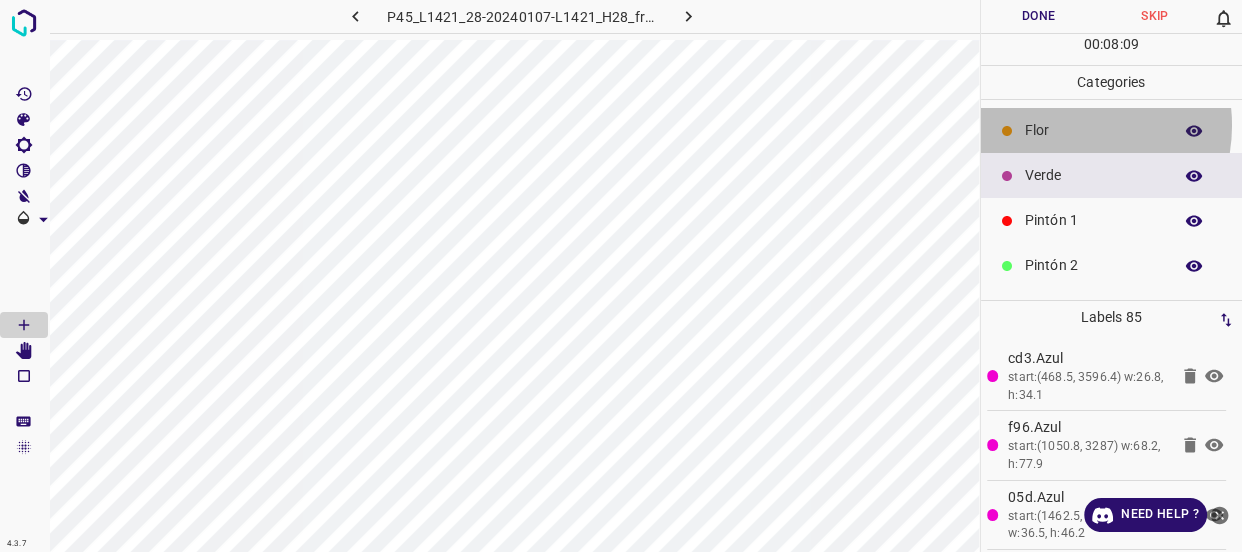 click on "Flor" at bounding box center (1093, 130) 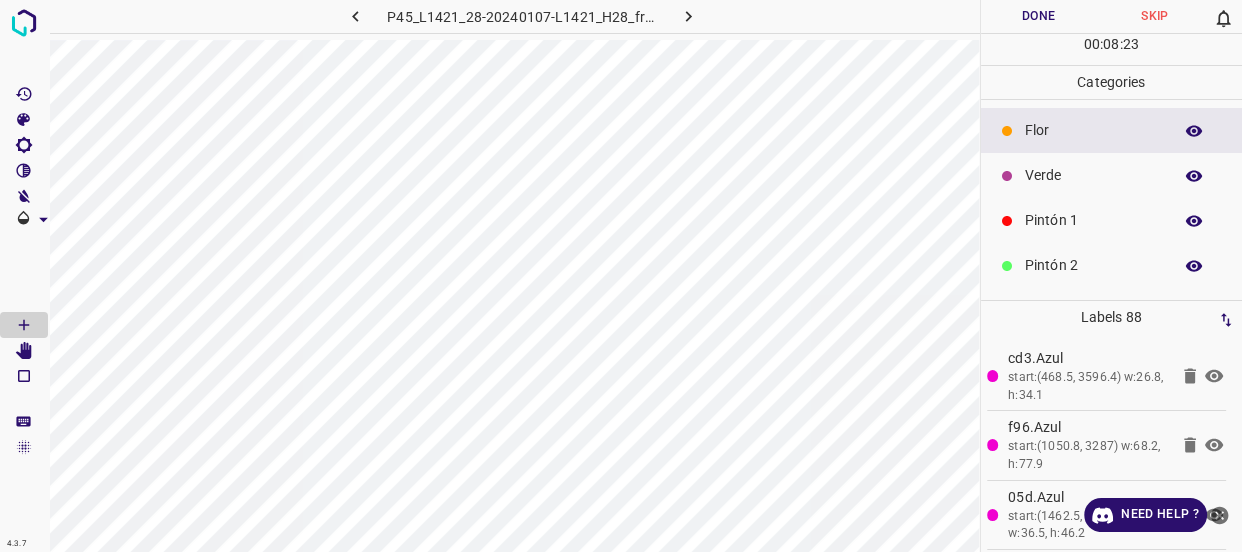 scroll, scrollTop: 90, scrollLeft: 0, axis: vertical 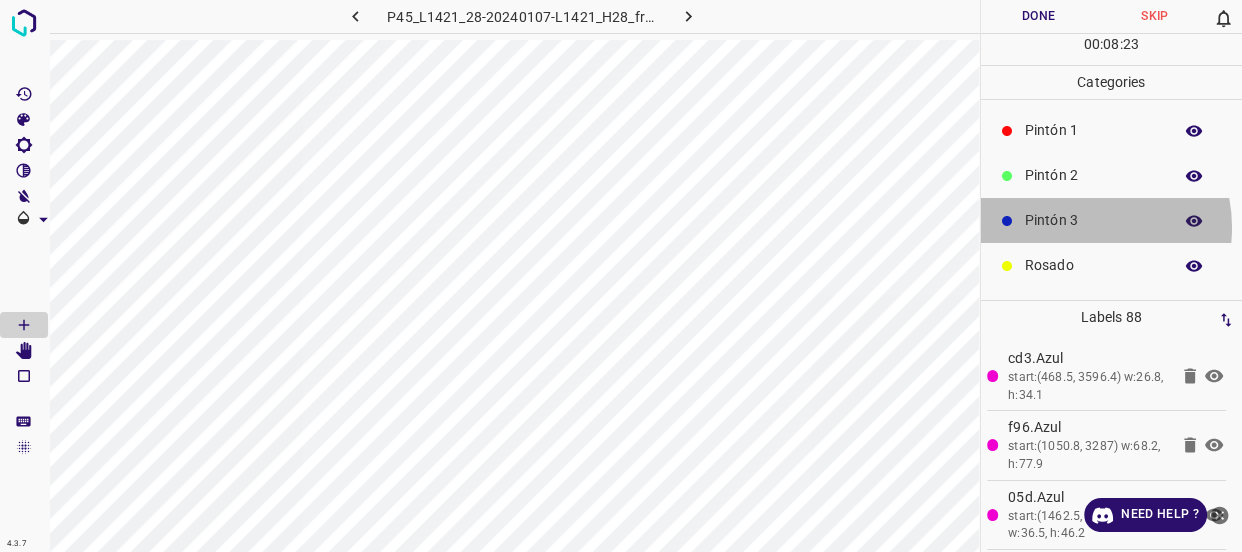 drag, startPoint x: 1075, startPoint y: 226, endPoint x: 979, endPoint y: 208, distance: 97.67292 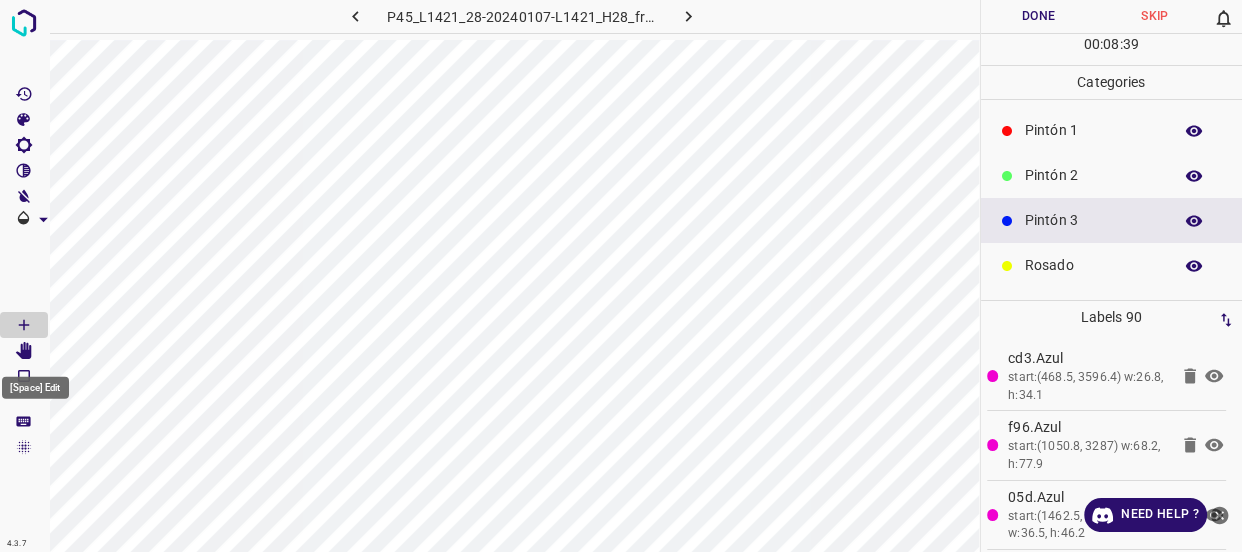 click 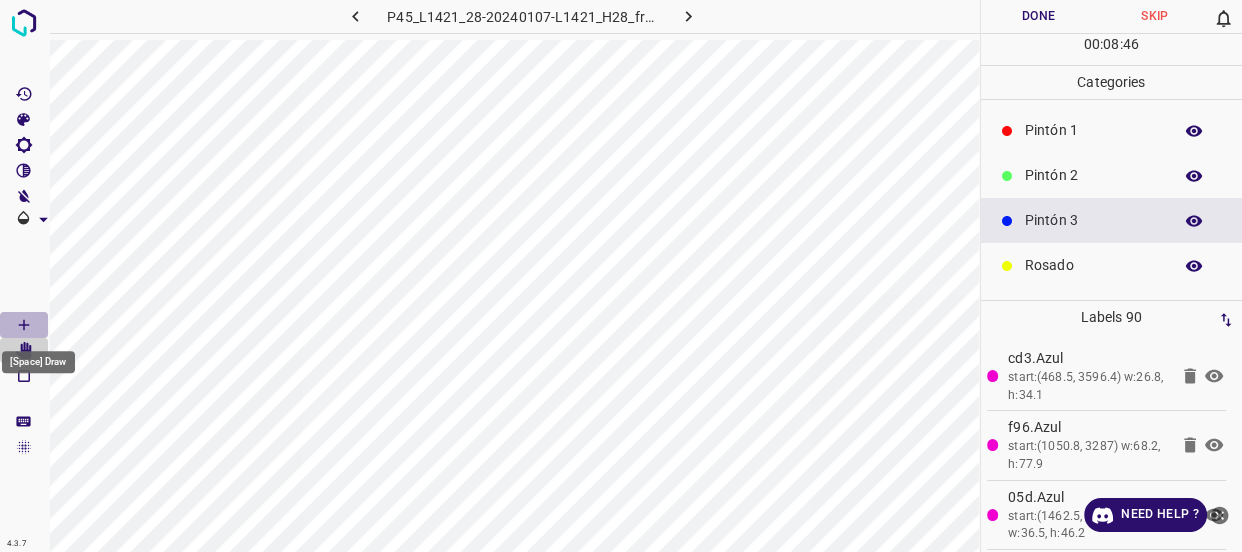 click at bounding box center [24, 325] 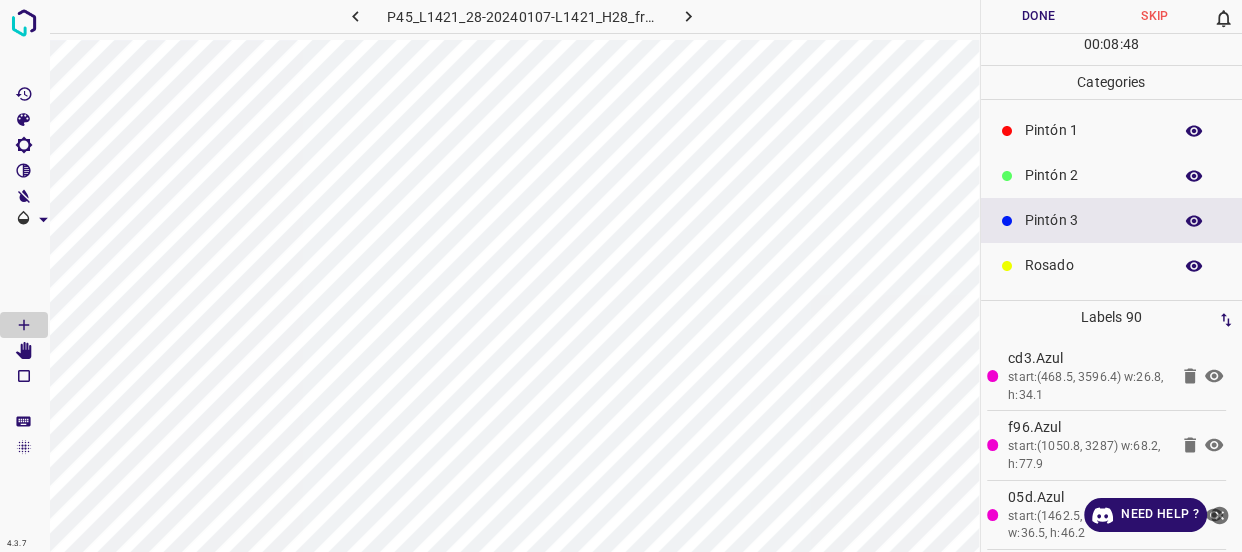 scroll, scrollTop: 0, scrollLeft: 0, axis: both 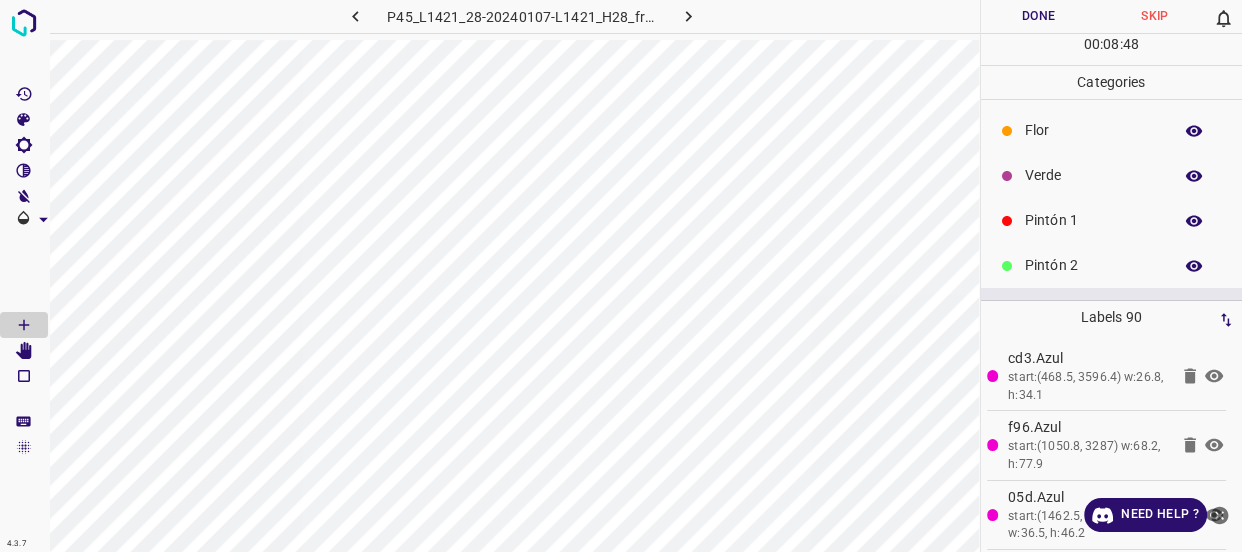 click on "Flor" at bounding box center (1093, 130) 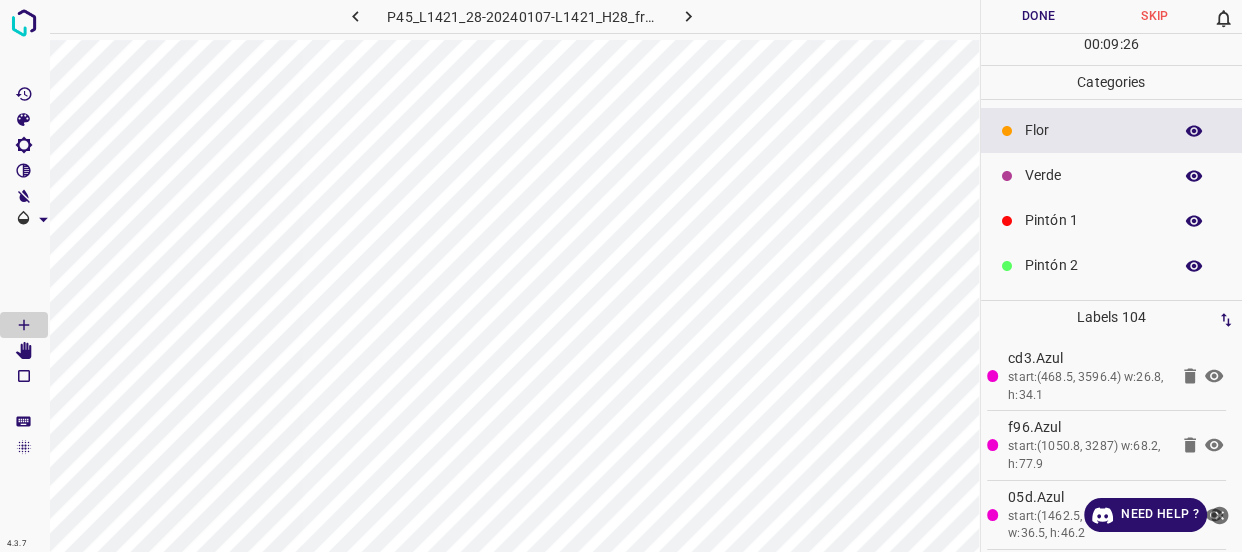 click on "Pintón 2" at bounding box center [1093, 265] 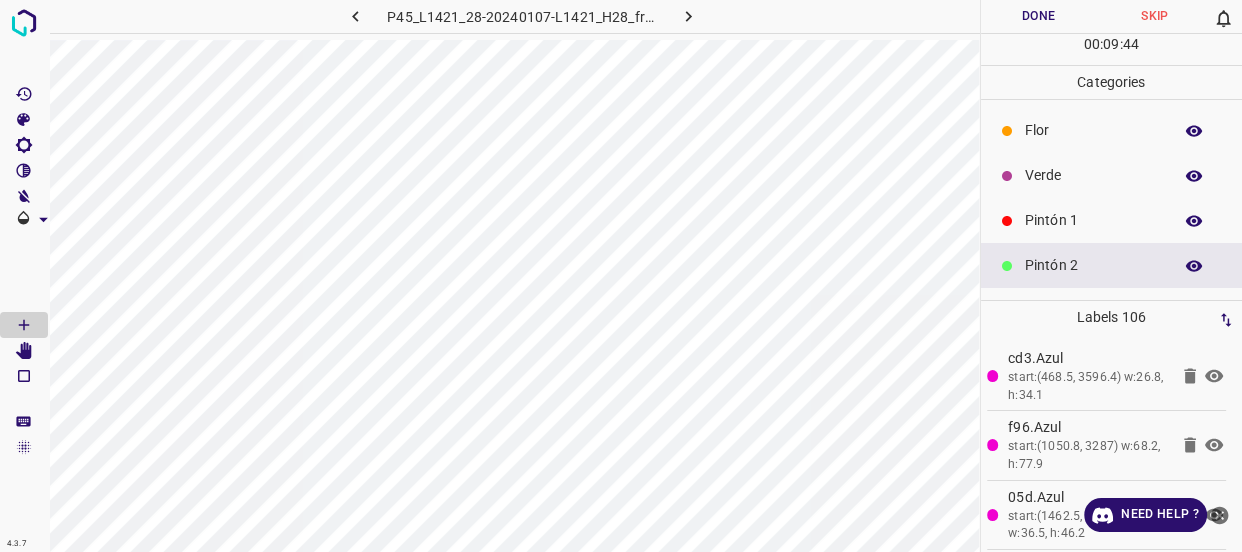 click on "Flor" at bounding box center (1093, 130) 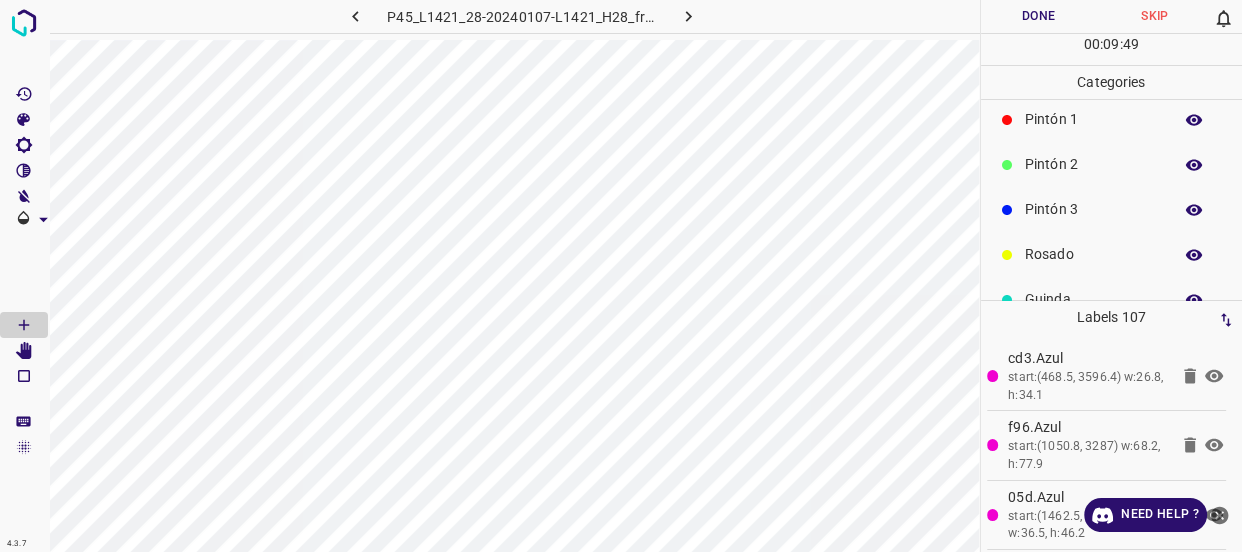 scroll, scrollTop: 175, scrollLeft: 0, axis: vertical 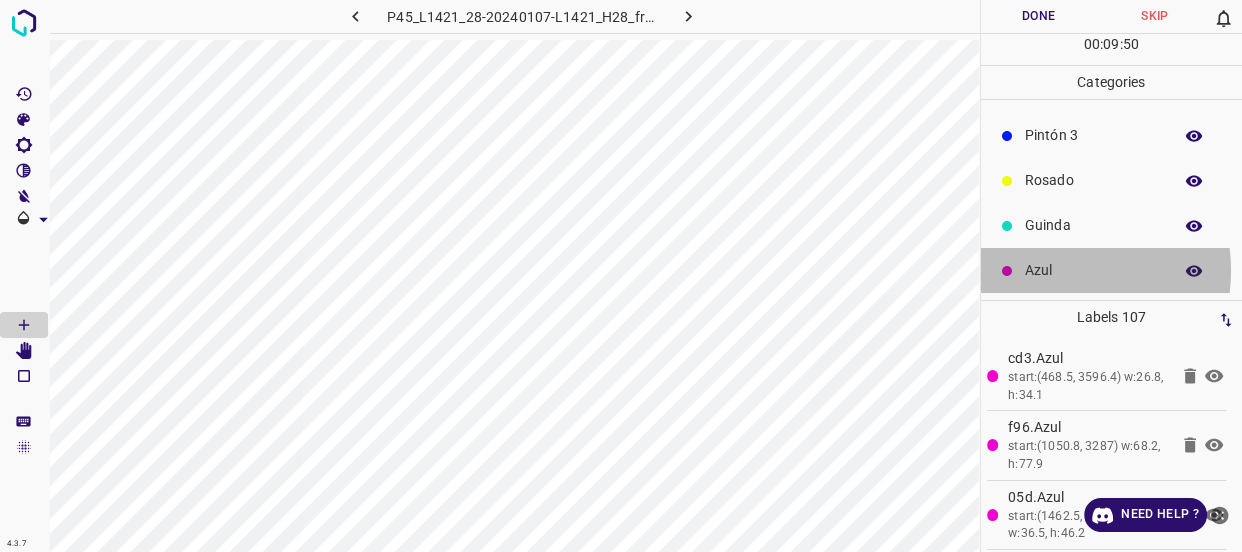click on "Azul" at bounding box center [1093, 270] 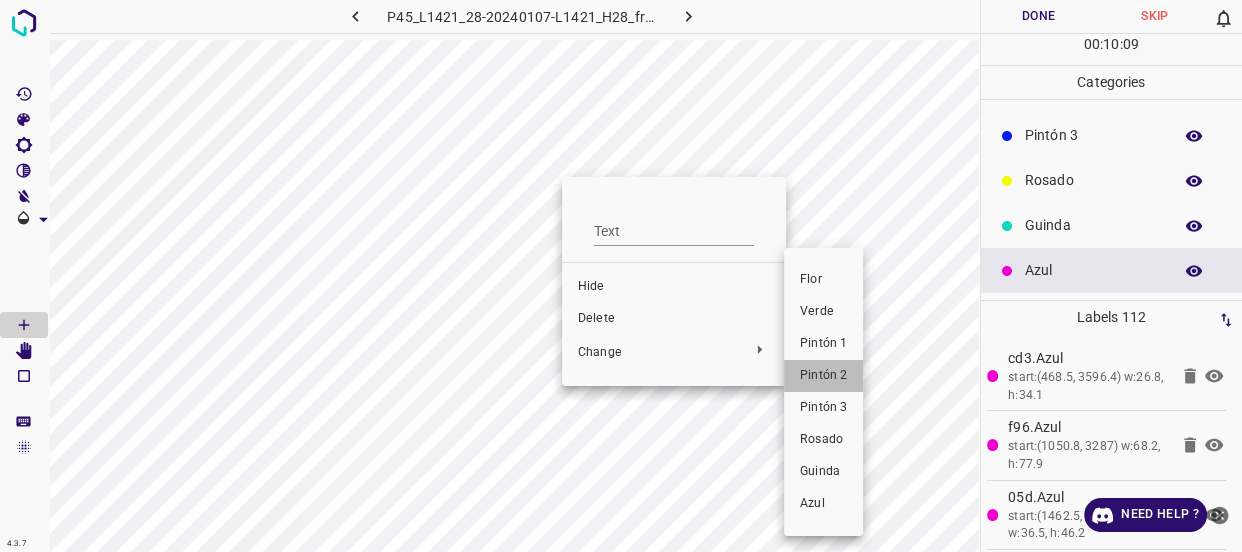 drag, startPoint x: 808, startPoint y: 380, endPoint x: 826, endPoint y: 311, distance: 71.30919 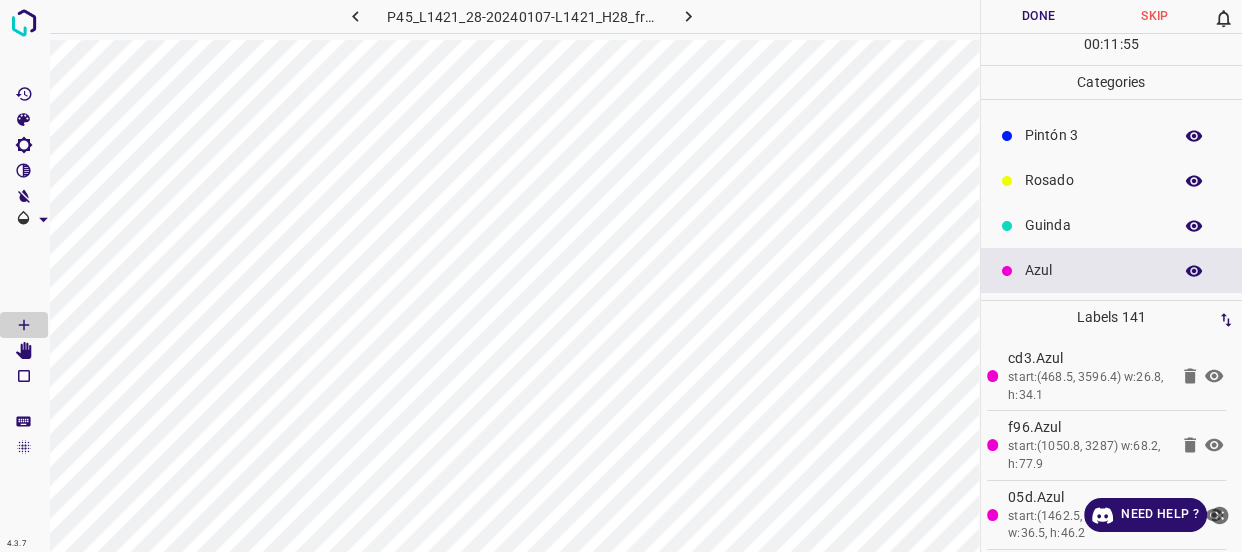 drag, startPoint x: 1053, startPoint y: 191, endPoint x: 991, endPoint y: 135, distance: 83.546394 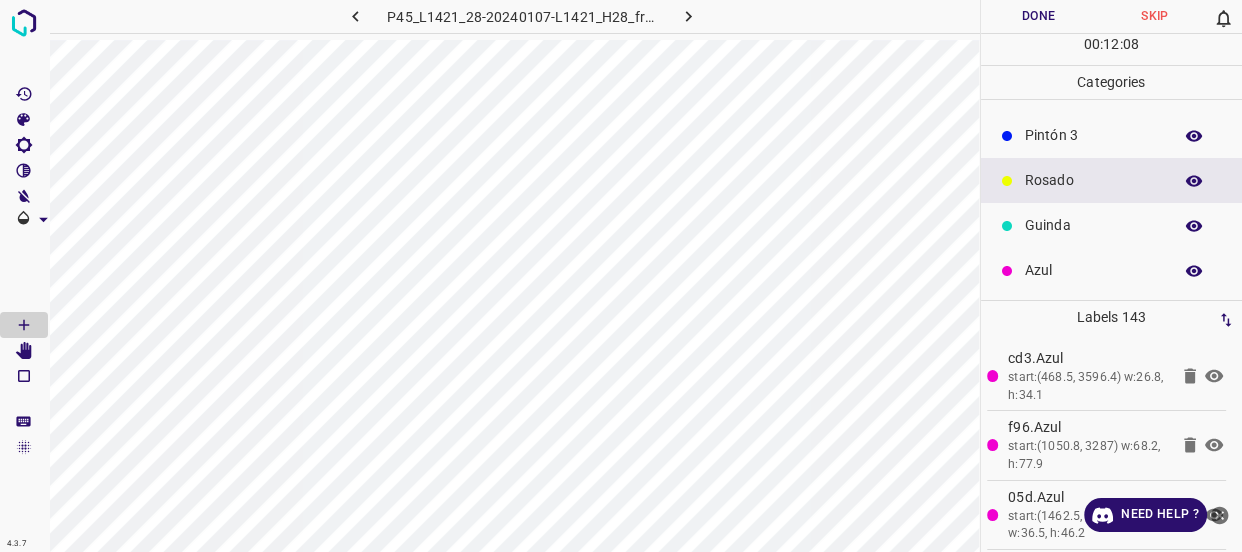click on "Pintón 3" at bounding box center [1112, 135] 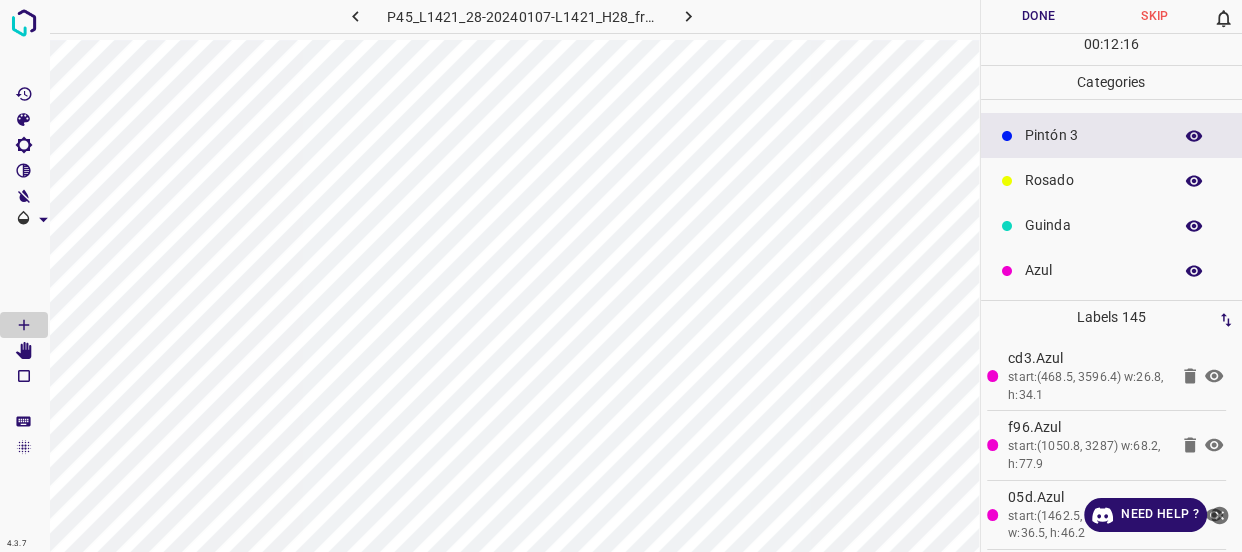 scroll, scrollTop: 84, scrollLeft: 0, axis: vertical 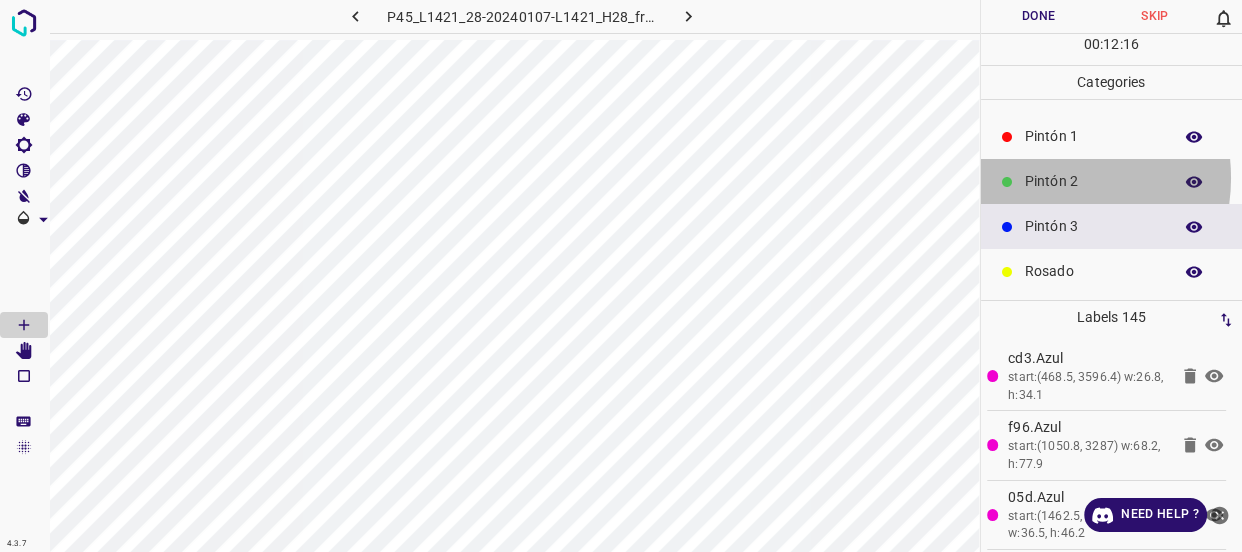 click on "Pintón 2" at bounding box center (1093, 181) 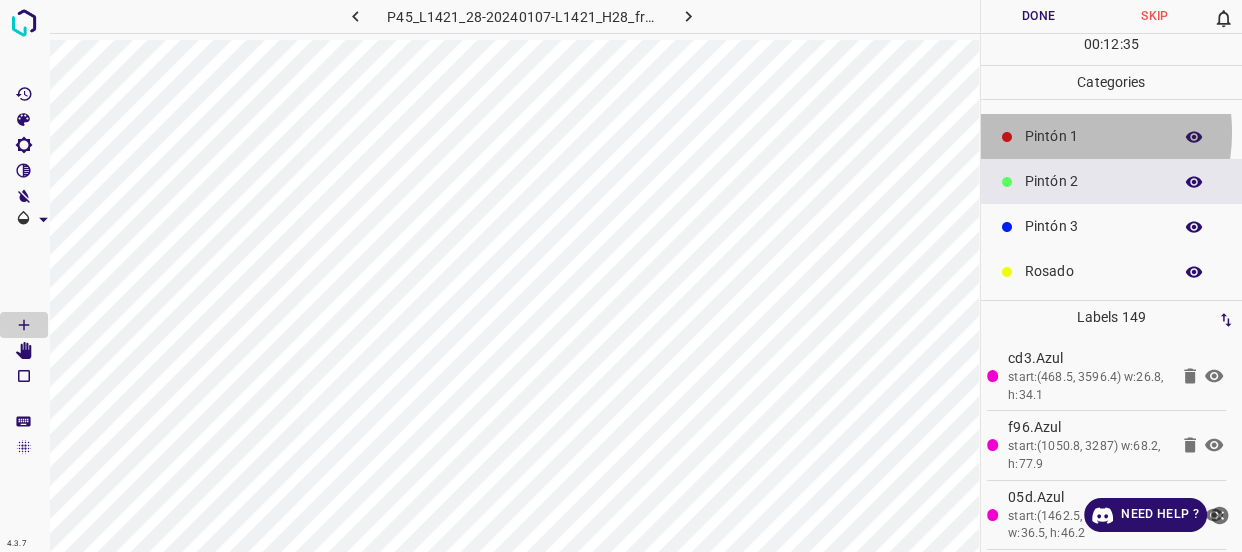 click on "Pintón 1" at bounding box center [1093, 136] 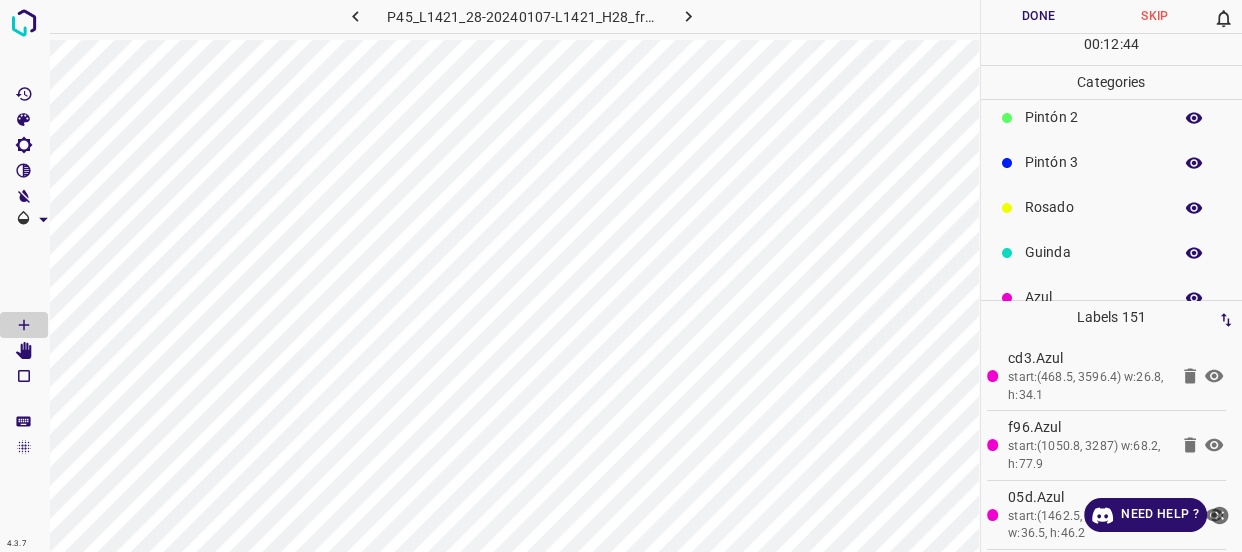 scroll, scrollTop: 175, scrollLeft: 0, axis: vertical 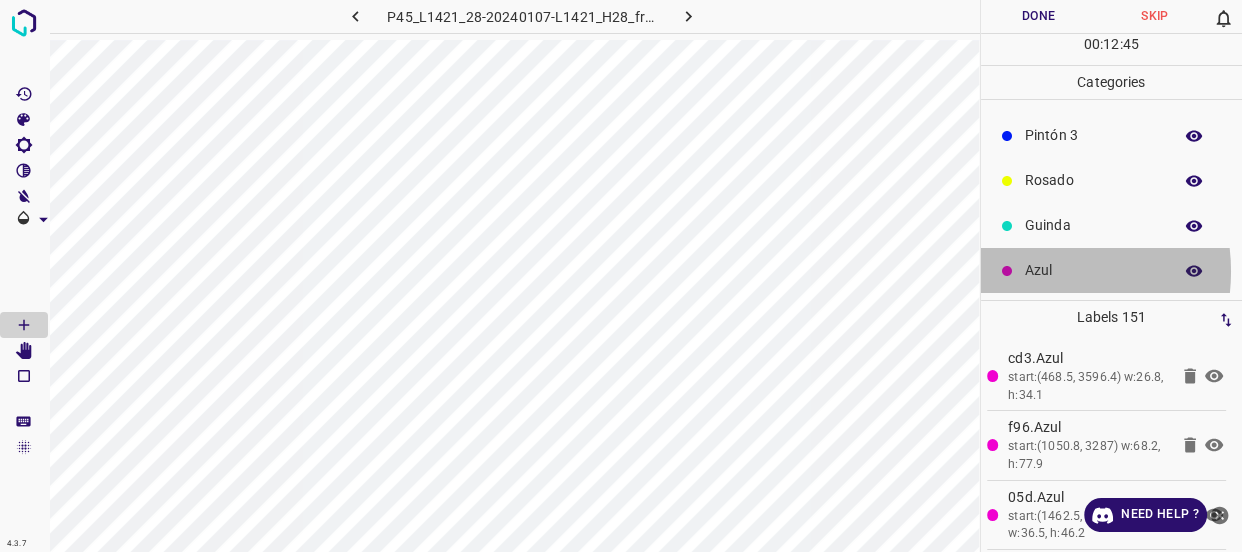 click on "Azul" at bounding box center [1093, 270] 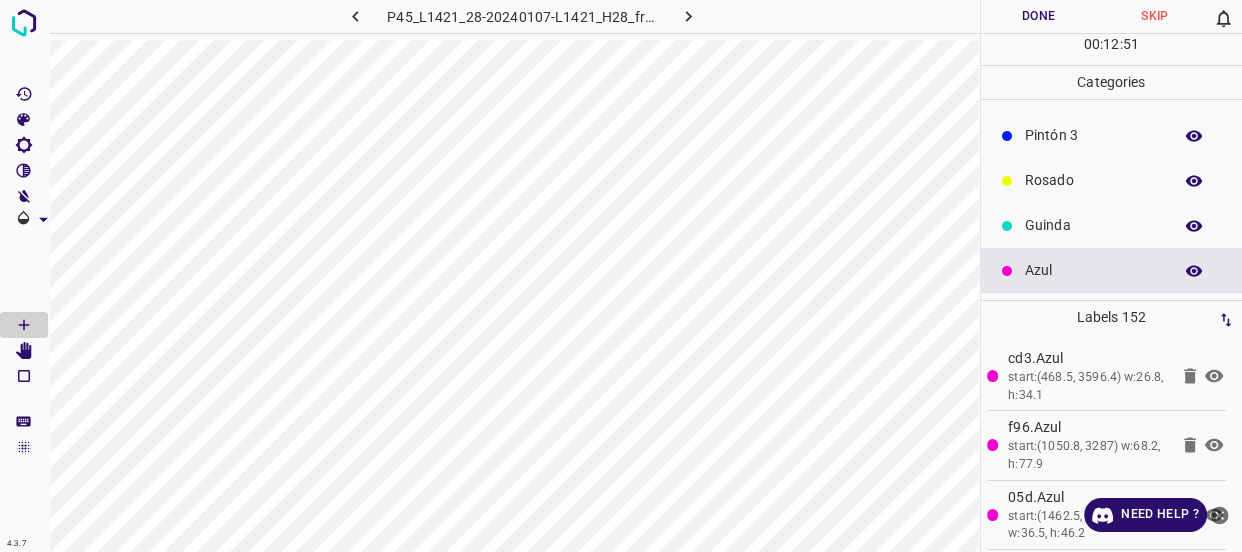scroll, scrollTop: 0, scrollLeft: 0, axis: both 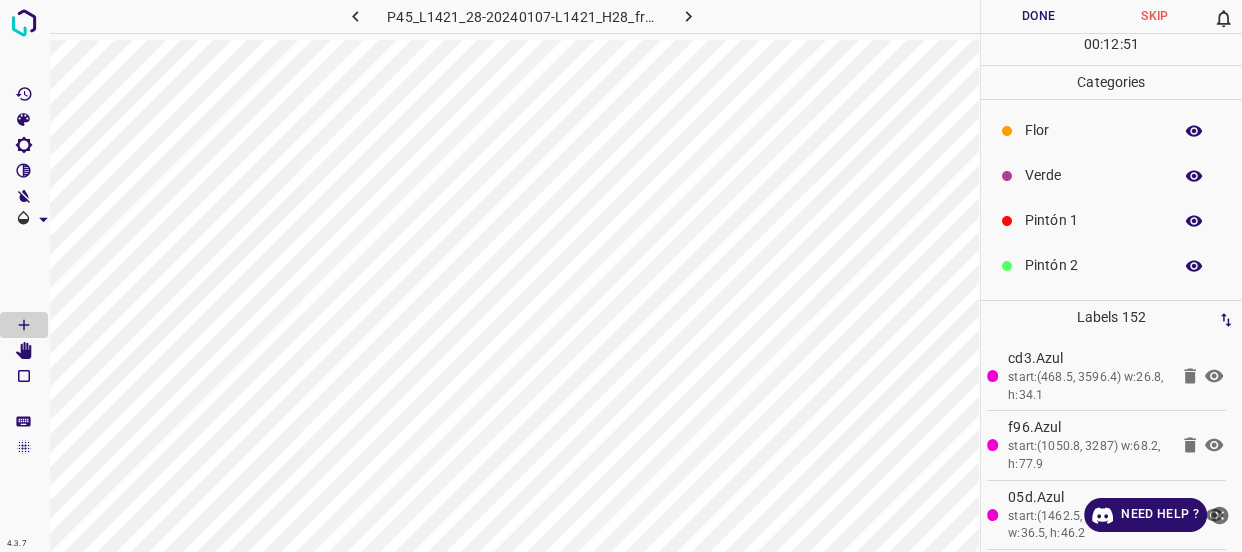 click on "Verde" at bounding box center (1093, 175) 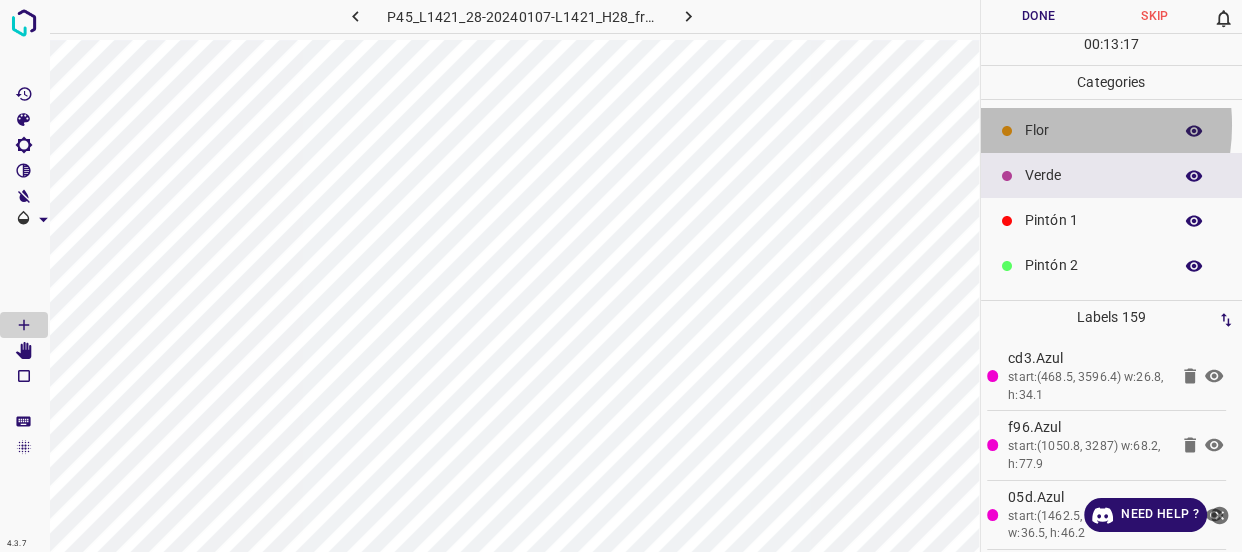 click on "Flor" at bounding box center (1093, 130) 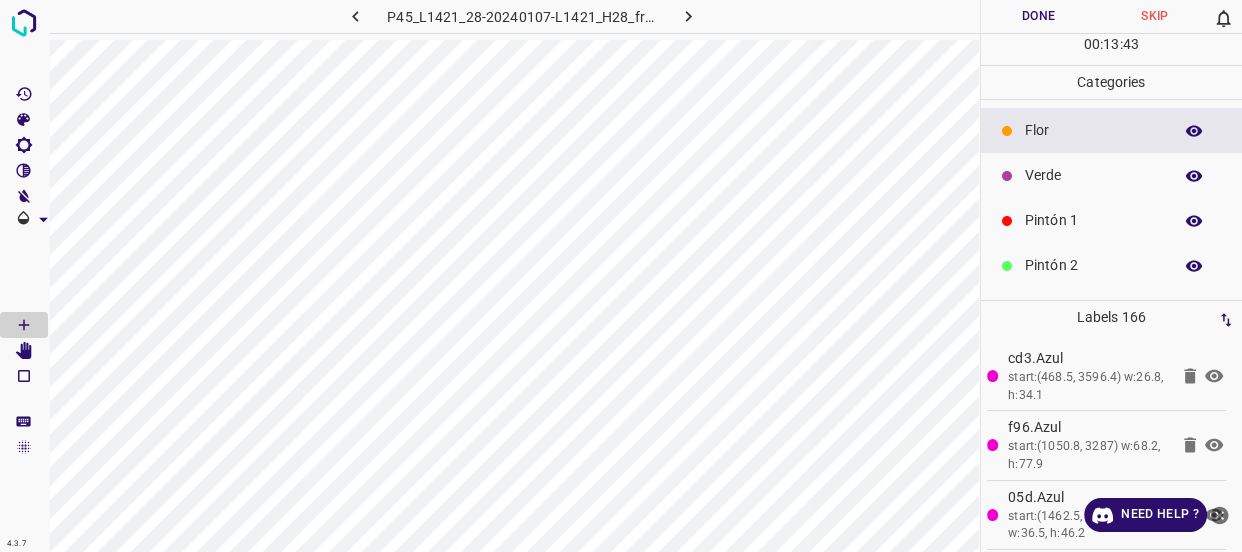 click on "Pintón 2" at bounding box center [1093, 265] 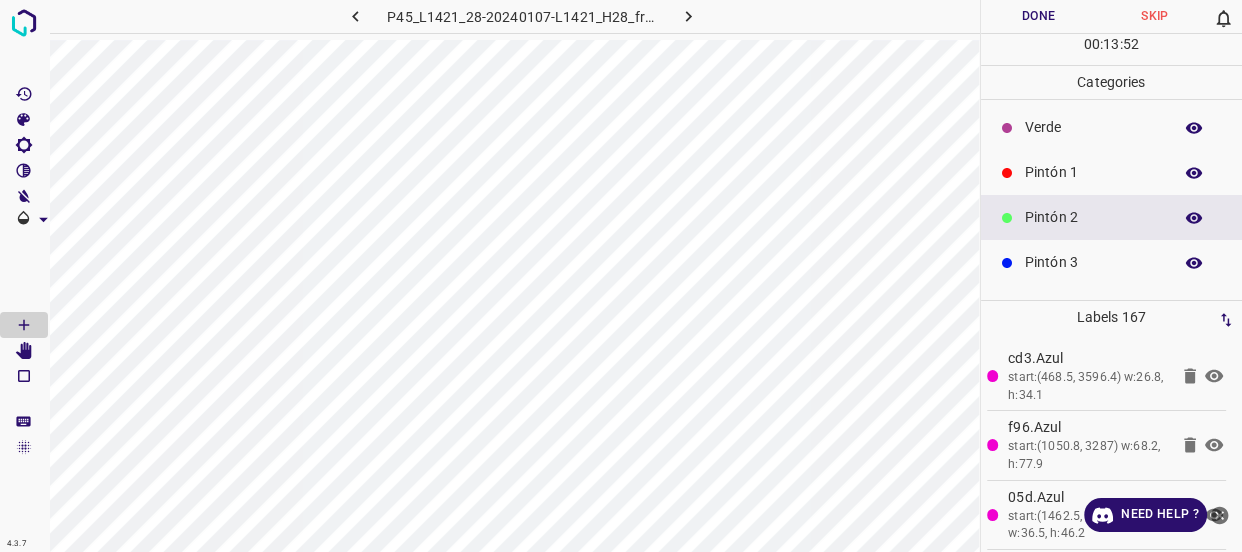 scroll, scrollTop: 90, scrollLeft: 0, axis: vertical 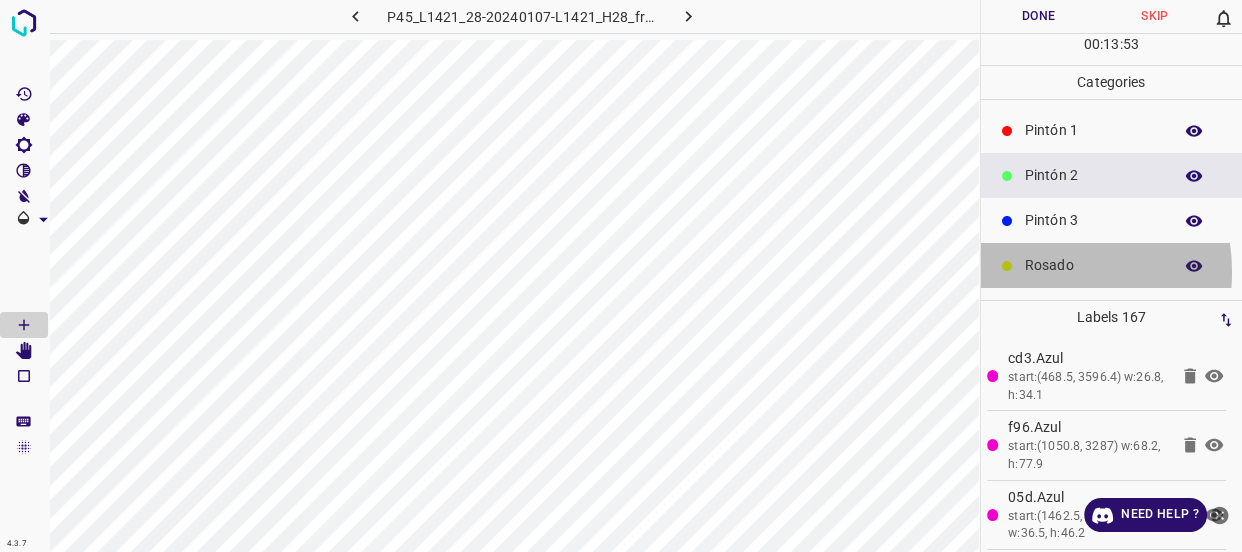 click on "Rosado" at bounding box center (1093, 265) 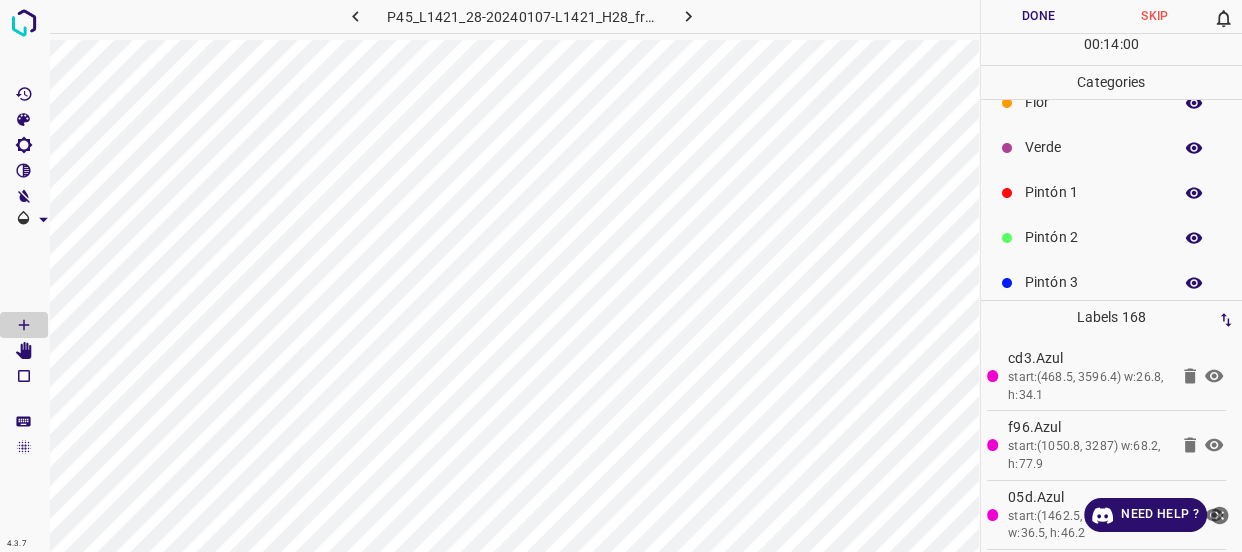 scroll, scrollTop: 0, scrollLeft: 0, axis: both 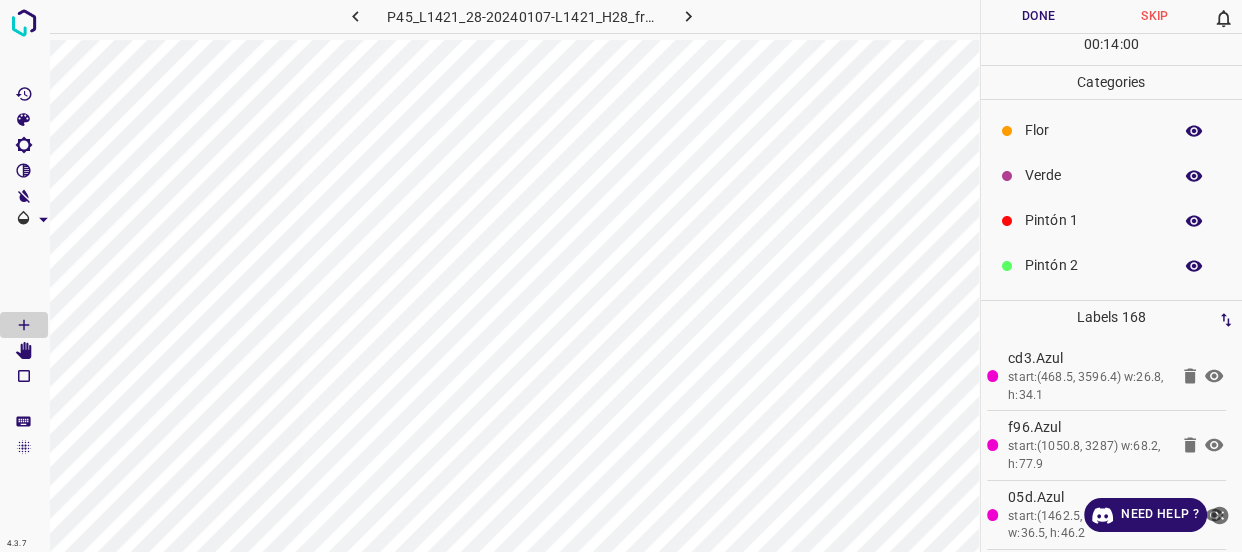drag, startPoint x: 1066, startPoint y: 188, endPoint x: 400, endPoint y: 0, distance: 692.026 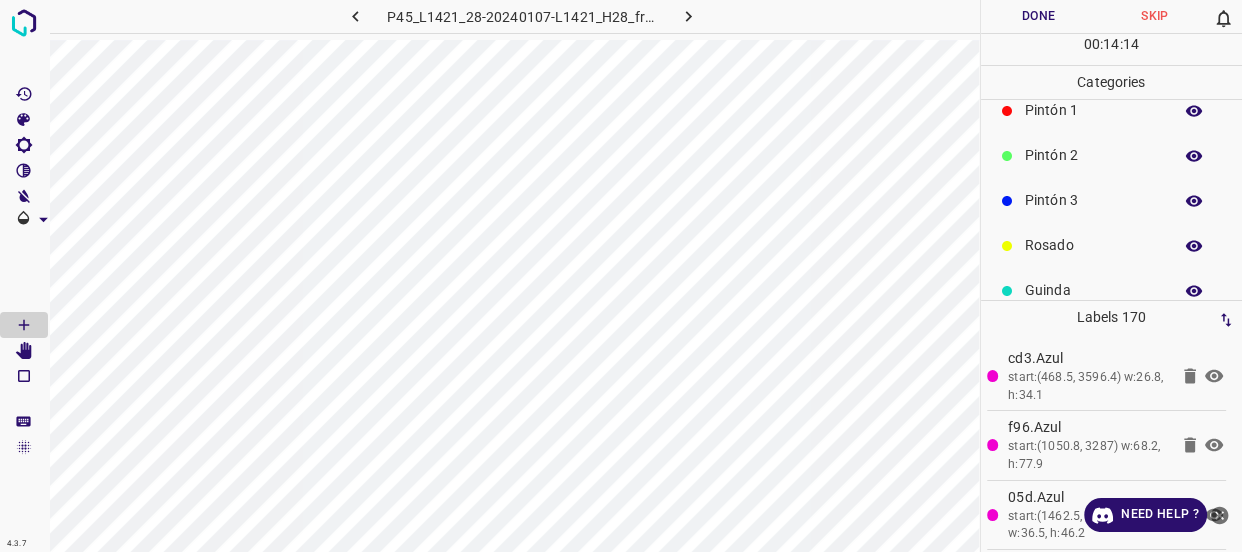 scroll, scrollTop: 175, scrollLeft: 0, axis: vertical 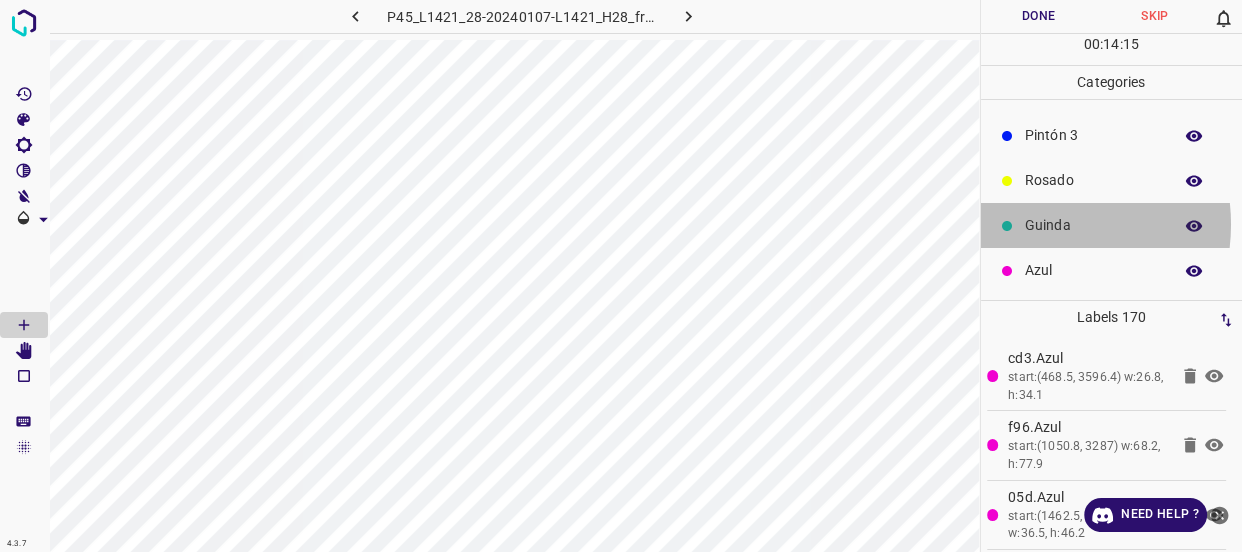 click on "Guinda" at bounding box center (1093, 225) 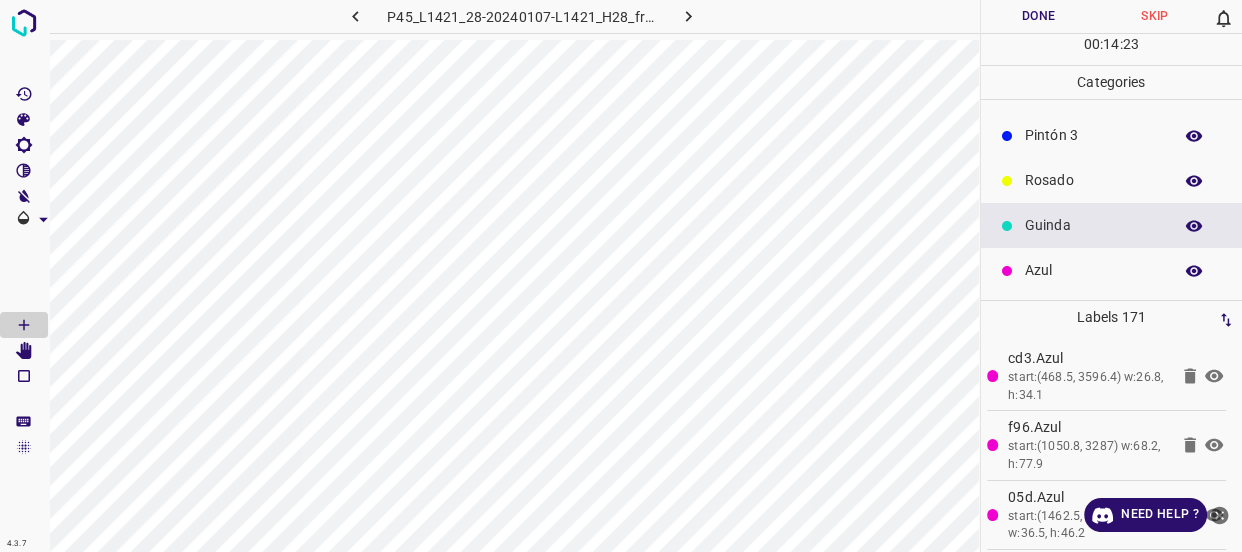 click on "Azul" at bounding box center (1093, 270) 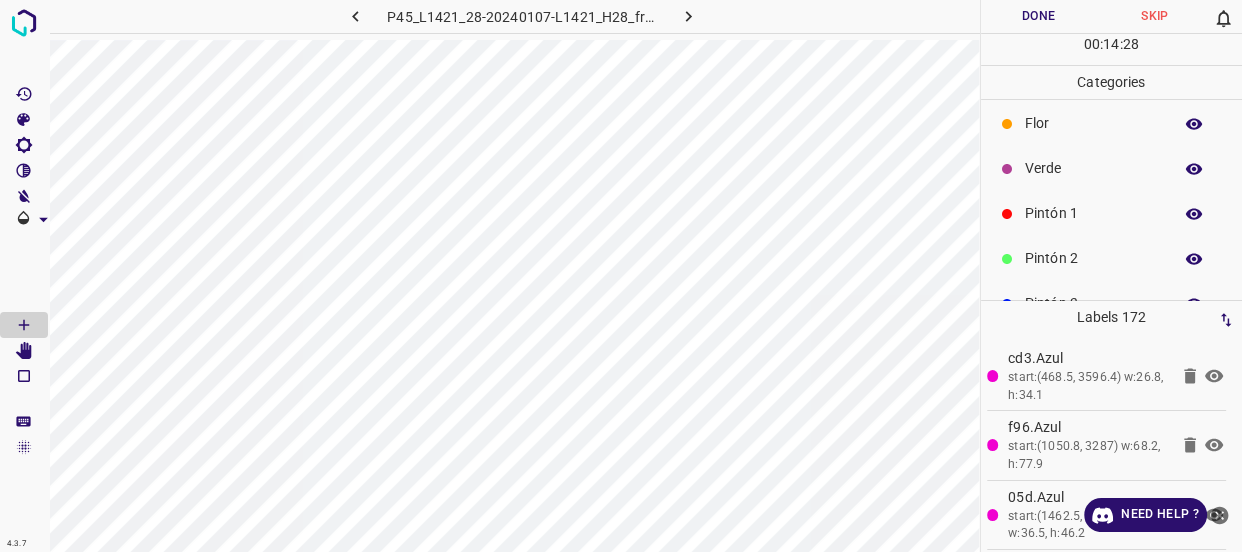 scroll, scrollTop: 0, scrollLeft: 0, axis: both 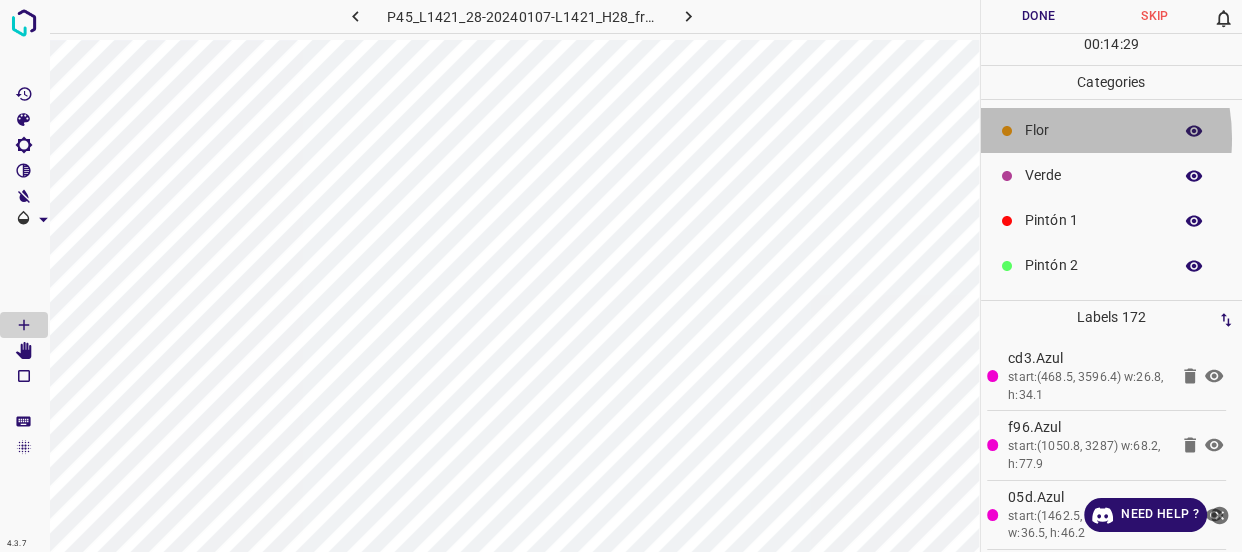 click on "Flor" at bounding box center [1093, 130] 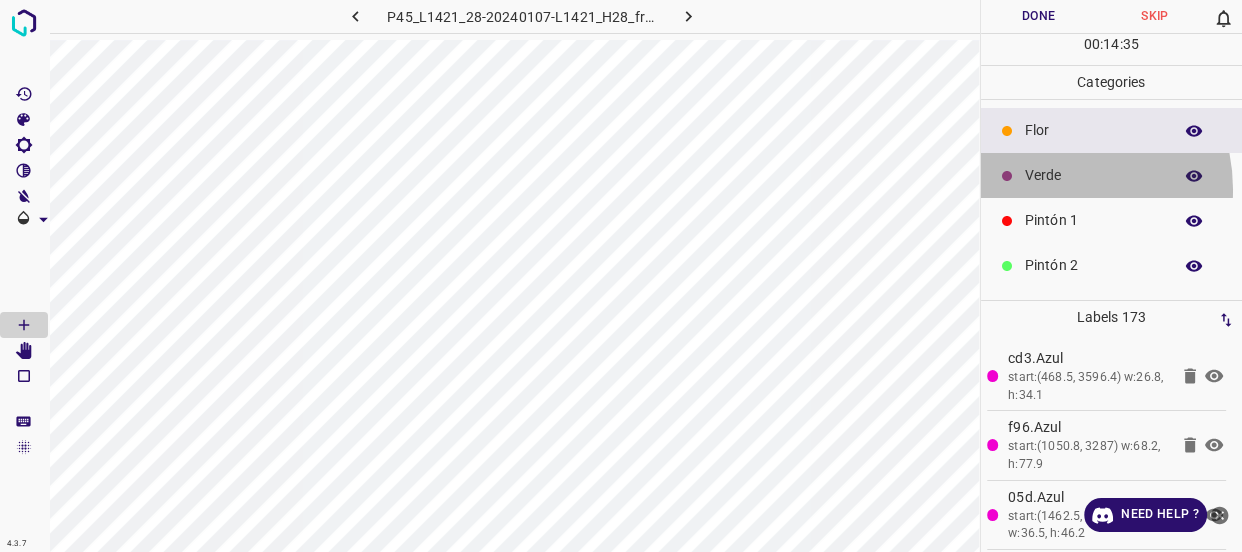 click on "Verde" at bounding box center [1112, 175] 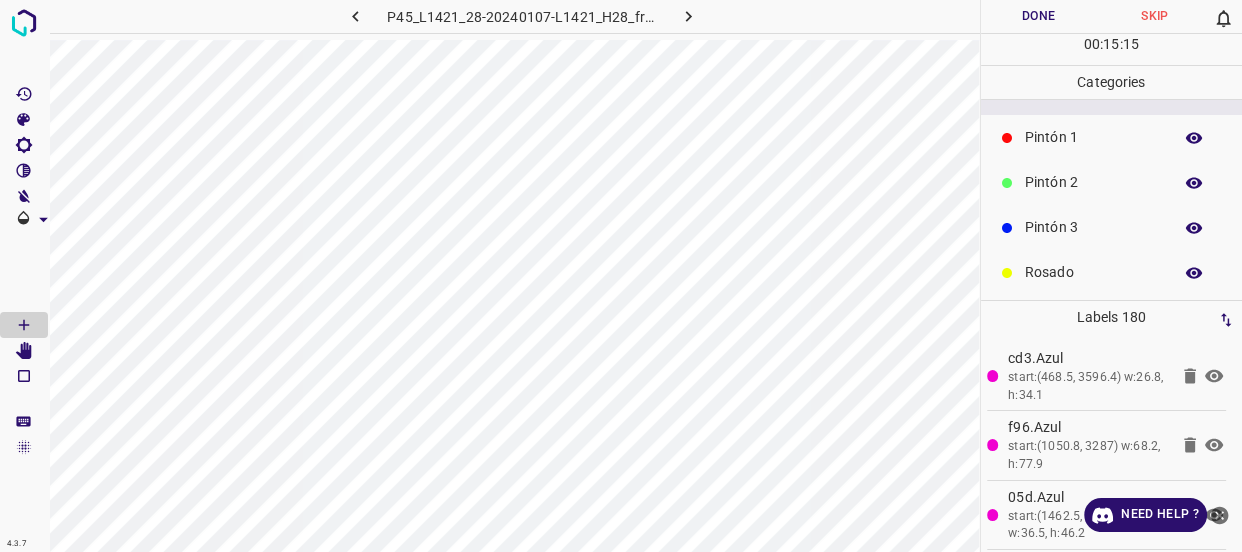 scroll, scrollTop: 175, scrollLeft: 0, axis: vertical 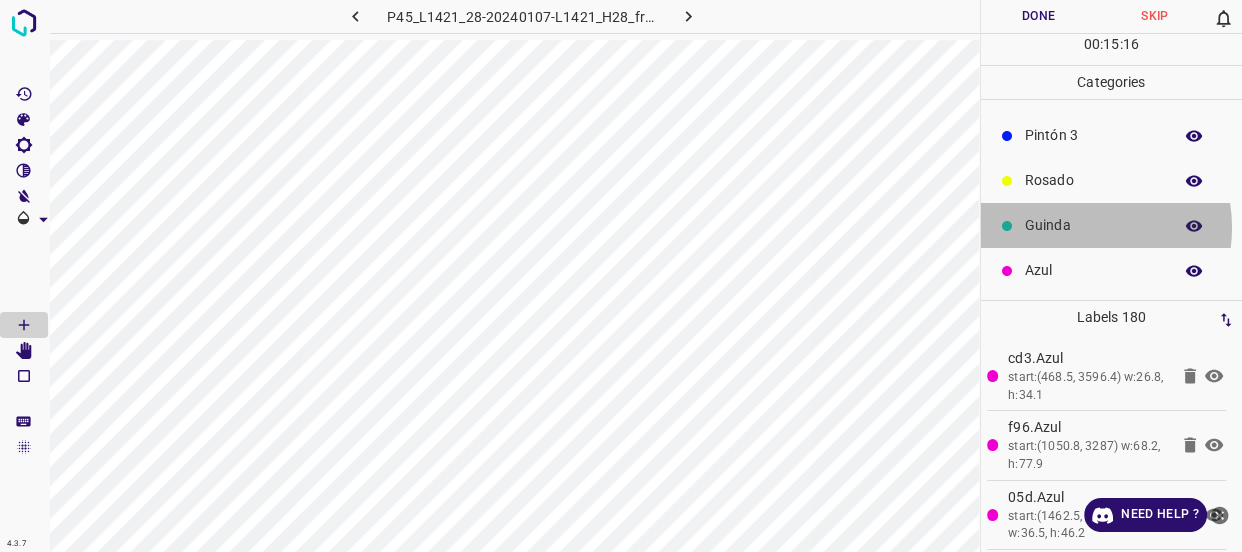 click on "Guinda" at bounding box center [1093, 225] 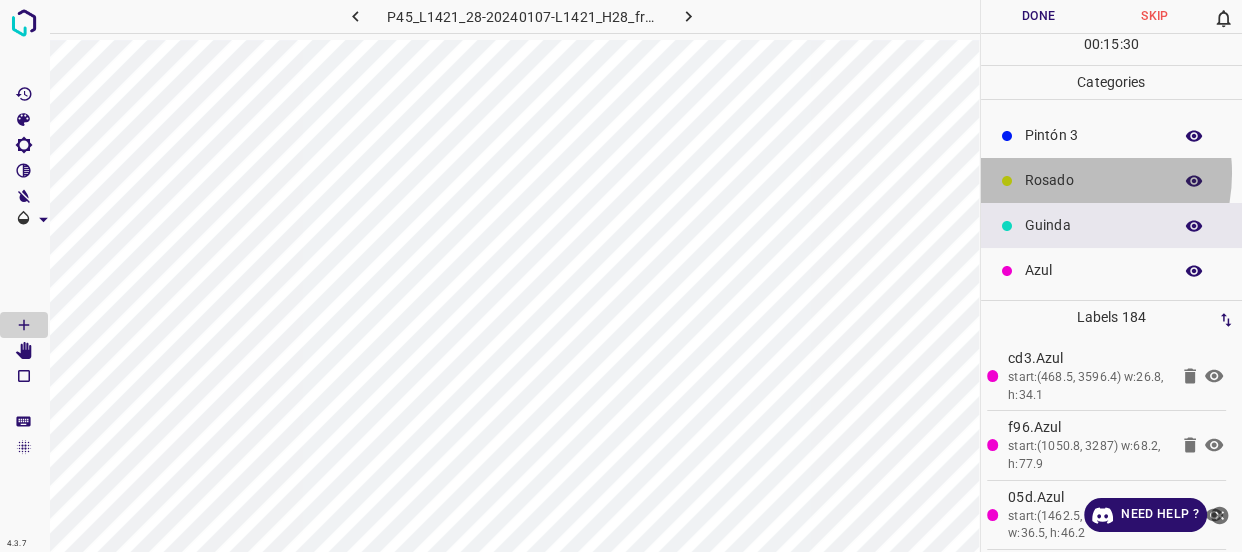 click on "Rosado" at bounding box center (1093, 180) 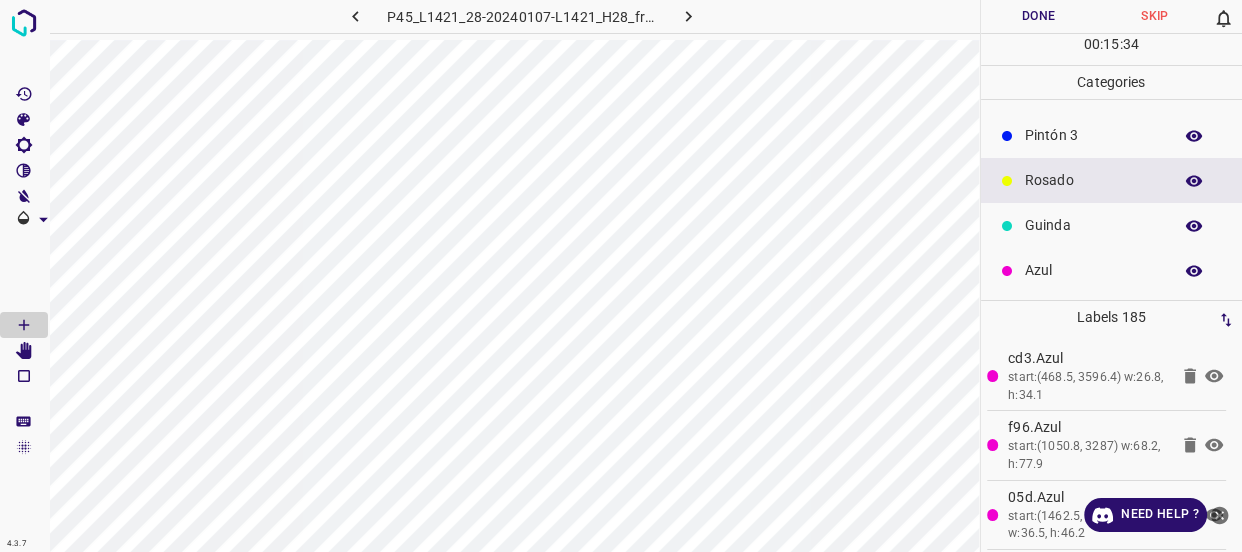 click on "Azul" at bounding box center [1093, 270] 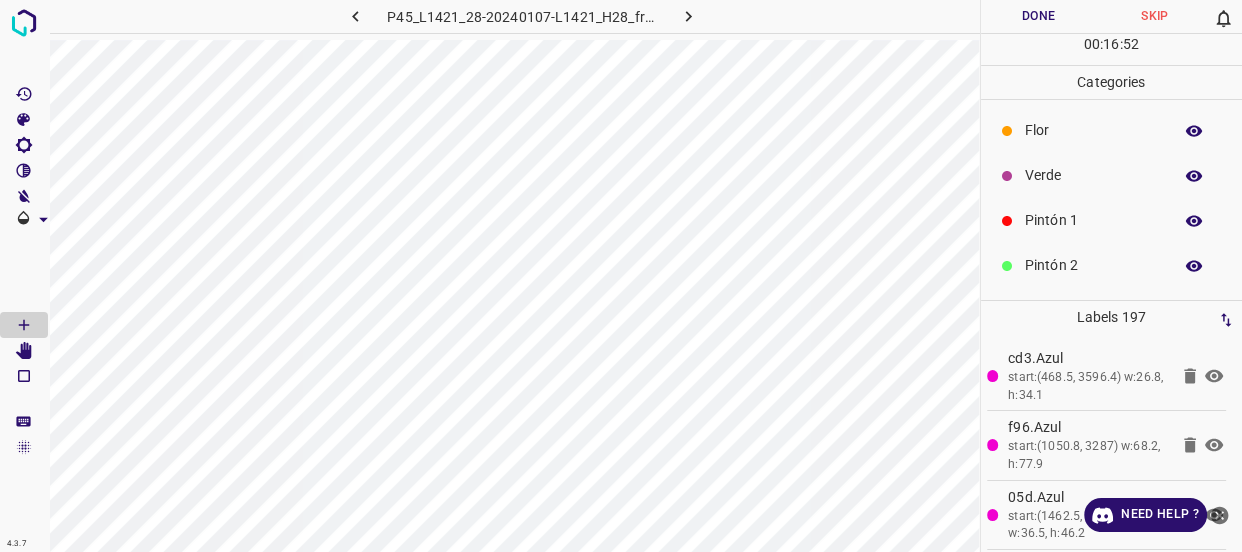 scroll, scrollTop: 0, scrollLeft: 0, axis: both 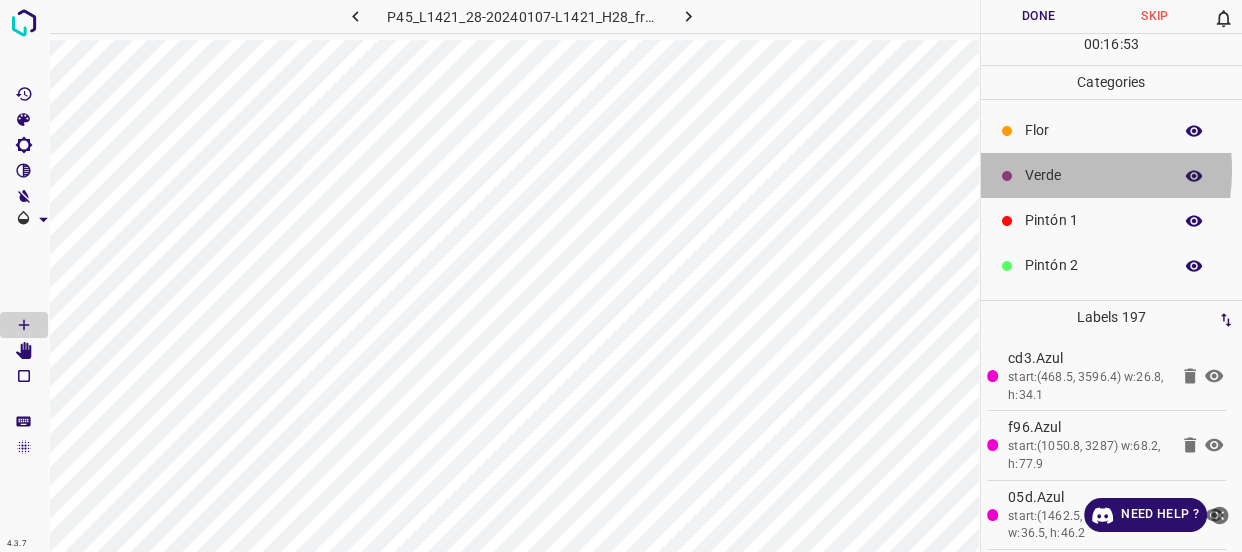 click on "Verde" at bounding box center [1093, 175] 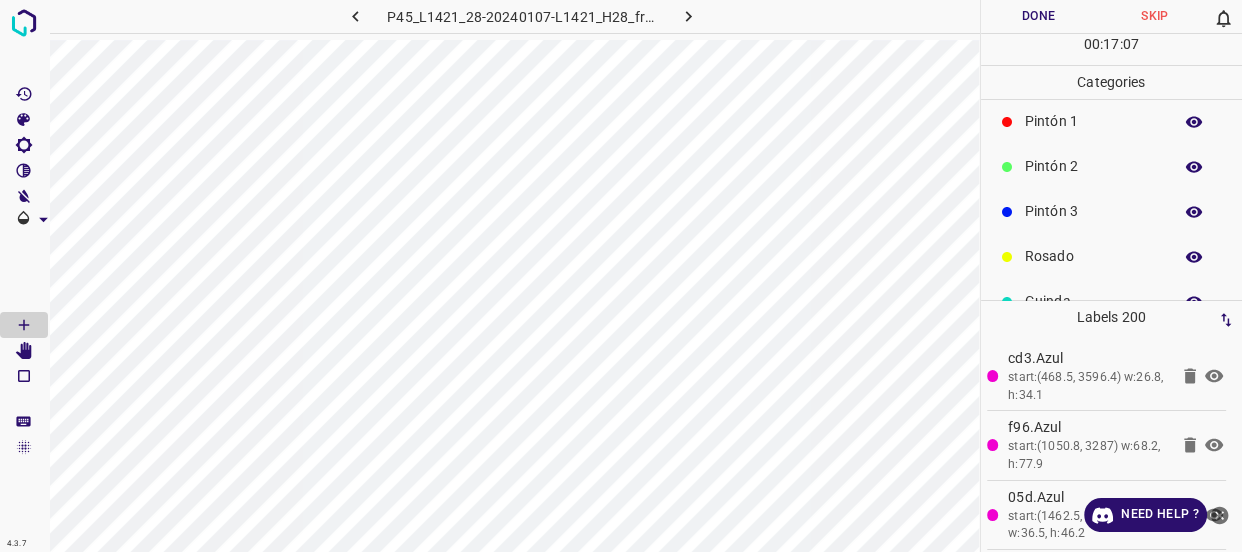 scroll, scrollTop: 175, scrollLeft: 0, axis: vertical 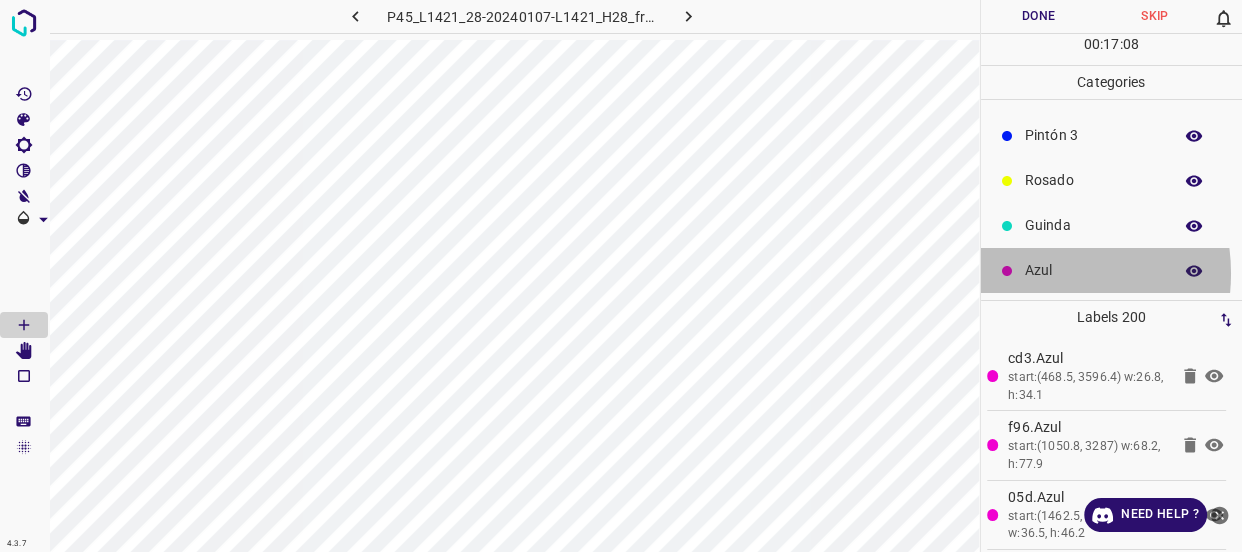 click on "Azul" at bounding box center [1093, 270] 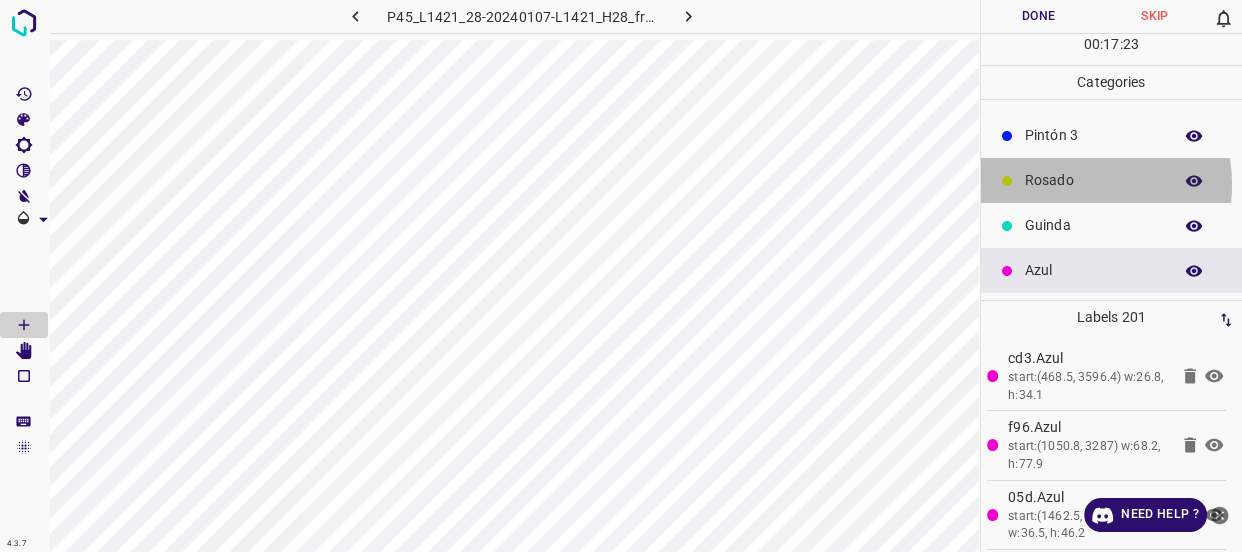 click on "Rosado" at bounding box center (1093, 180) 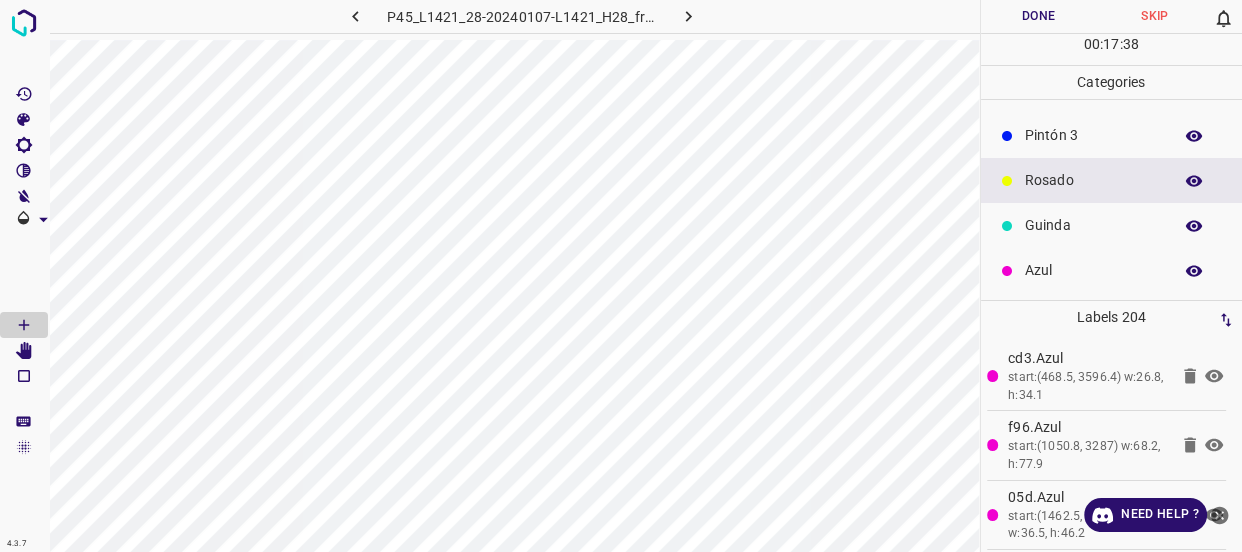 click on "Azul" at bounding box center (1093, 270) 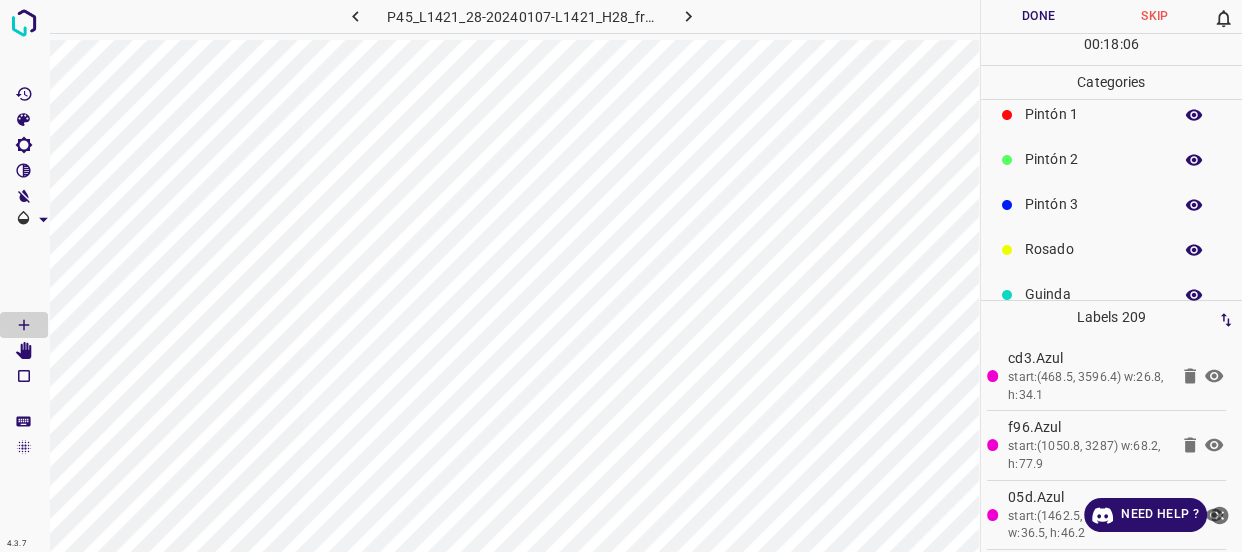 scroll, scrollTop: 0, scrollLeft: 0, axis: both 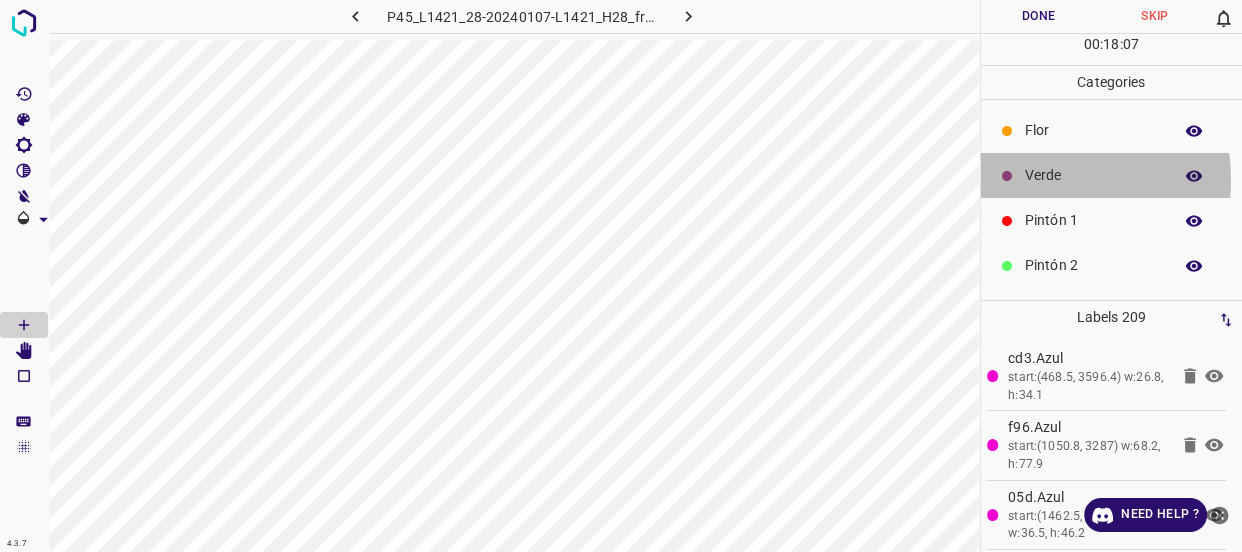click on "Verde" at bounding box center (1093, 175) 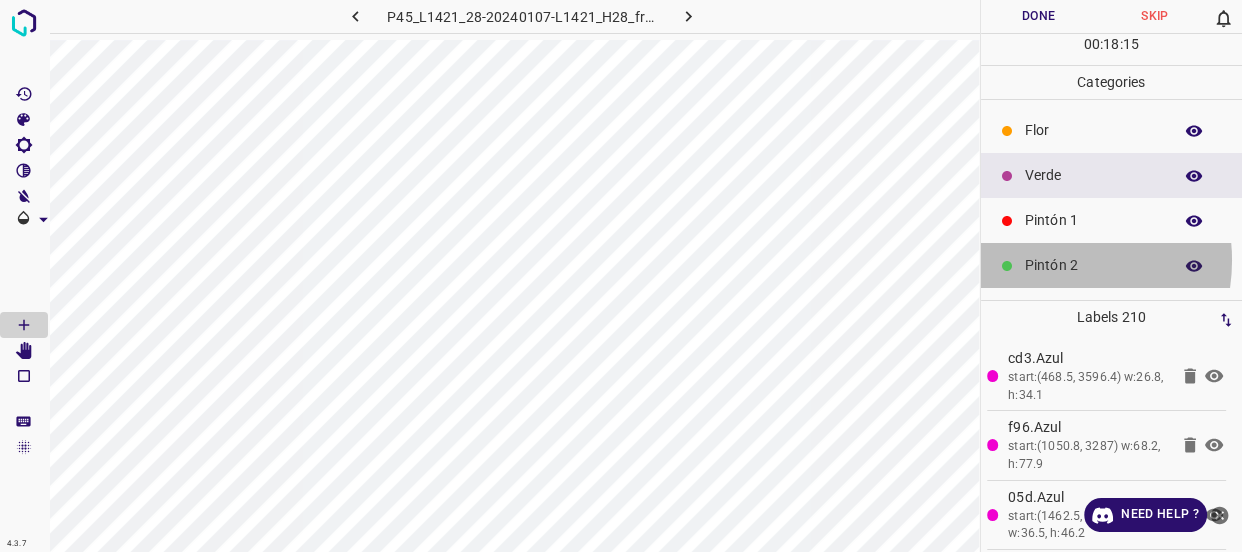click on "Pintón 2" at bounding box center [1093, 265] 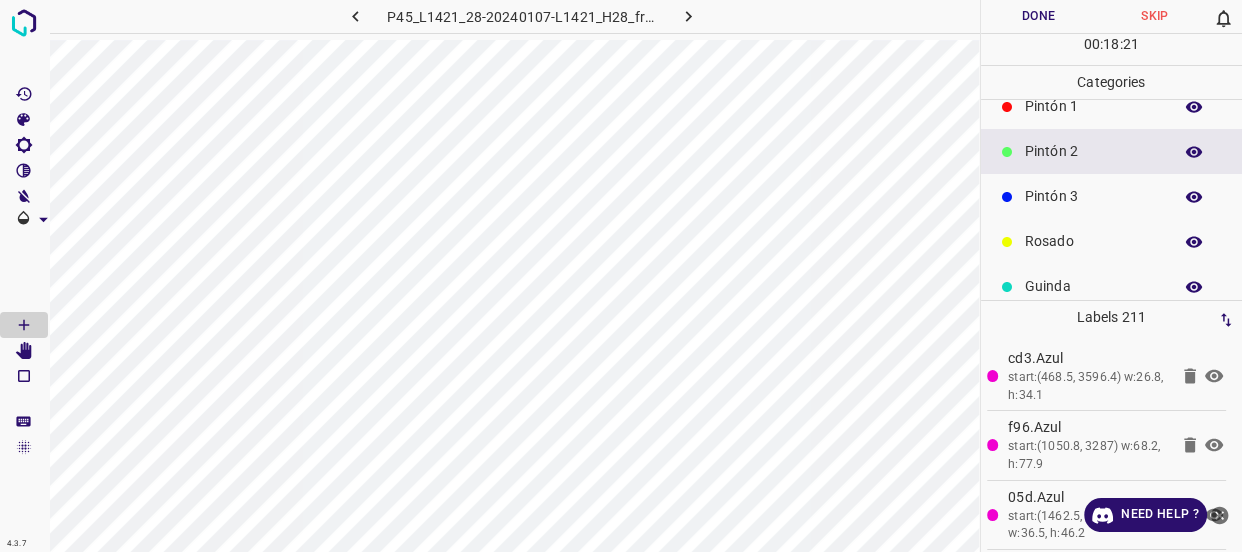 scroll, scrollTop: 175, scrollLeft: 0, axis: vertical 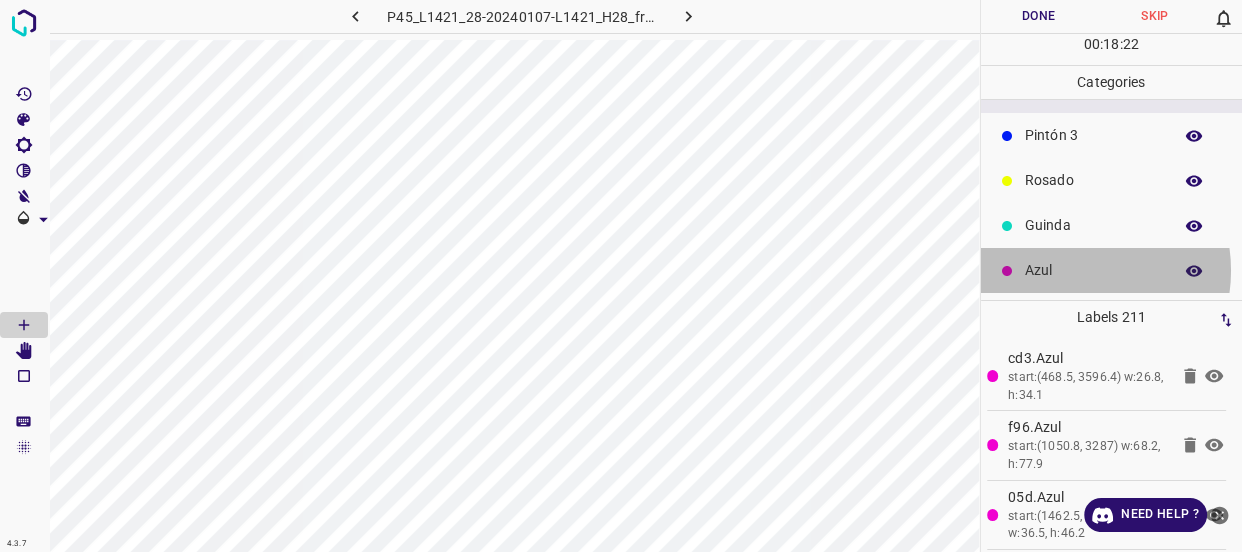 click on "Azul" at bounding box center [1093, 270] 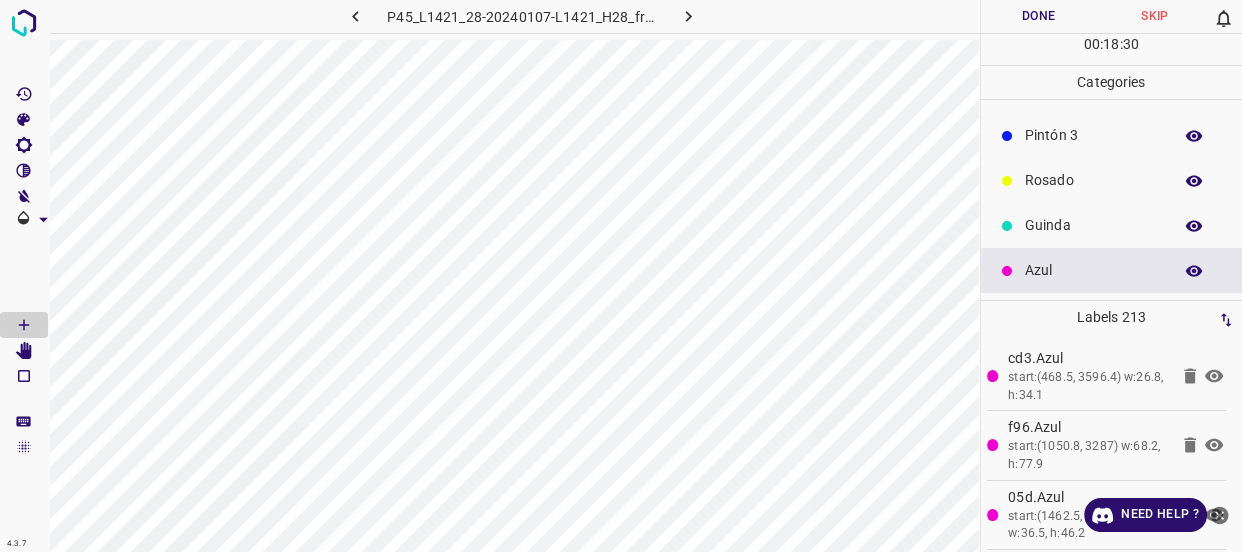 click on "Guinda" at bounding box center (1093, 225) 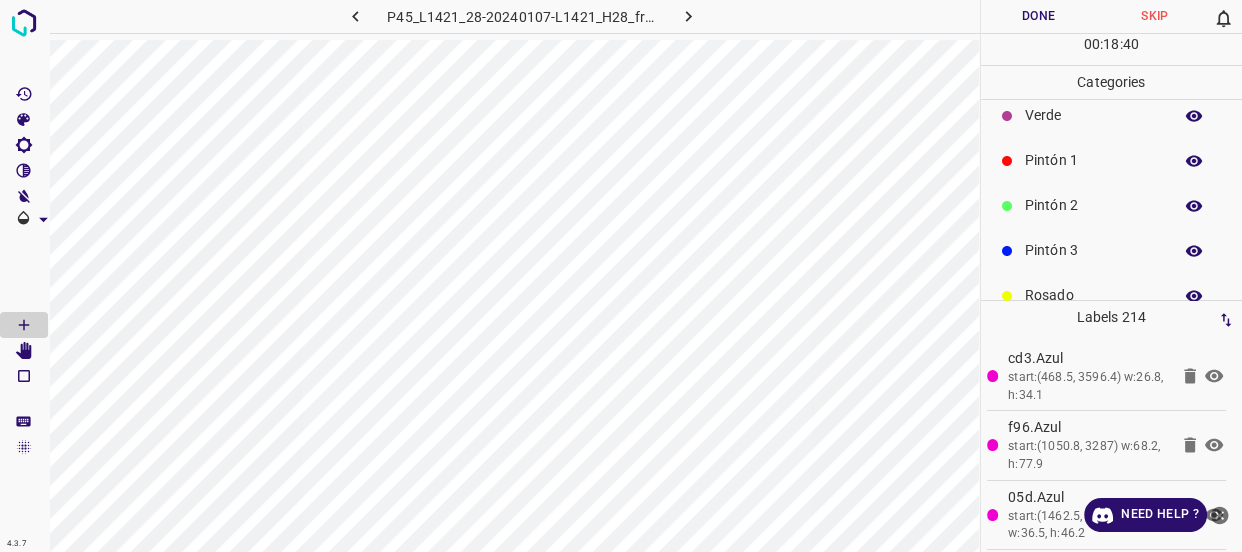 scroll, scrollTop: 0, scrollLeft: 0, axis: both 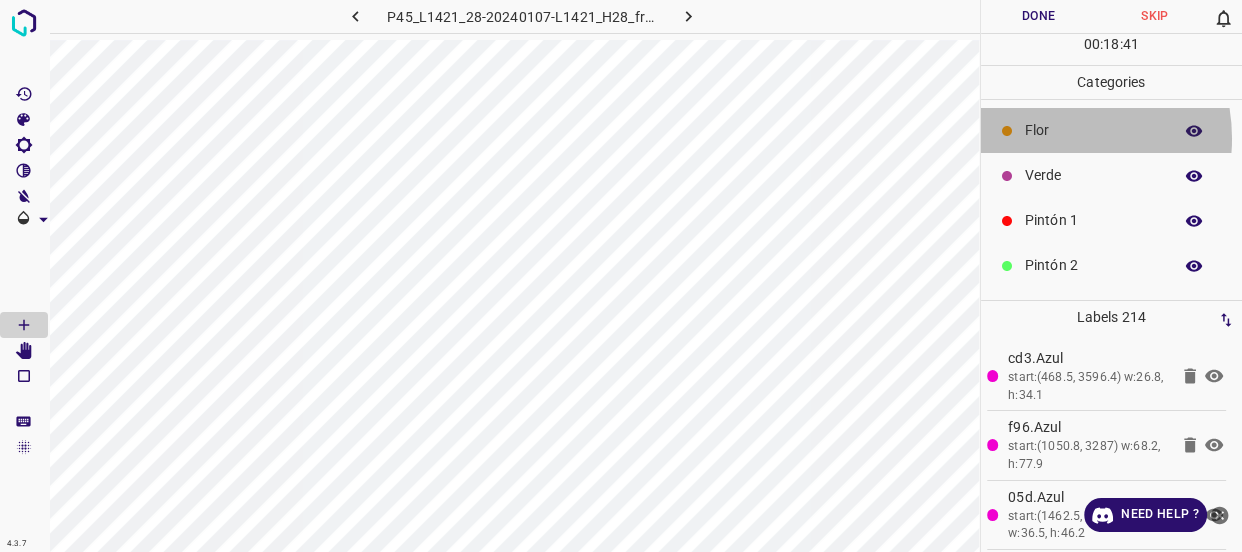 click on "Flor" at bounding box center [1093, 130] 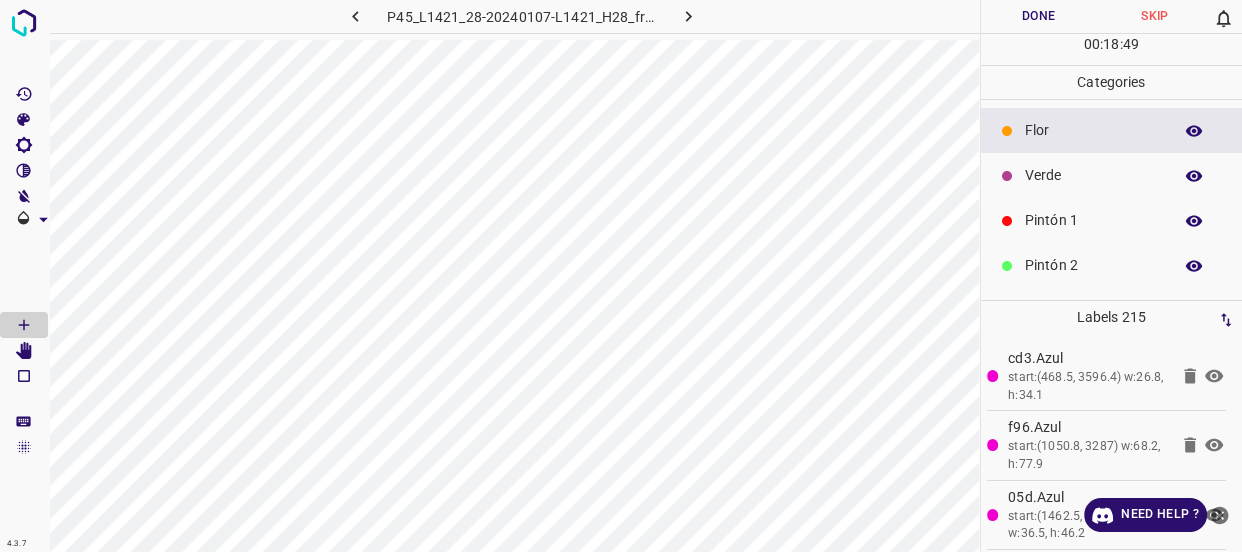 scroll, scrollTop: 175, scrollLeft: 0, axis: vertical 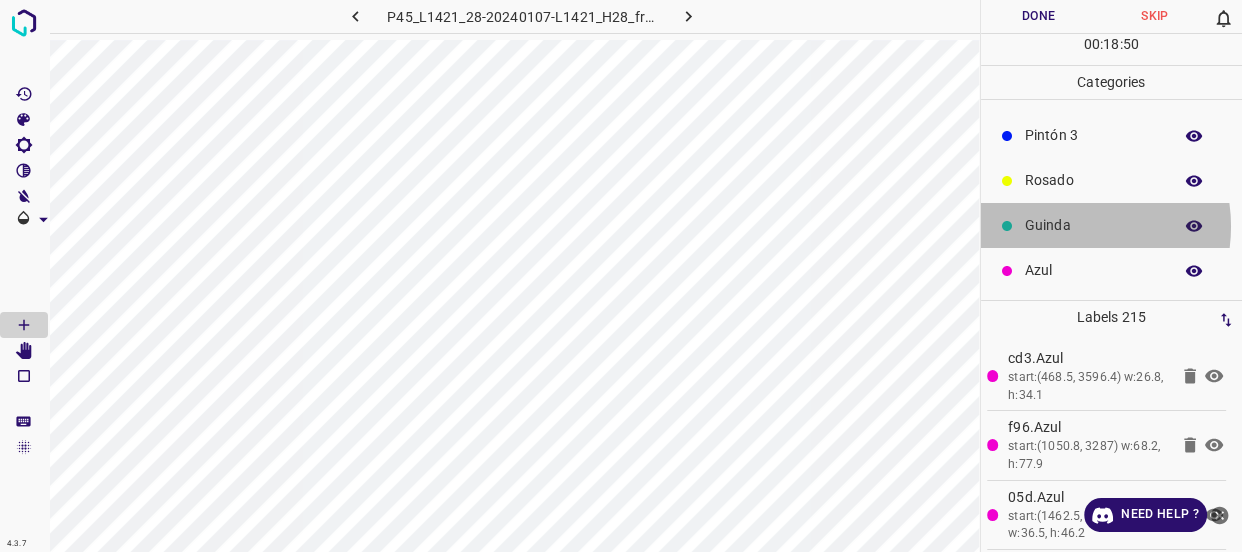 click on "Guinda" at bounding box center (1093, 225) 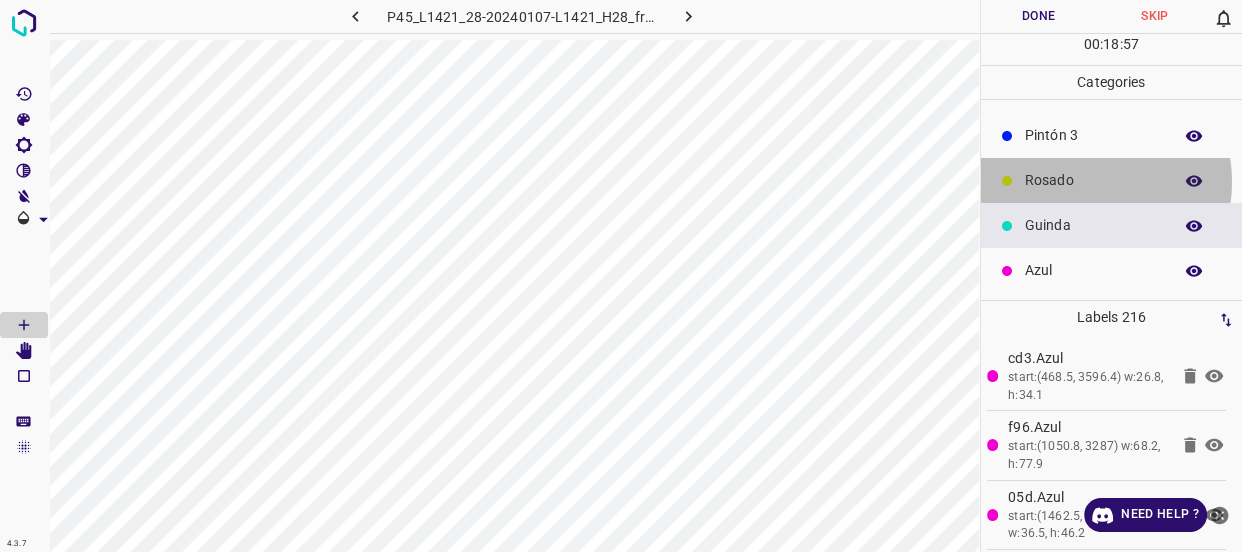 click on "Rosado" at bounding box center (1093, 180) 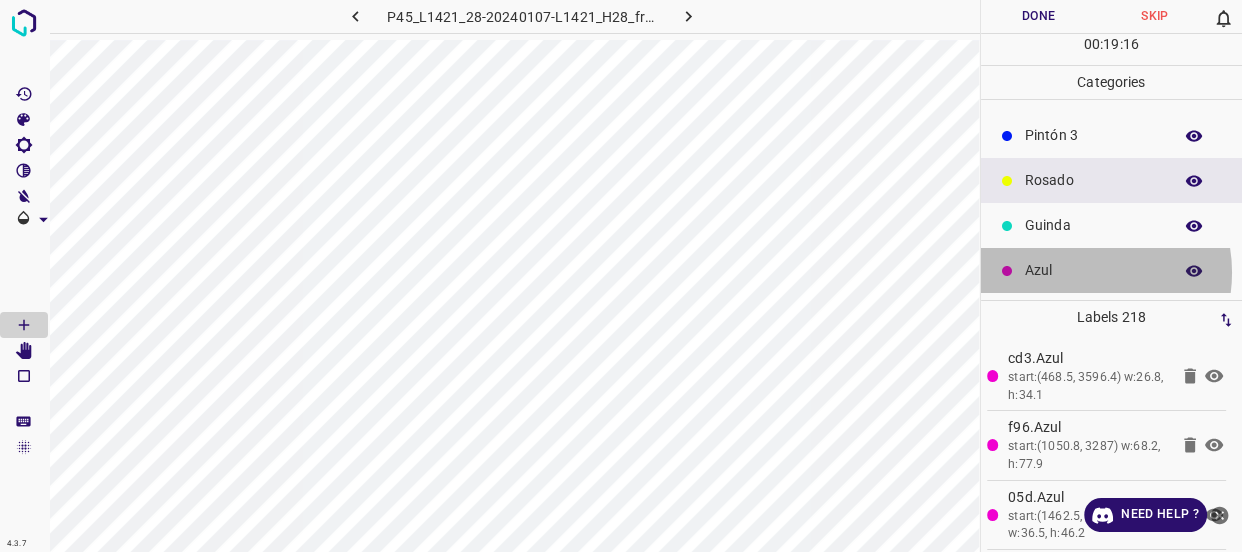 click on "Azul" at bounding box center [1093, 270] 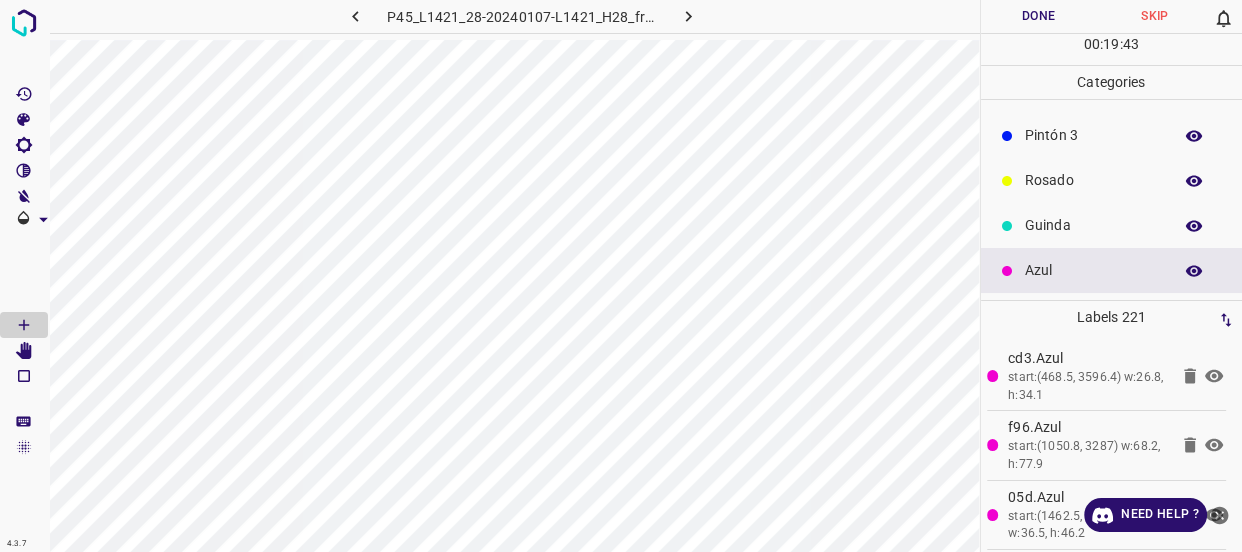 scroll, scrollTop: 84, scrollLeft: 0, axis: vertical 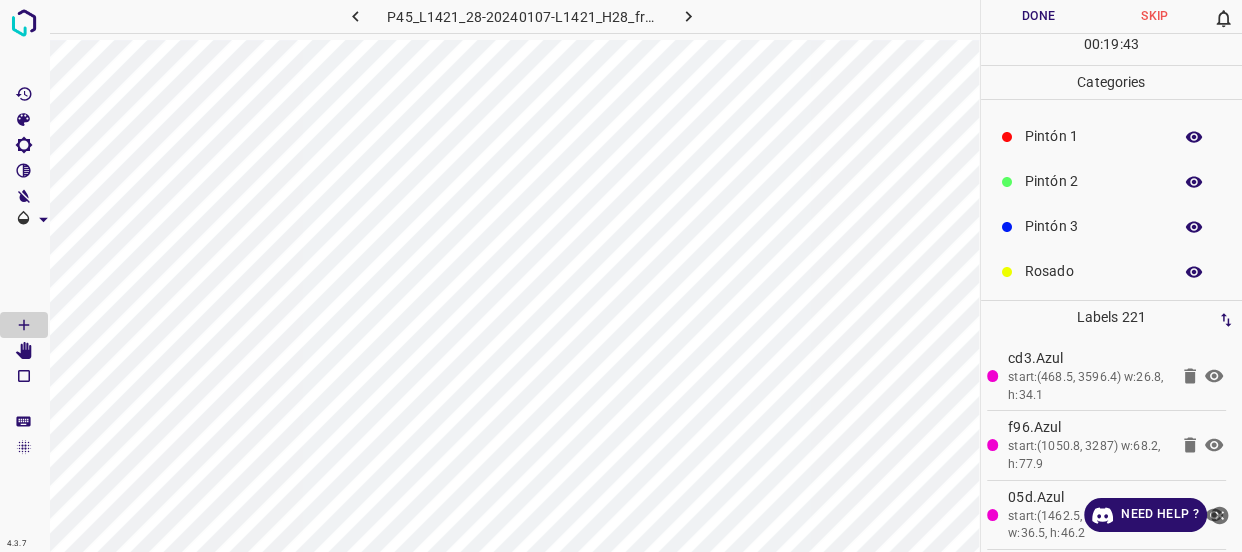 click on "Pintón 2" at bounding box center (1093, 181) 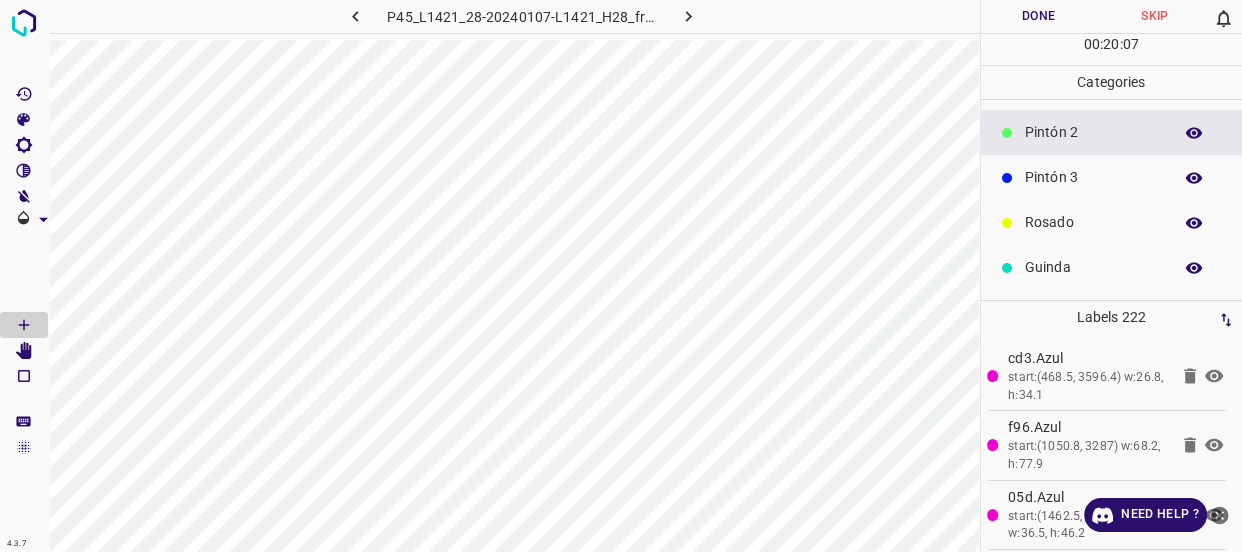 scroll, scrollTop: 175, scrollLeft: 0, axis: vertical 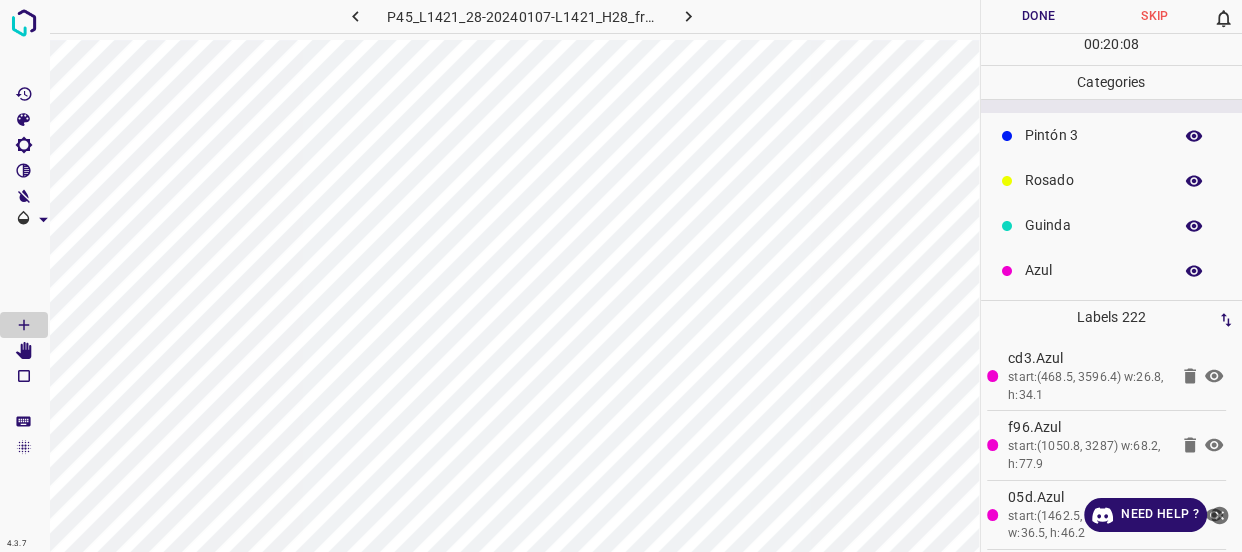 click on "Guinda" at bounding box center [1093, 225] 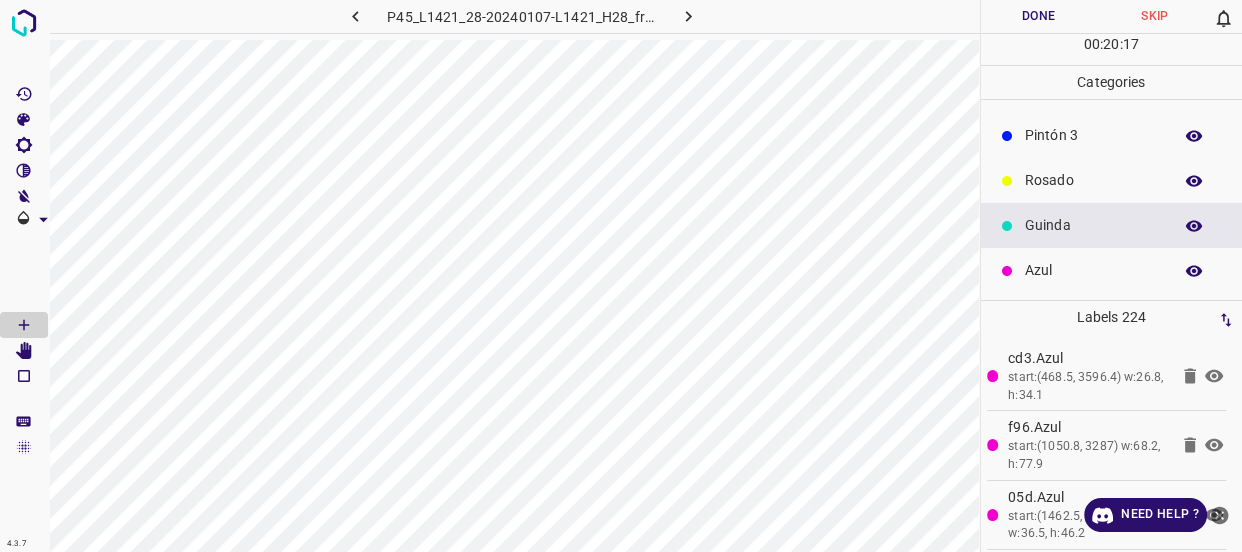 scroll, scrollTop: 0, scrollLeft: 0, axis: both 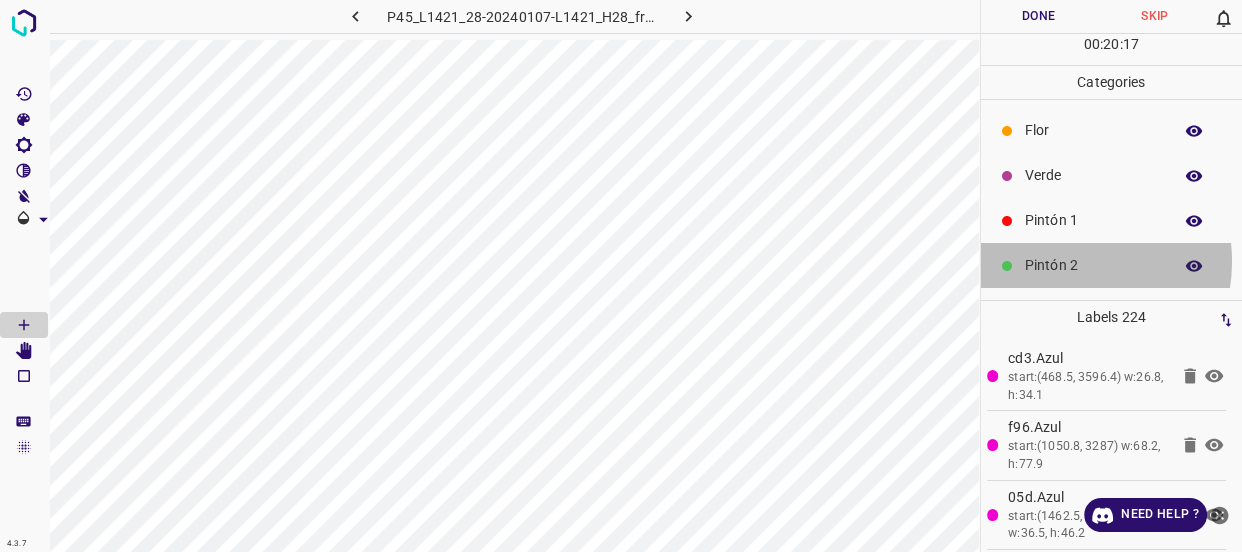 click on "Pintón 2" at bounding box center (1093, 265) 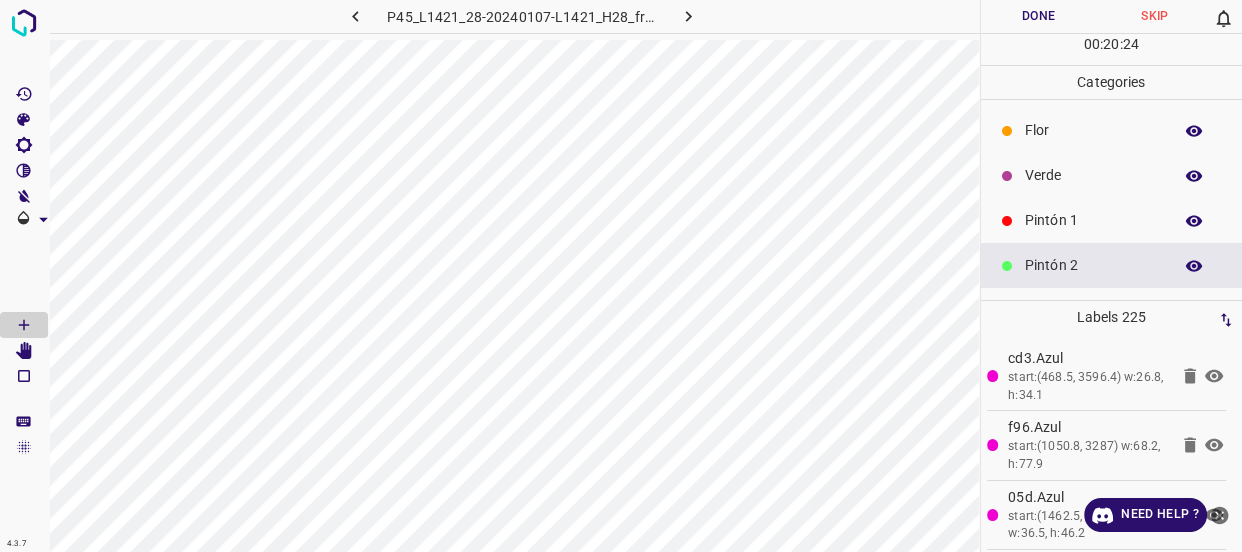scroll, scrollTop: 175, scrollLeft: 0, axis: vertical 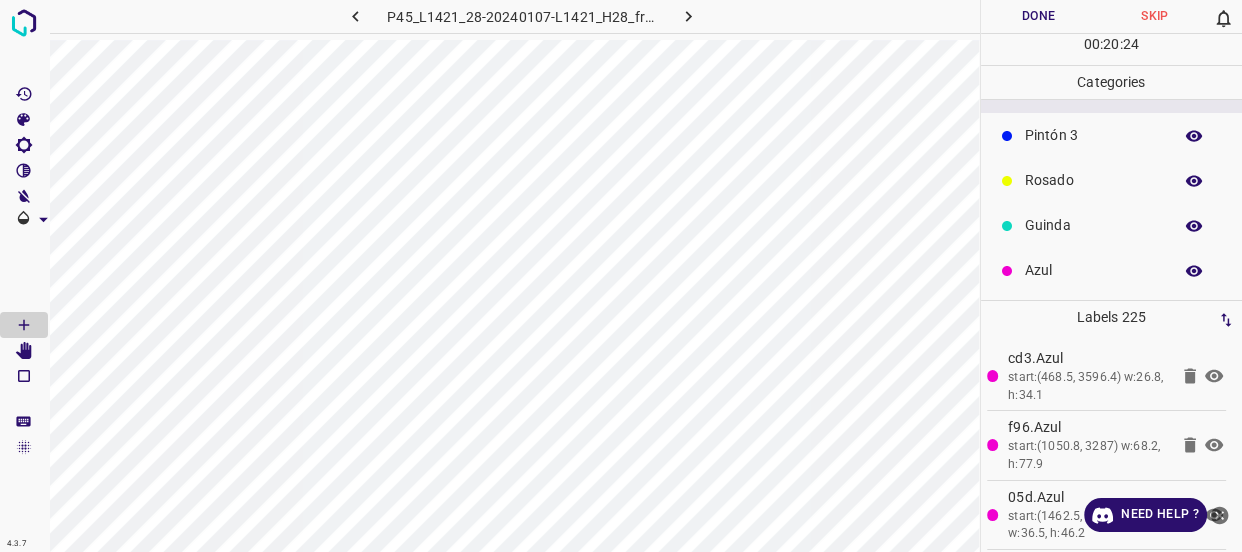 click on "Azul" at bounding box center (1093, 270) 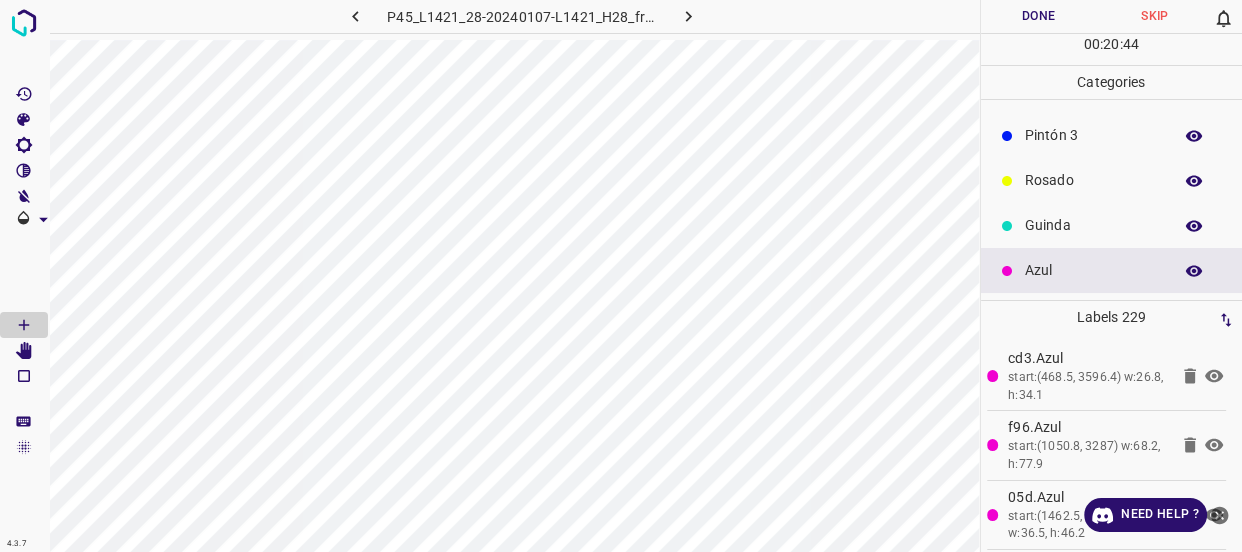 click on "Guinda" at bounding box center [1093, 225] 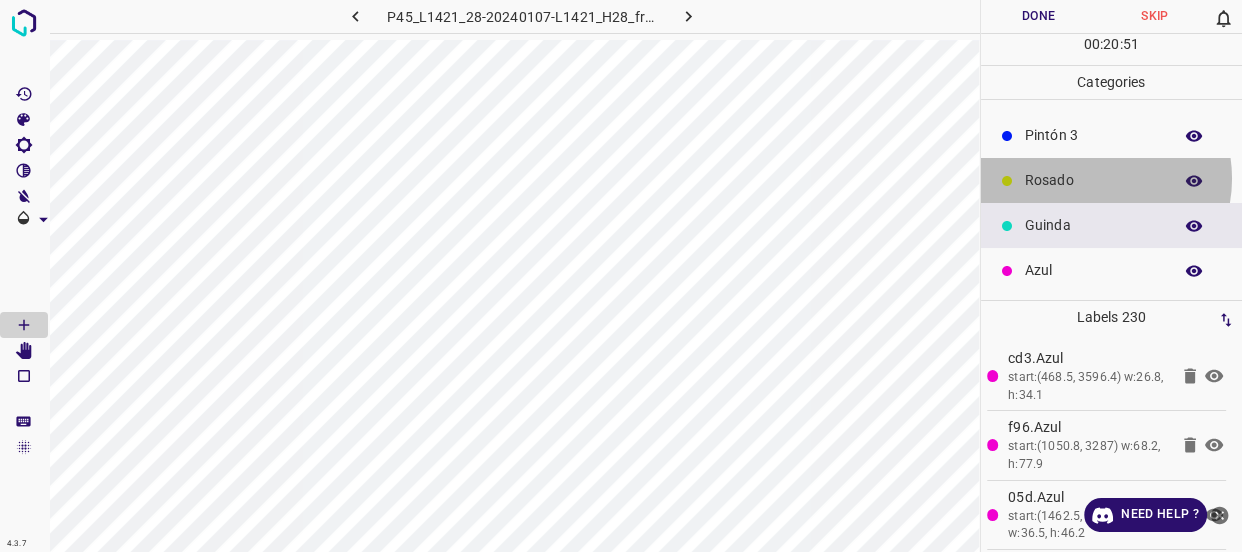 click on "Rosado" at bounding box center (1093, 180) 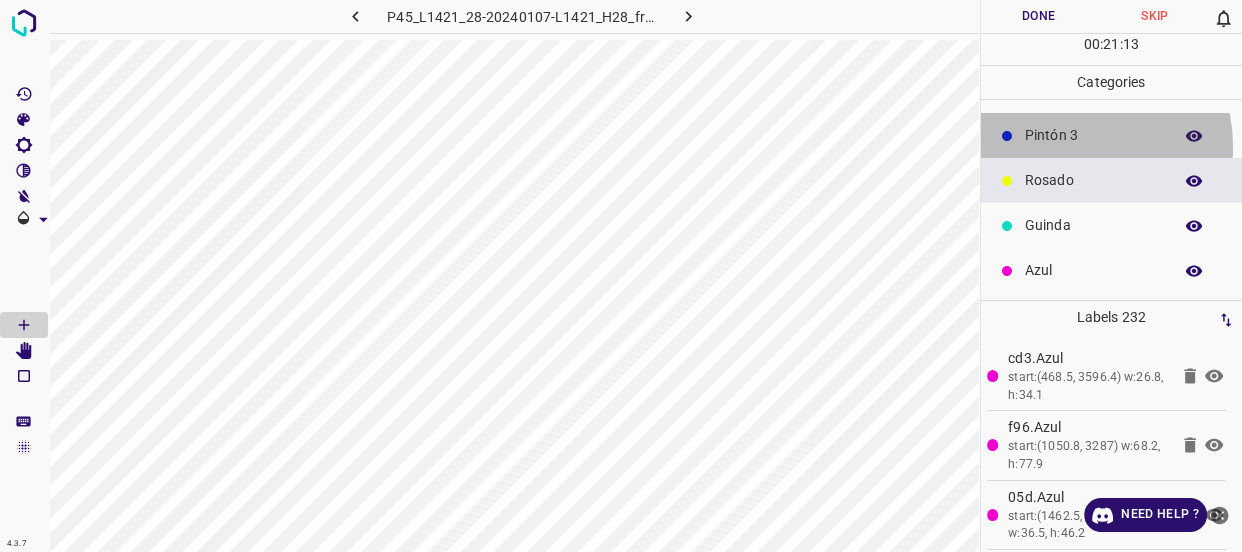 click on "Pintón 3" at bounding box center (1112, 135) 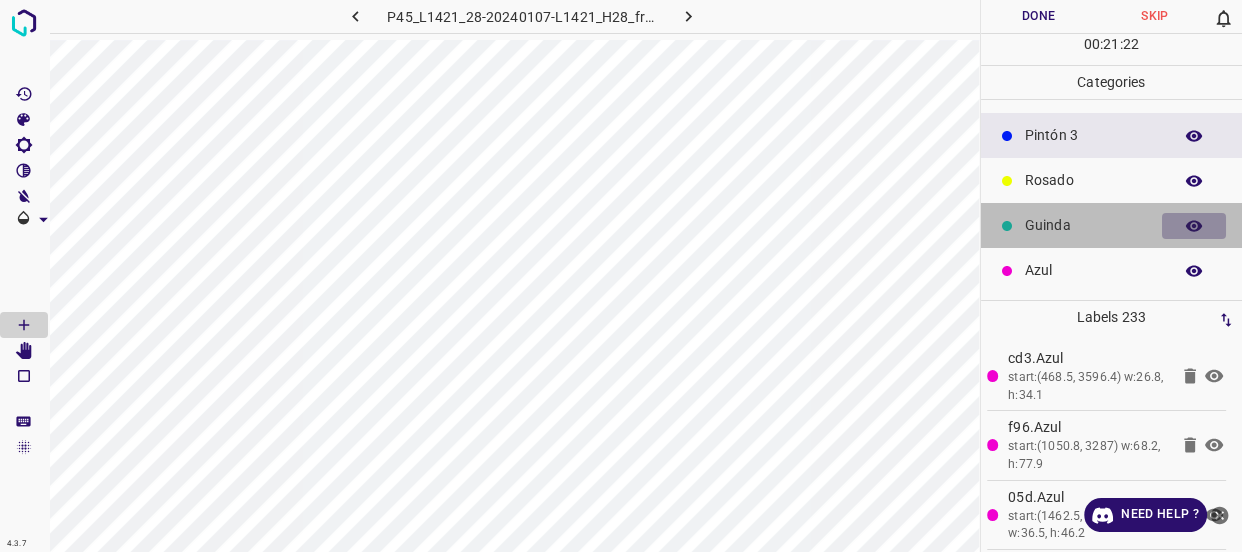 click 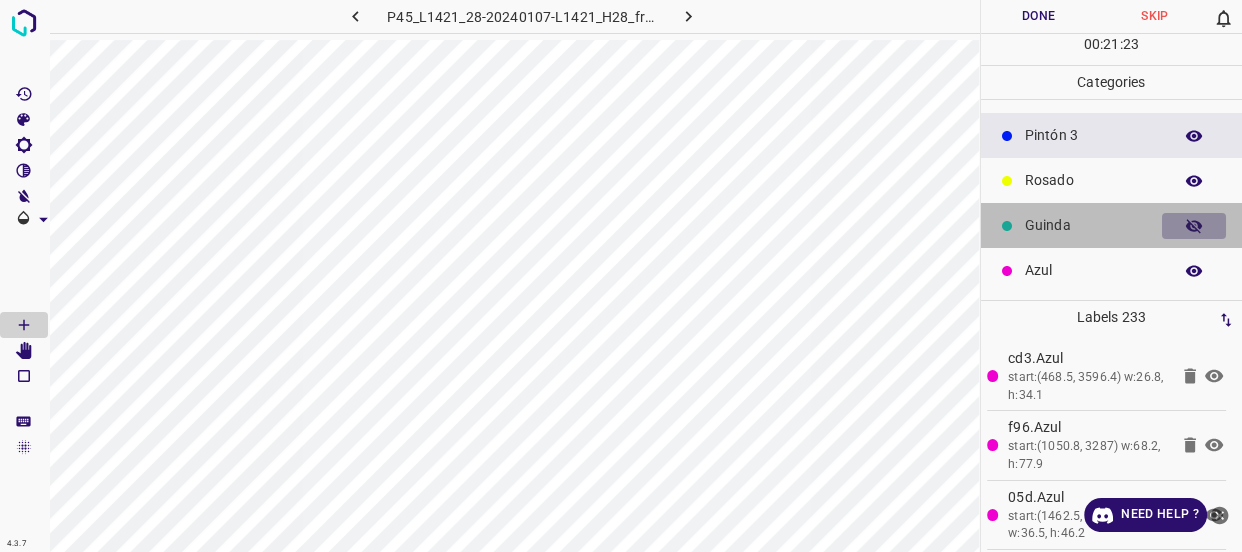 click 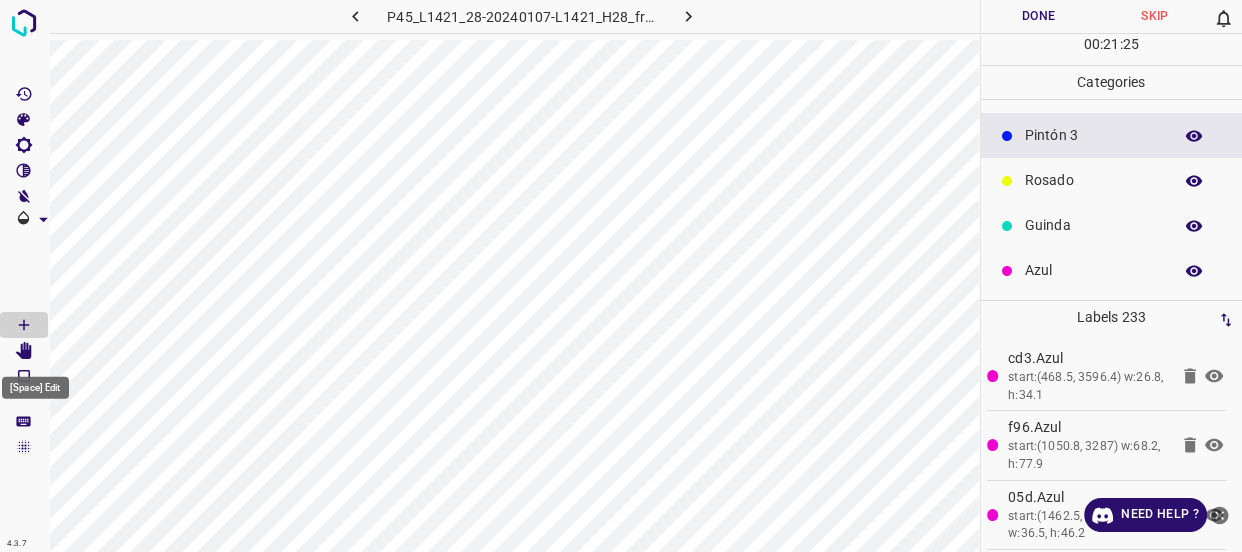 click 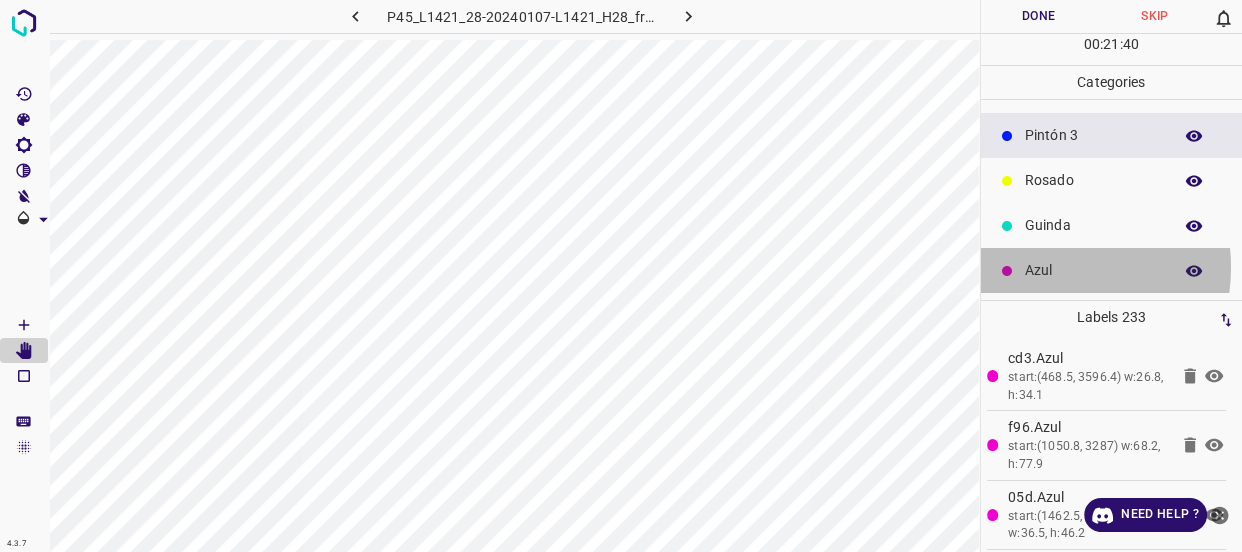 click on "Azul" at bounding box center (1093, 270) 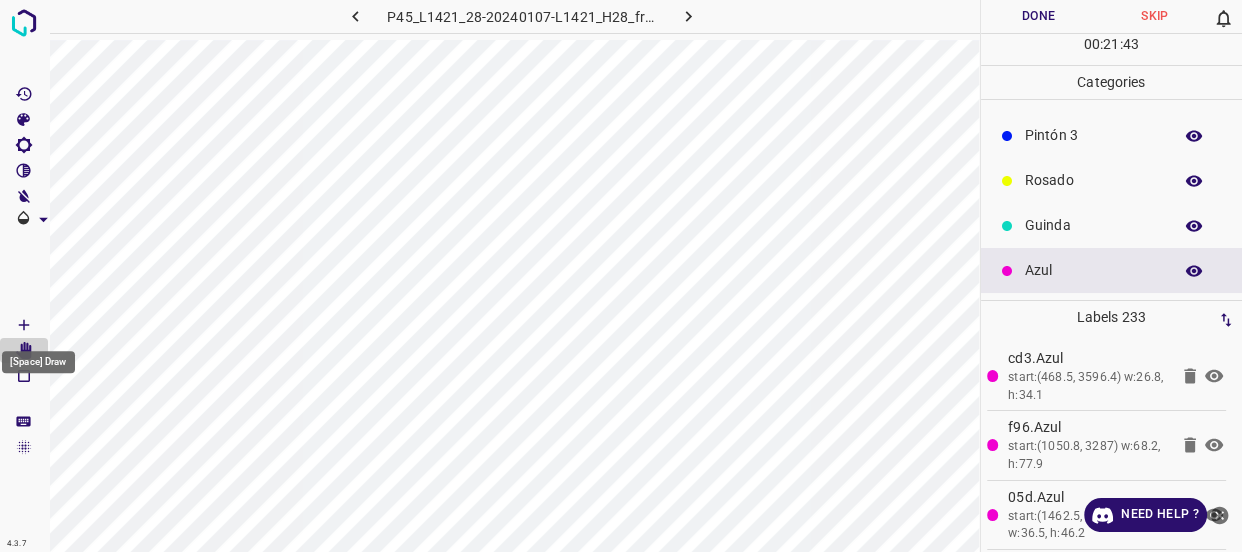click at bounding box center (24, 325) 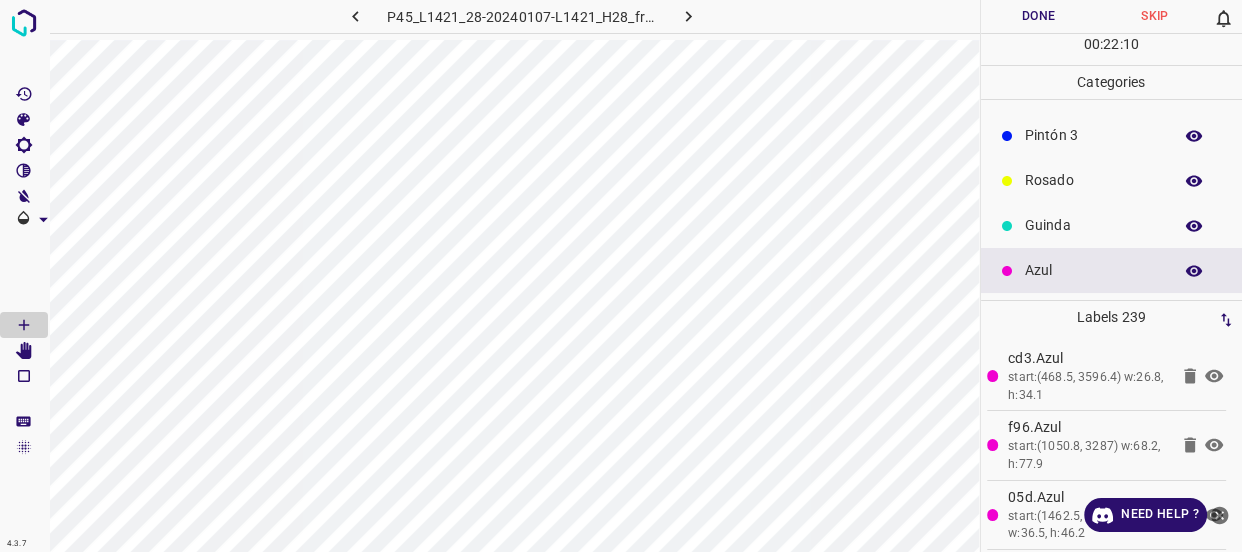 click on "Guinda" at bounding box center [1093, 225] 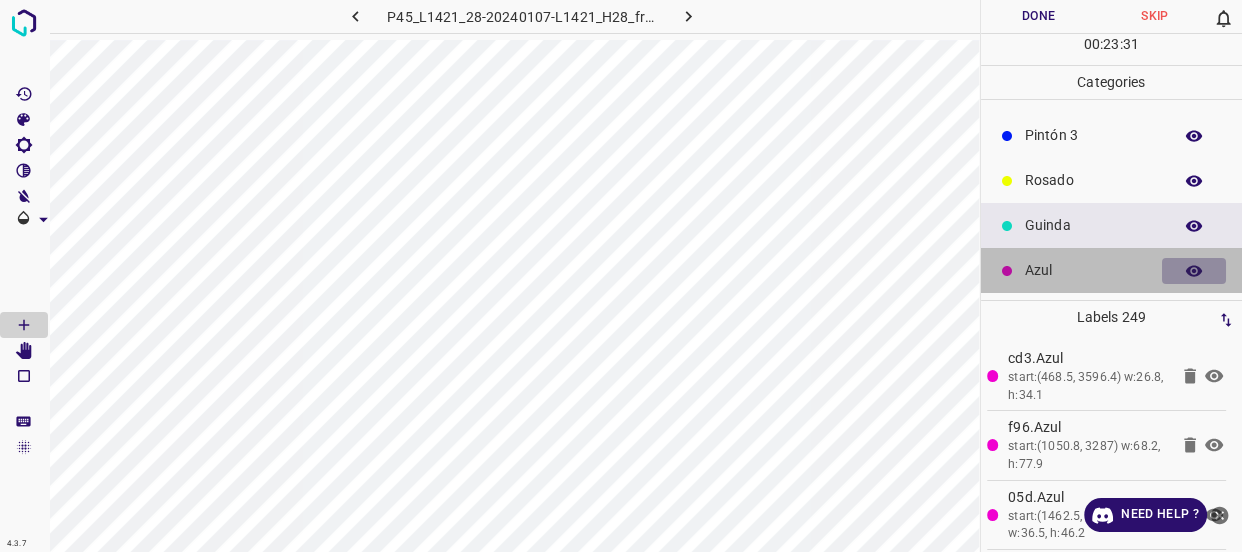 click 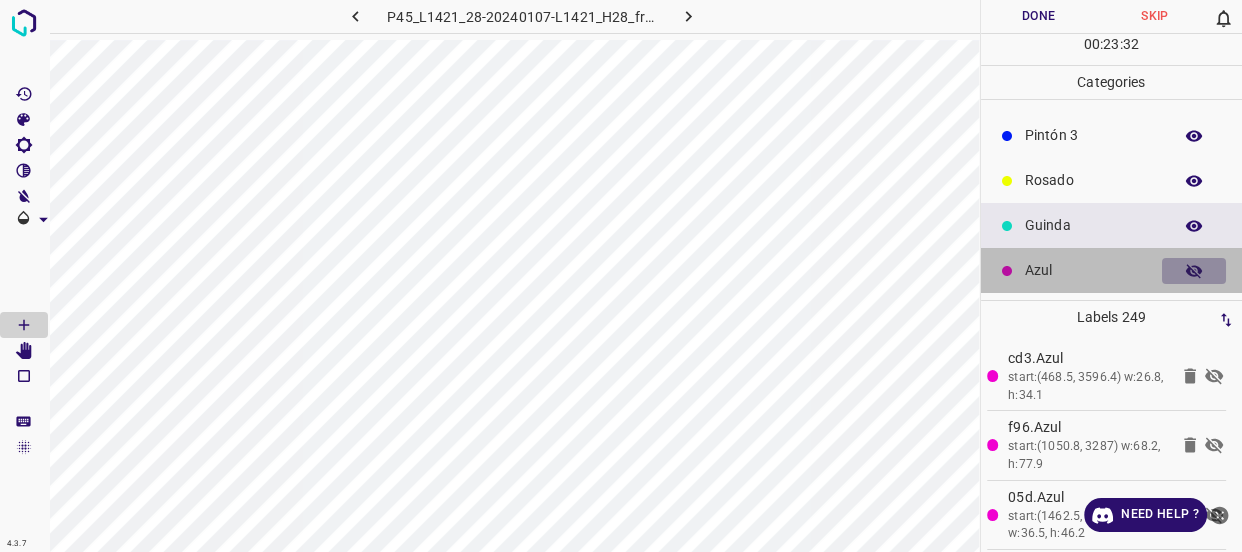 click 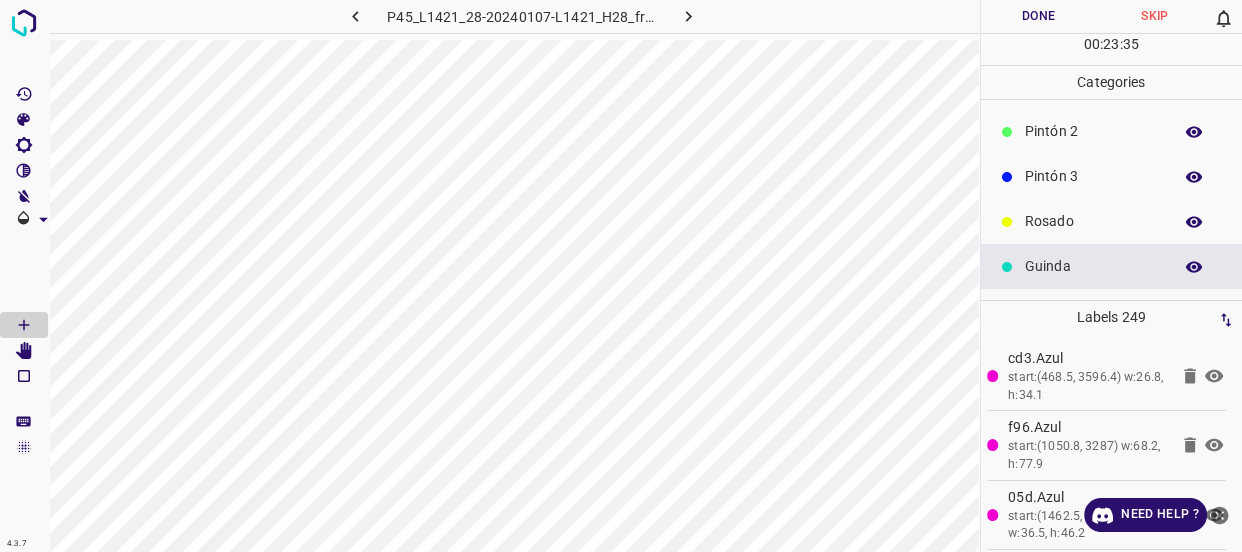 scroll, scrollTop: 175, scrollLeft: 0, axis: vertical 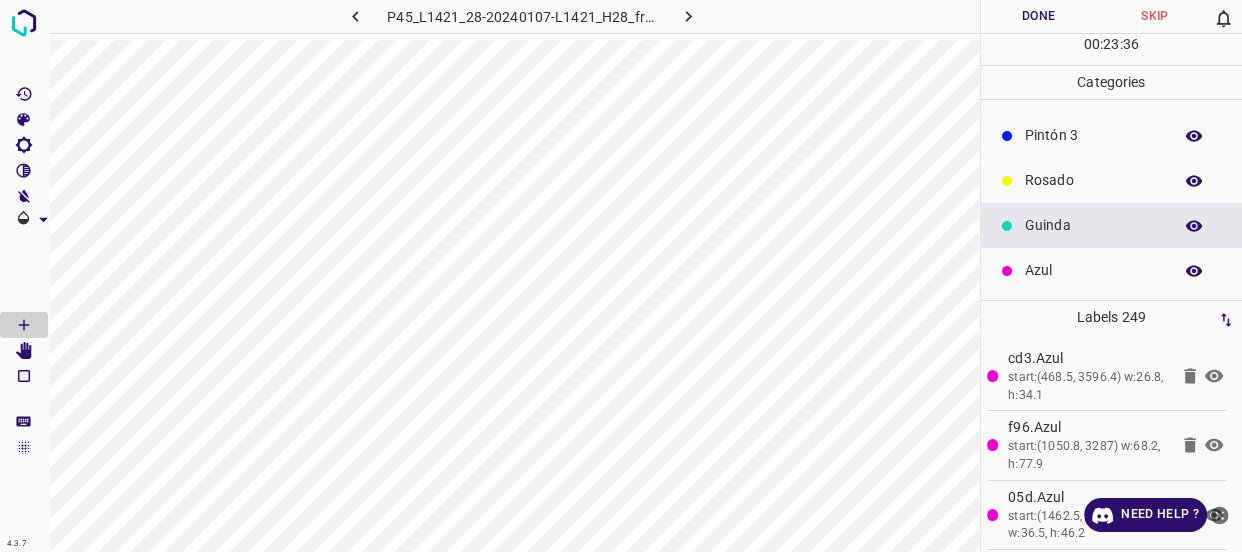 click on "Azul" at bounding box center (1093, 270) 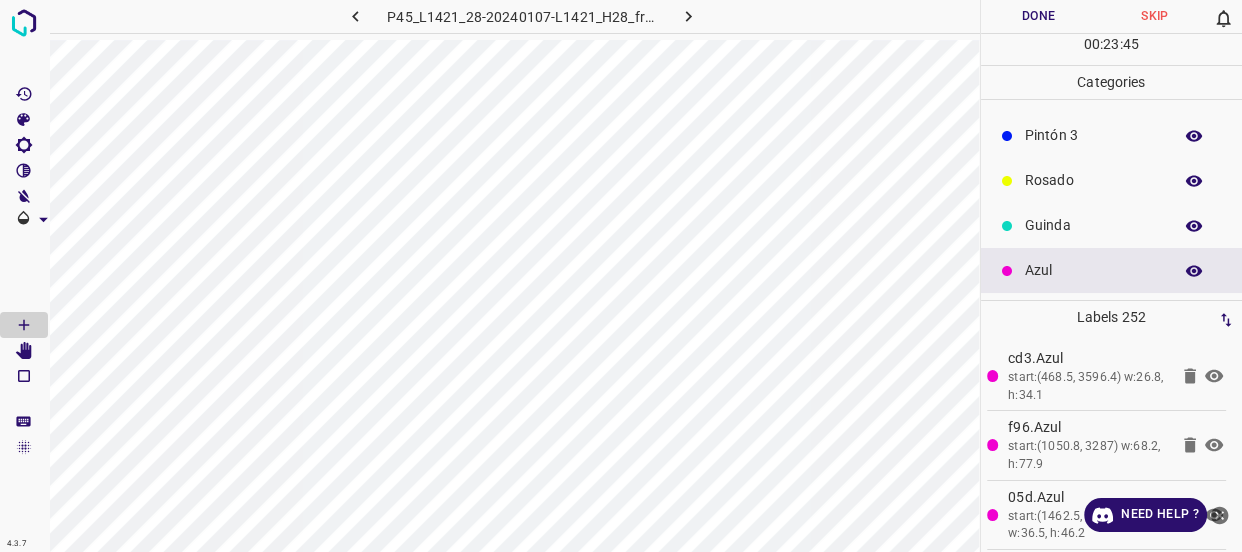 scroll, scrollTop: 0, scrollLeft: 0, axis: both 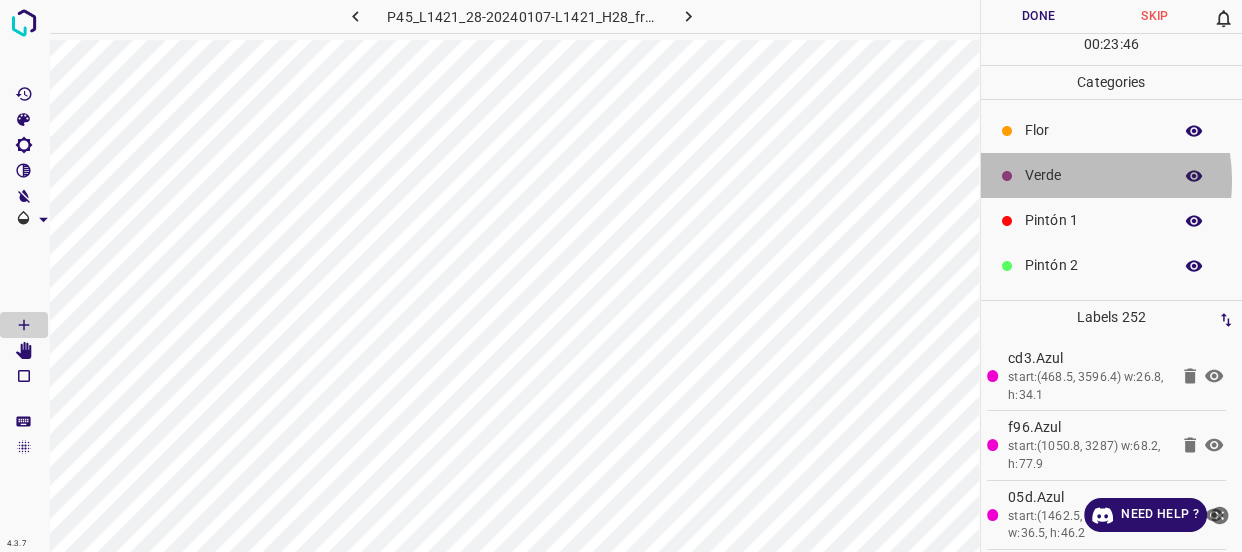click on "Verde" at bounding box center (1093, 175) 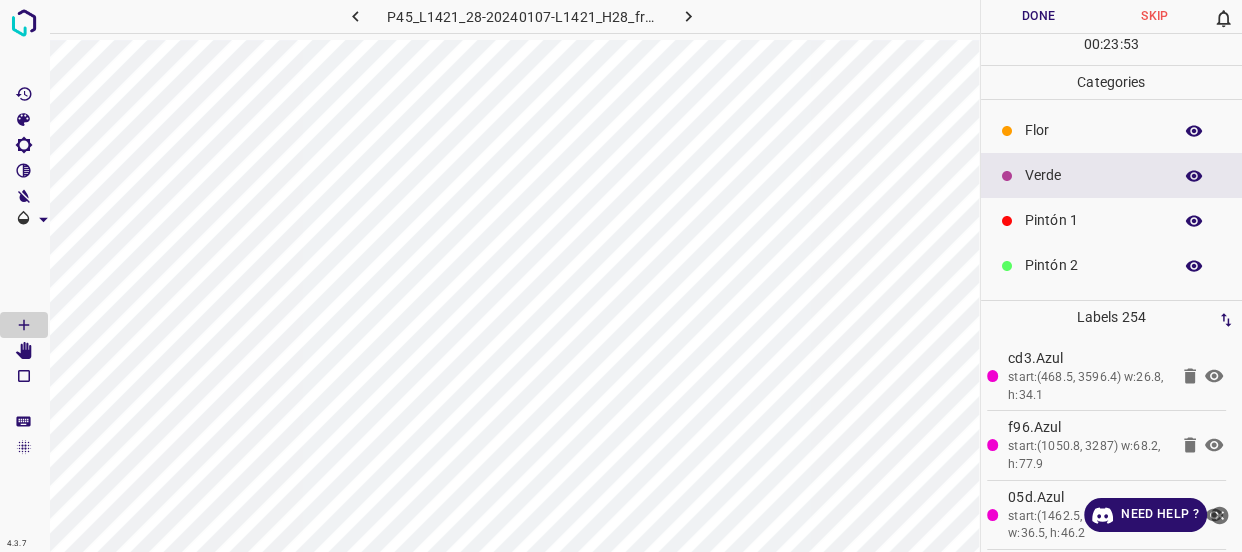 scroll, scrollTop: 175, scrollLeft: 0, axis: vertical 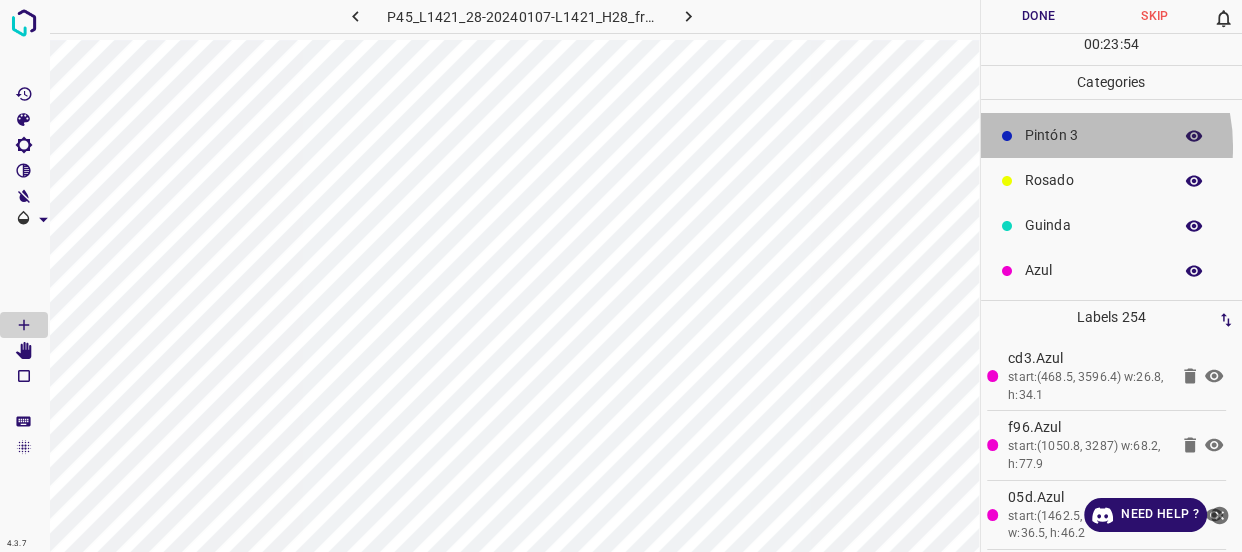 click on "Pintón 3" at bounding box center [1112, 135] 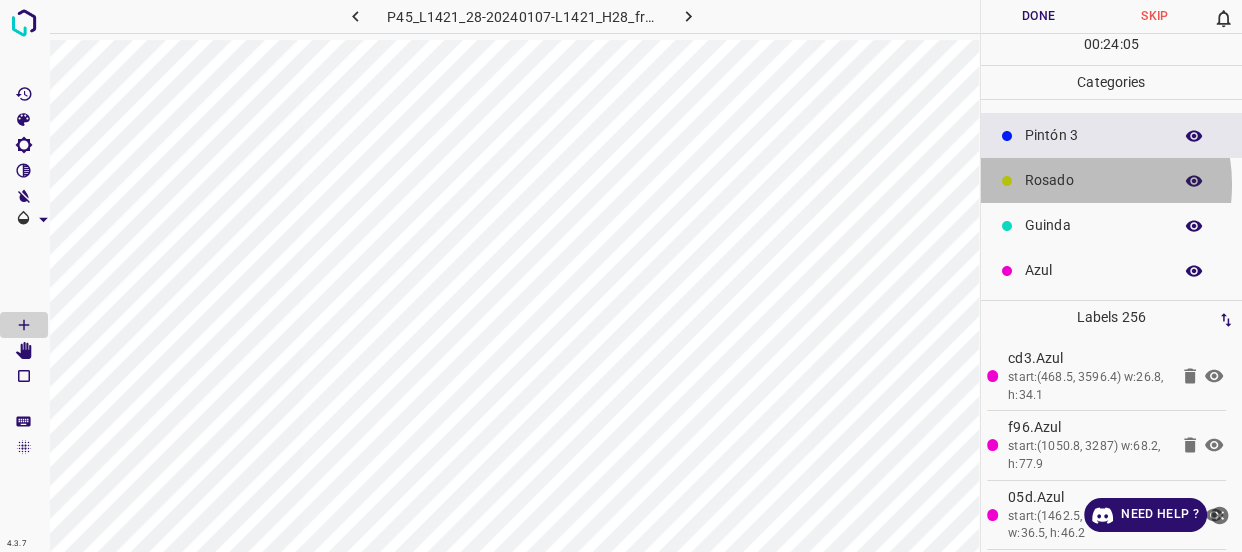 click on "Rosado" at bounding box center (1093, 180) 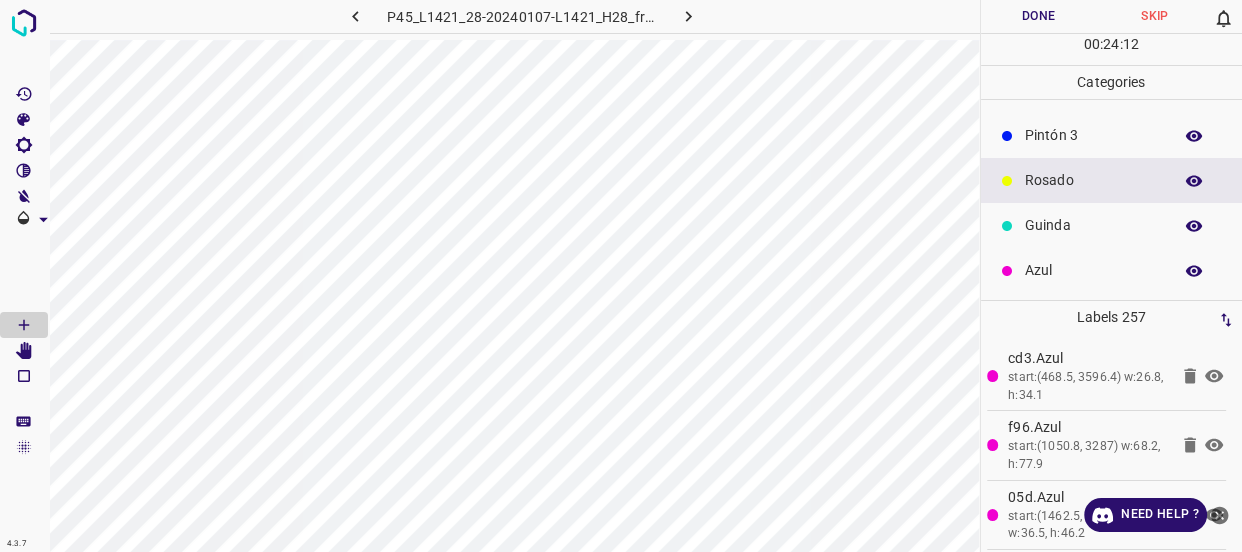 scroll, scrollTop: 0, scrollLeft: 0, axis: both 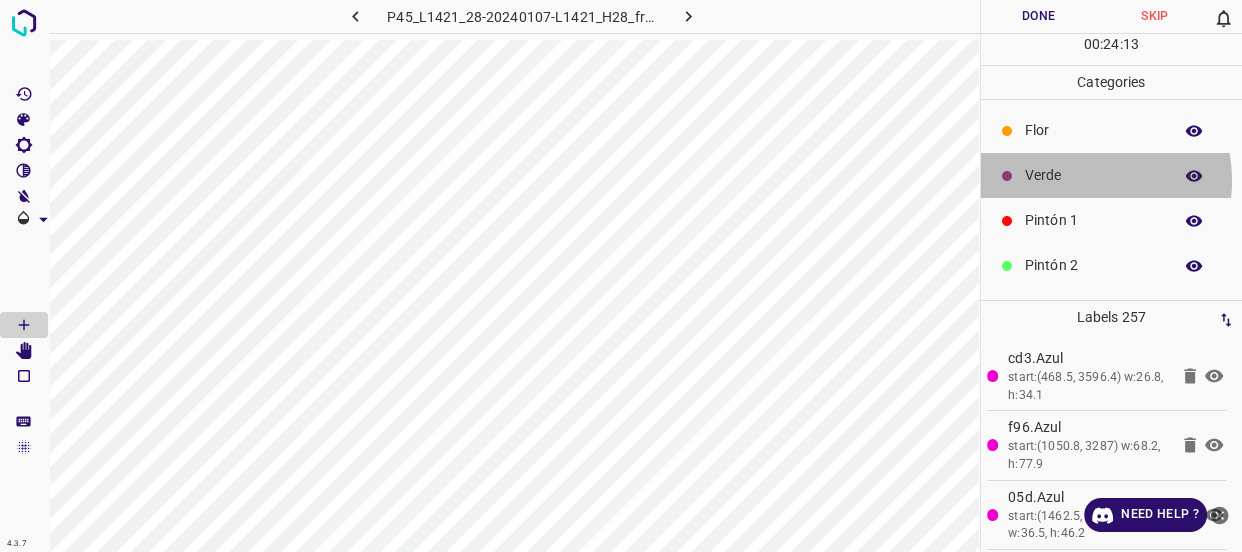 click on "Verde" at bounding box center (1093, 175) 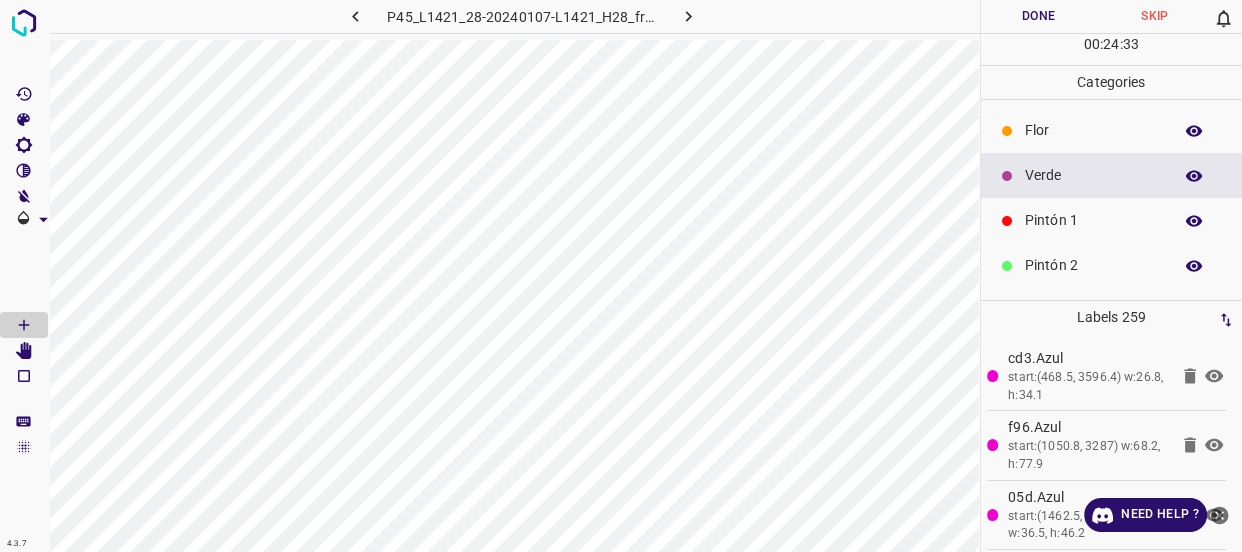 click on "Flor" at bounding box center [1093, 130] 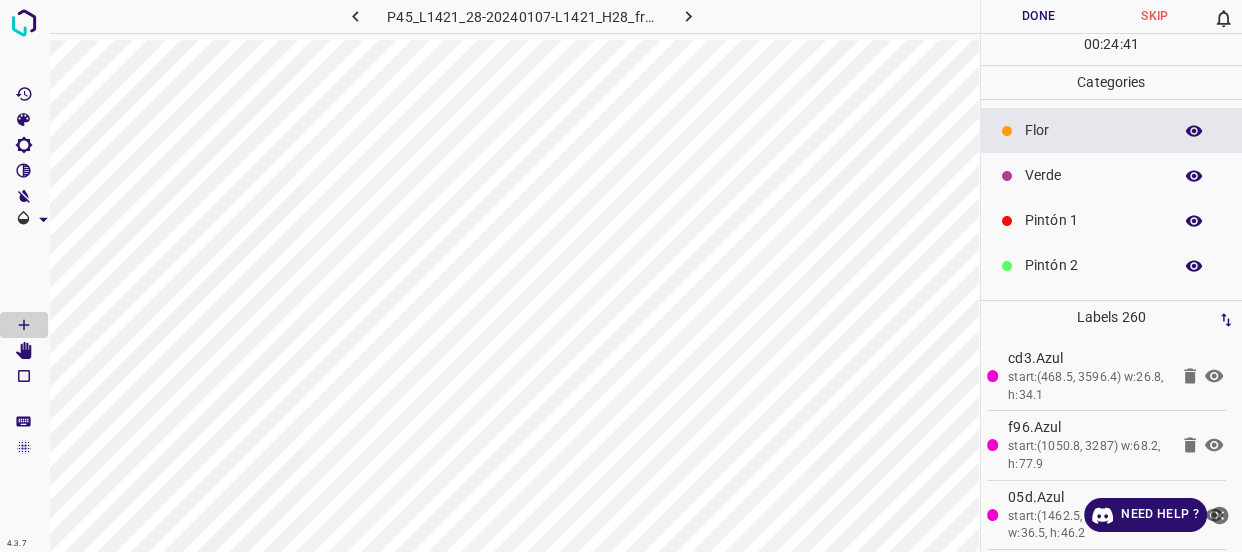 click on "Verde" at bounding box center (1093, 175) 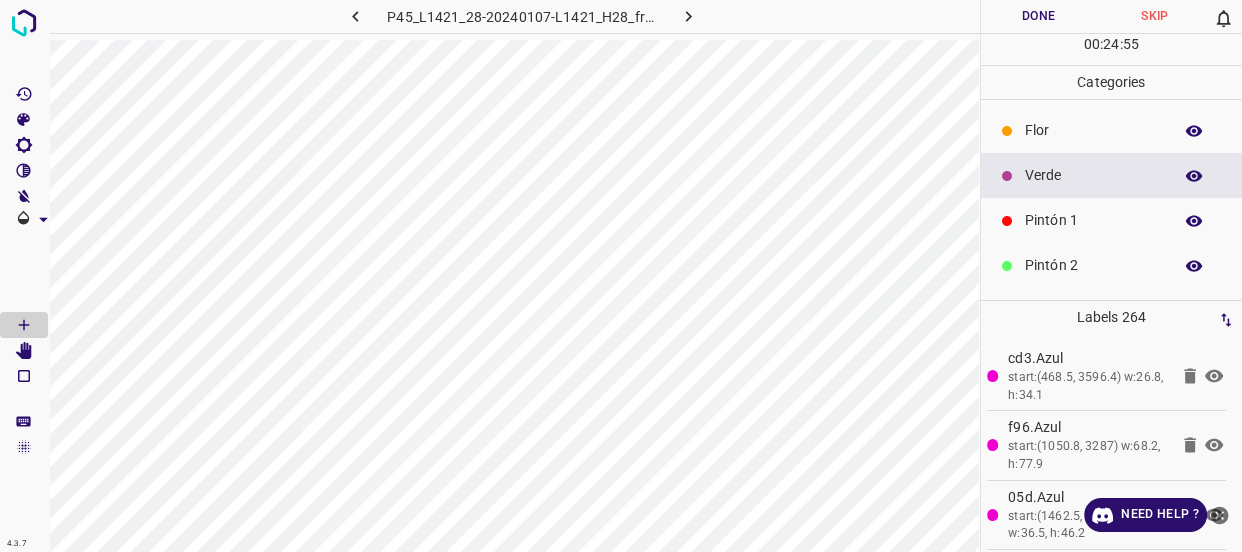 click 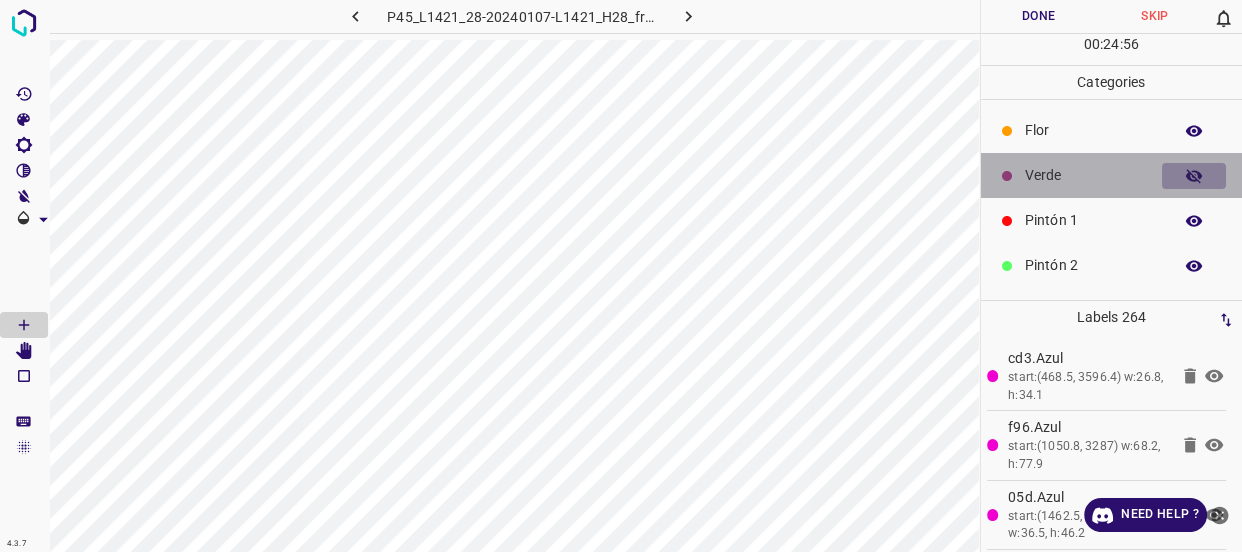 click 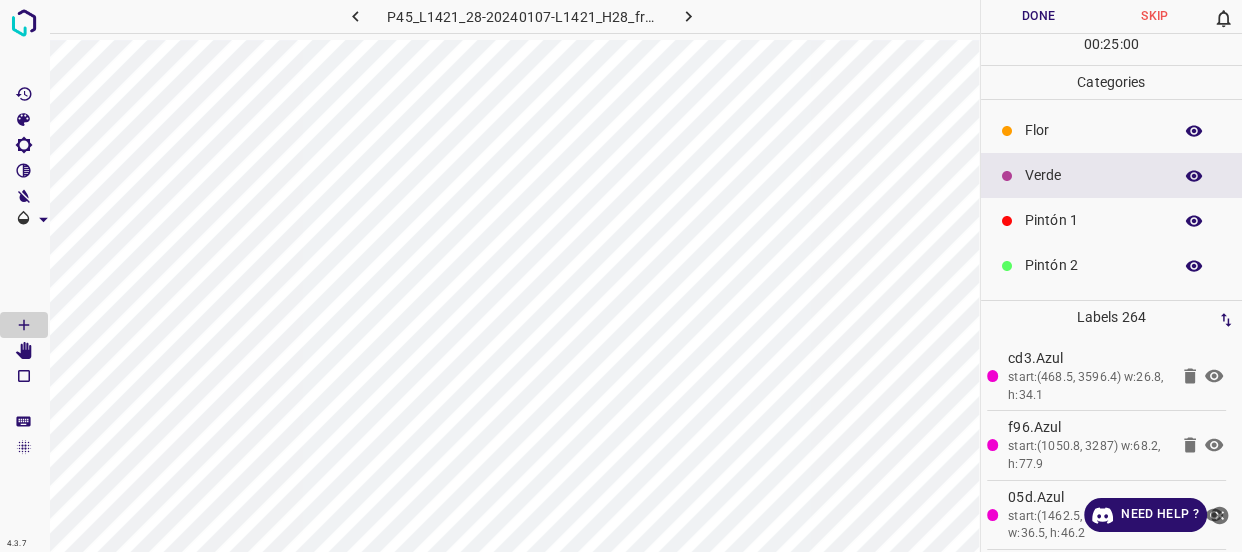 drag, startPoint x: 1037, startPoint y: 131, endPoint x: 1028, endPoint y: 151, distance: 21.931713 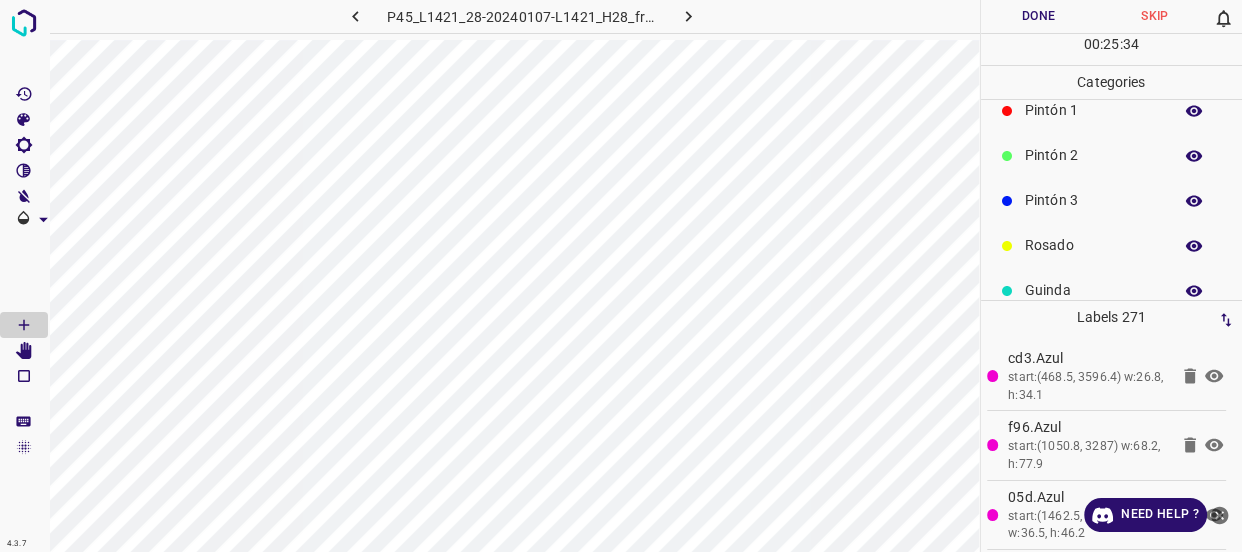 scroll, scrollTop: 175, scrollLeft: 0, axis: vertical 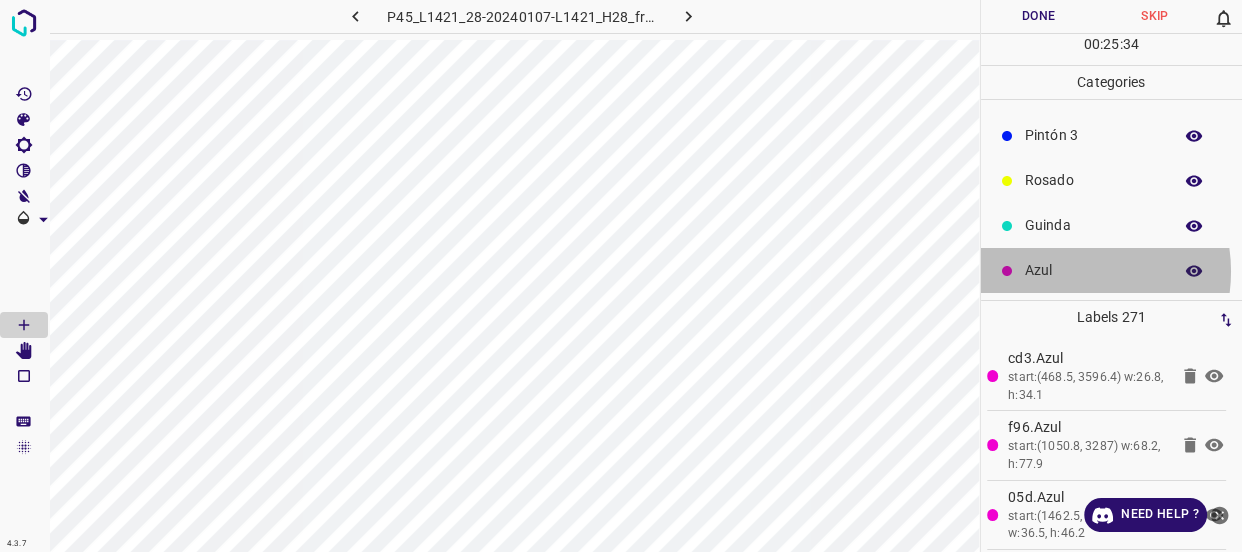 click on "Azul" at bounding box center [1093, 270] 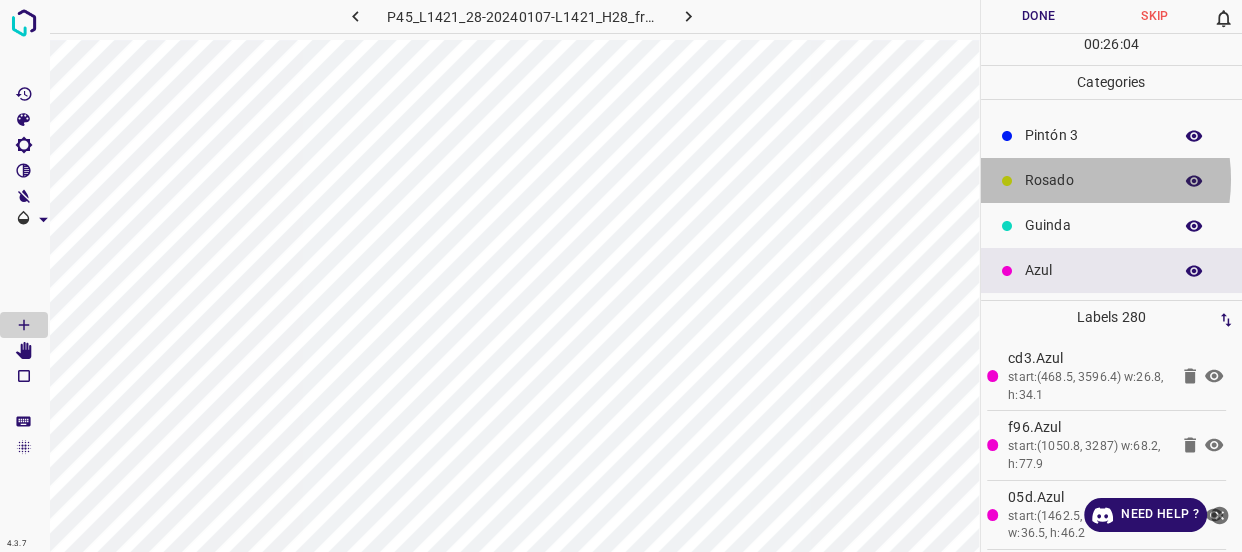 click on "Rosado" at bounding box center [1093, 180] 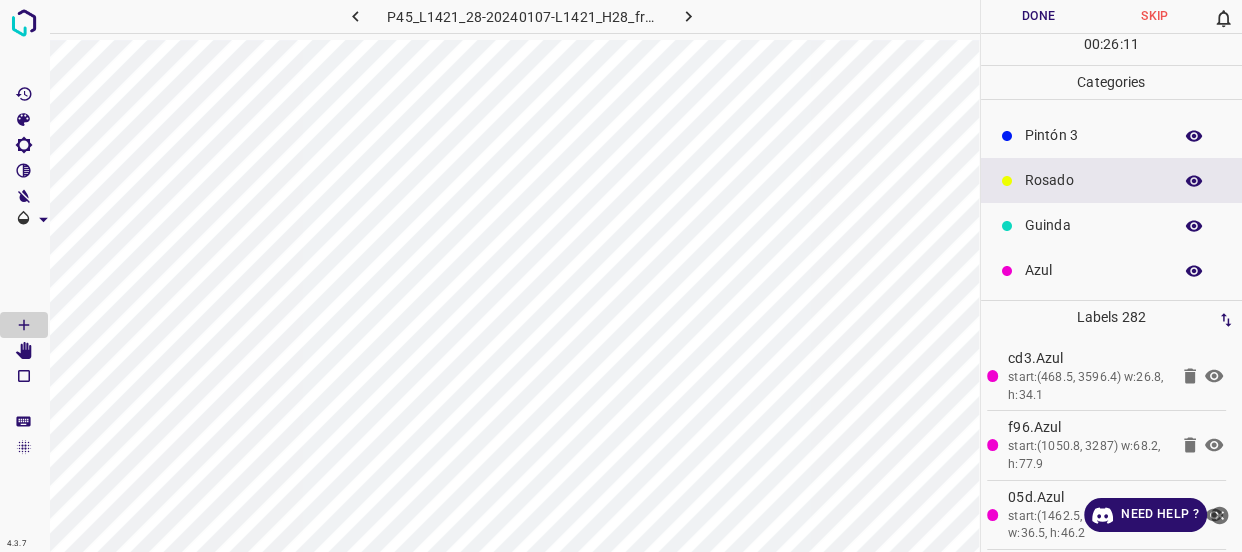click on "Azul" at bounding box center (1093, 270) 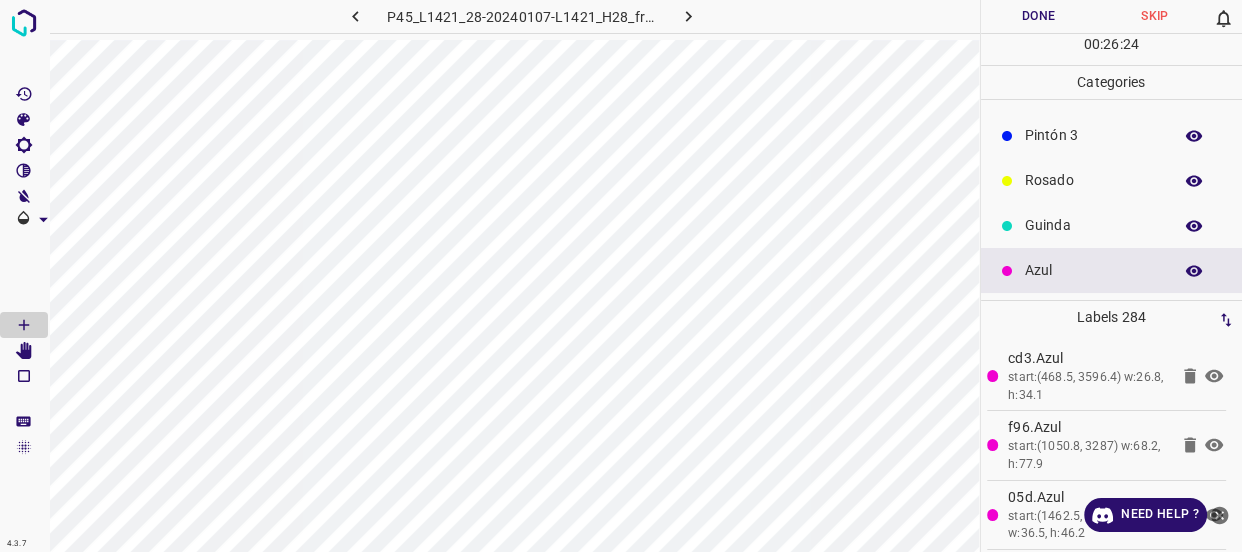 click on "Rosado" at bounding box center (1093, 180) 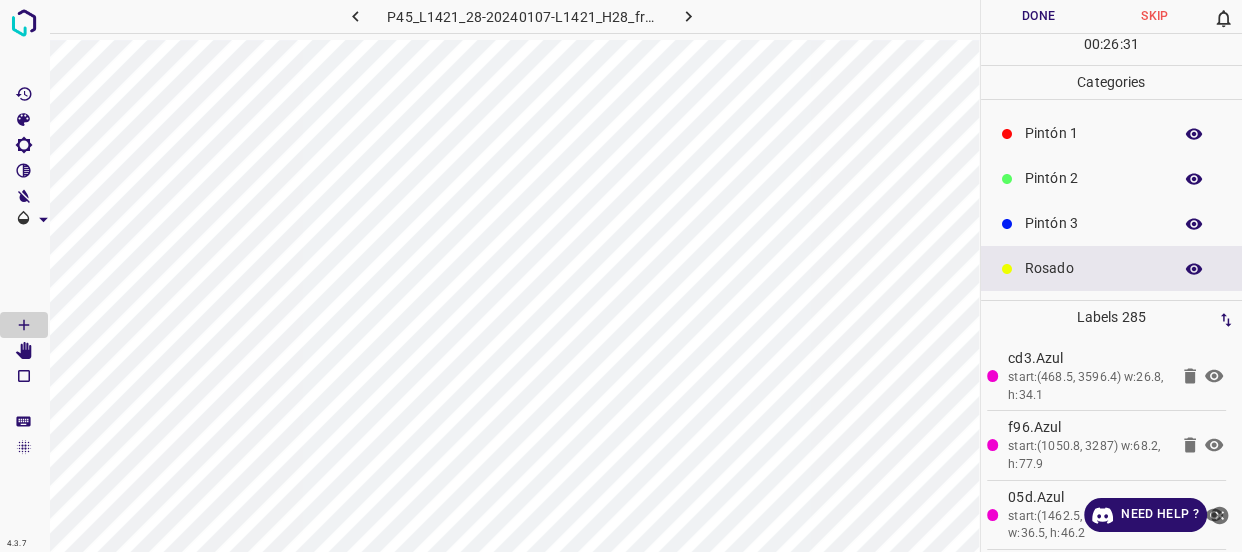 scroll, scrollTop: 84, scrollLeft: 0, axis: vertical 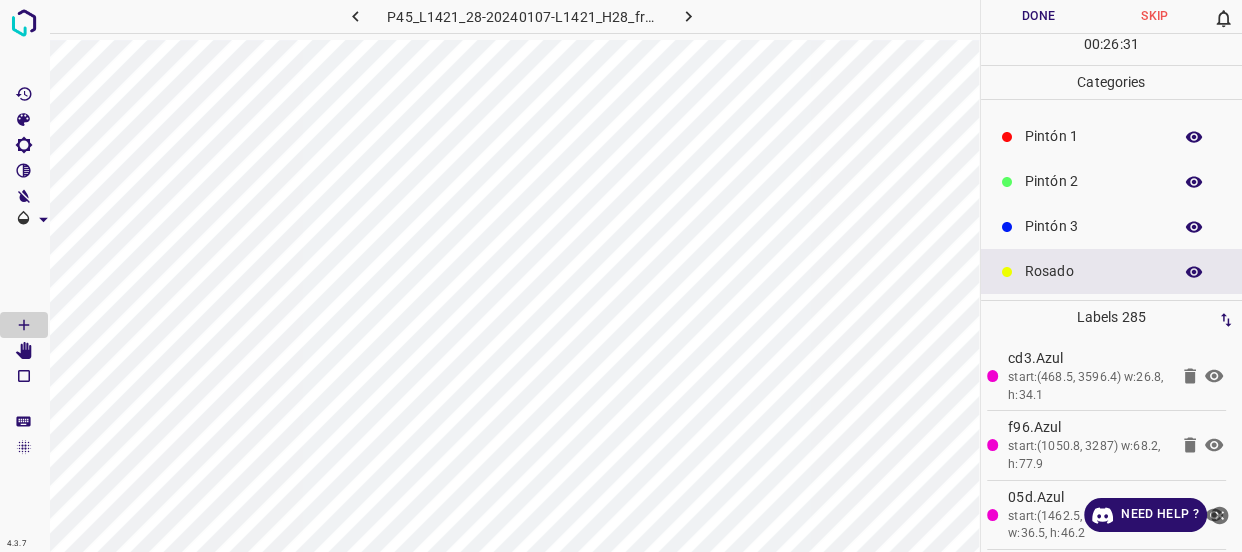 click on "Pintón 2" at bounding box center [1093, 181] 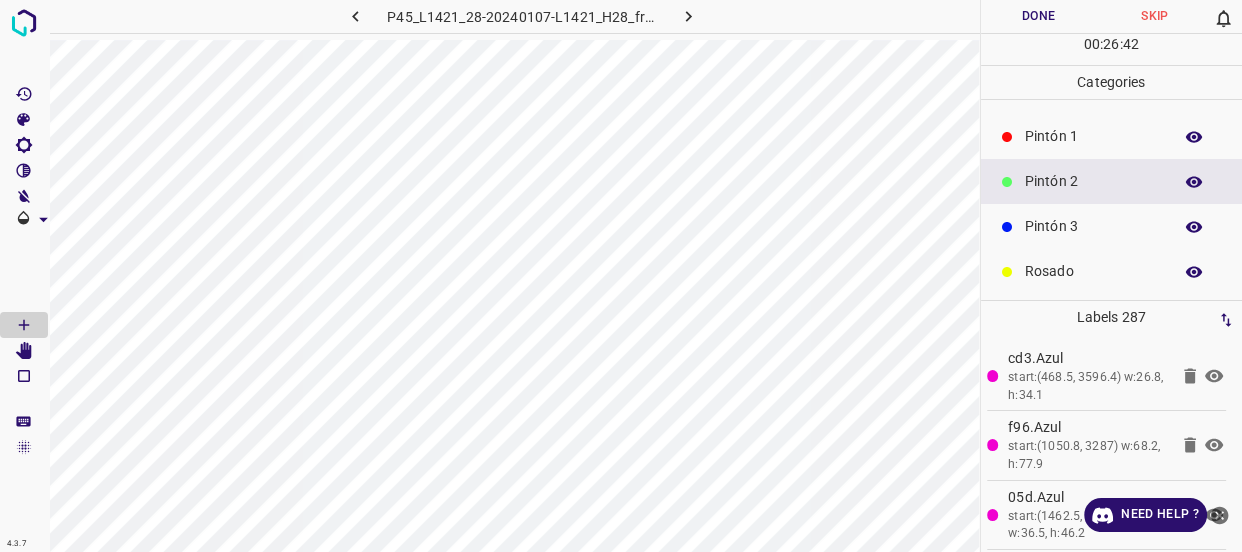 click on "Rosado" at bounding box center [1093, 271] 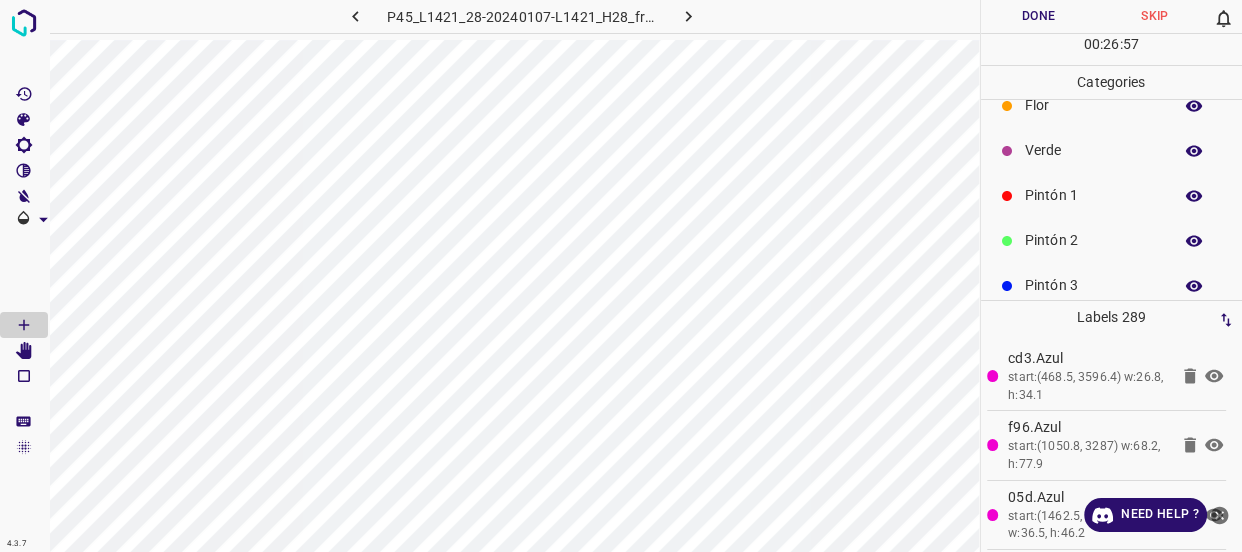 scroll, scrollTop: 0, scrollLeft: 0, axis: both 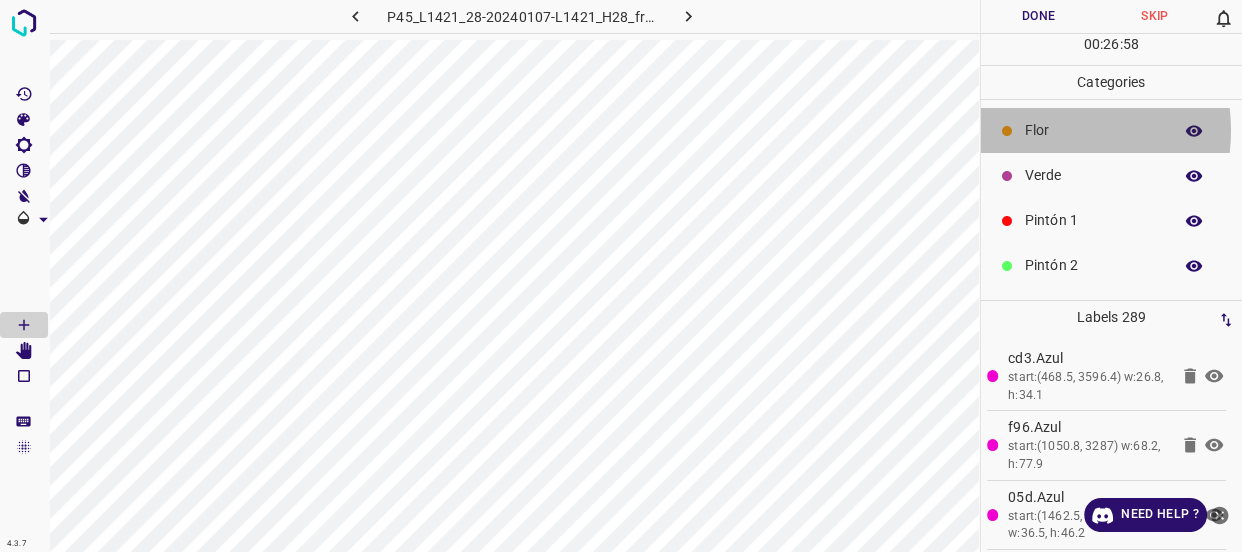 click on "Flor" at bounding box center [1093, 130] 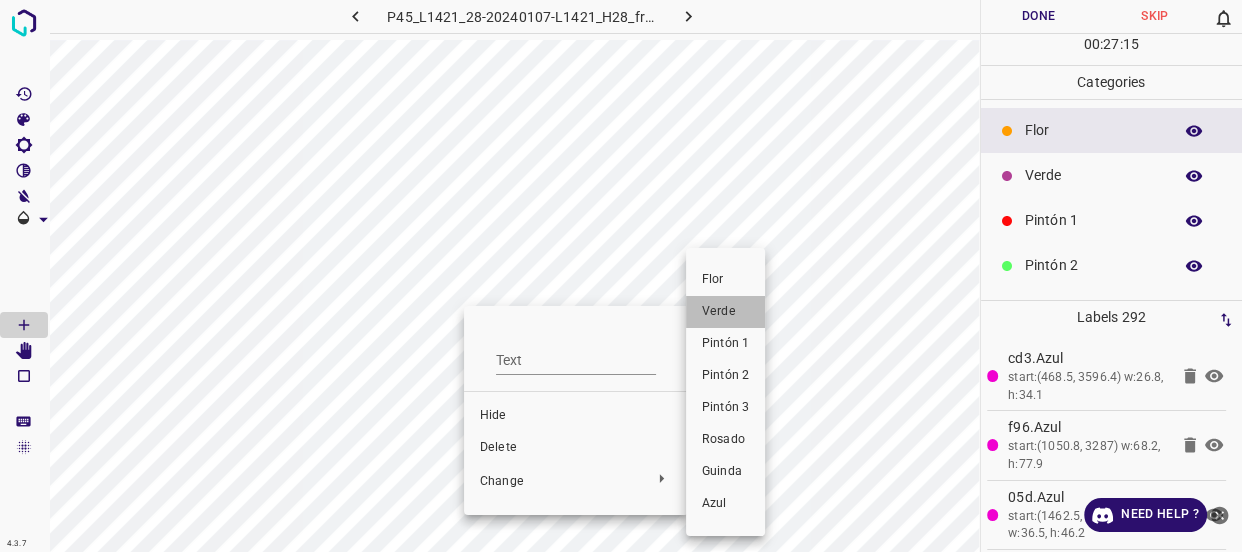 click on "Verde" at bounding box center [725, 312] 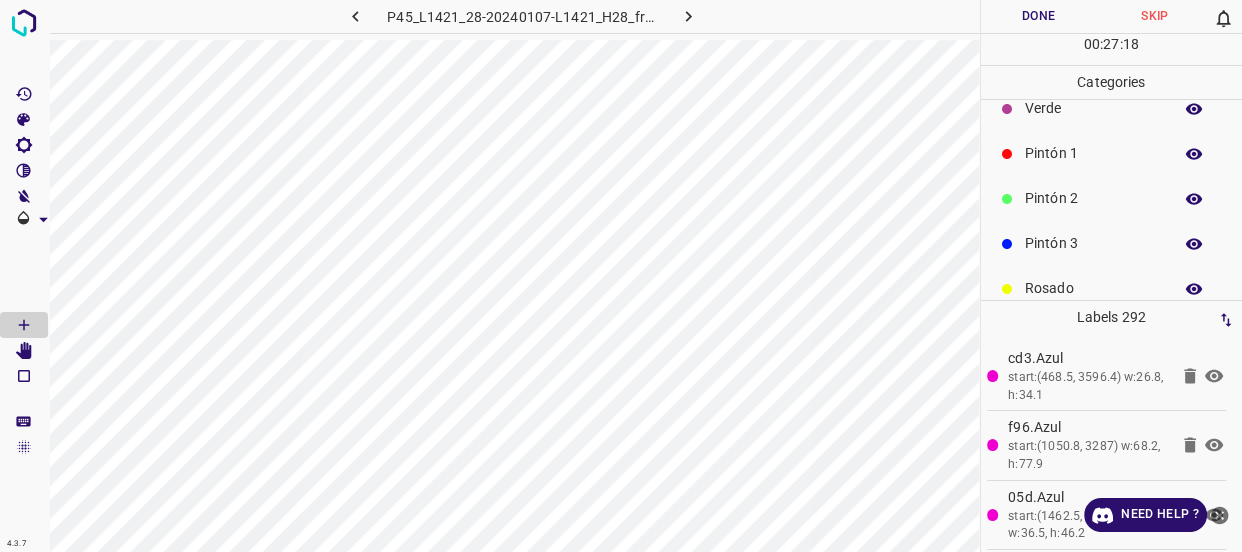 scroll, scrollTop: 175, scrollLeft: 0, axis: vertical 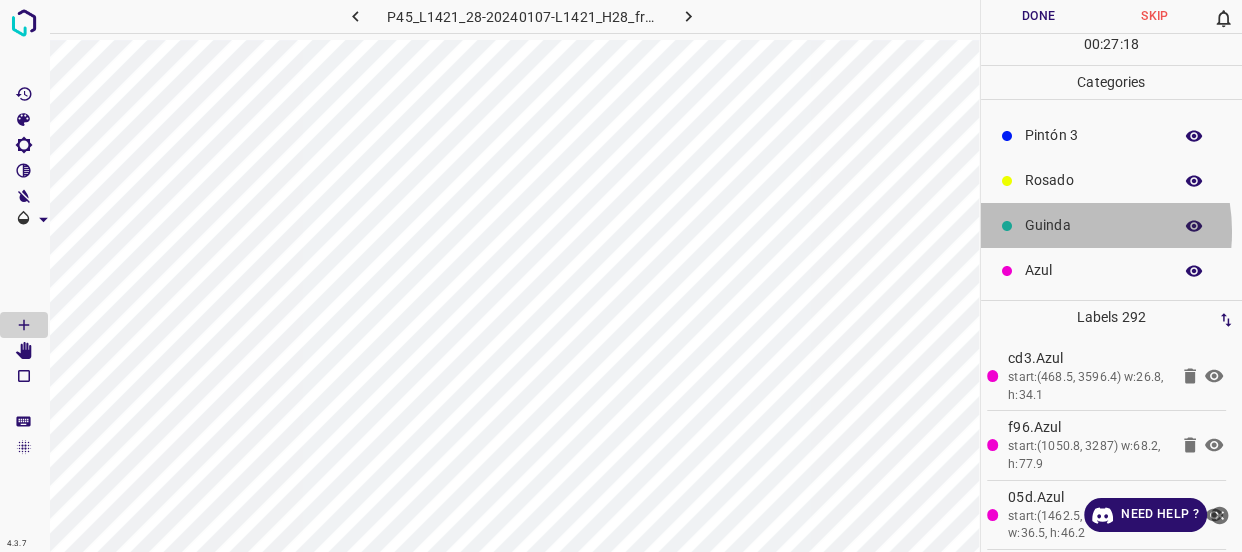 click on "Guinda" at bounding box center (1093, 225) 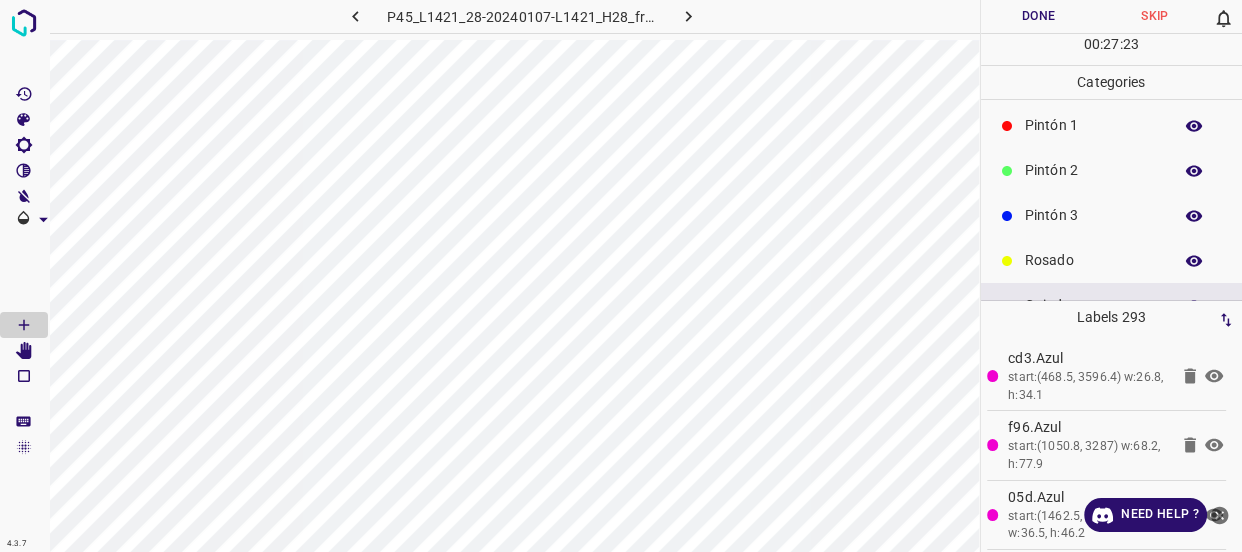 scroll, scrollTop: 0, scrollLeft: 0, axis: both 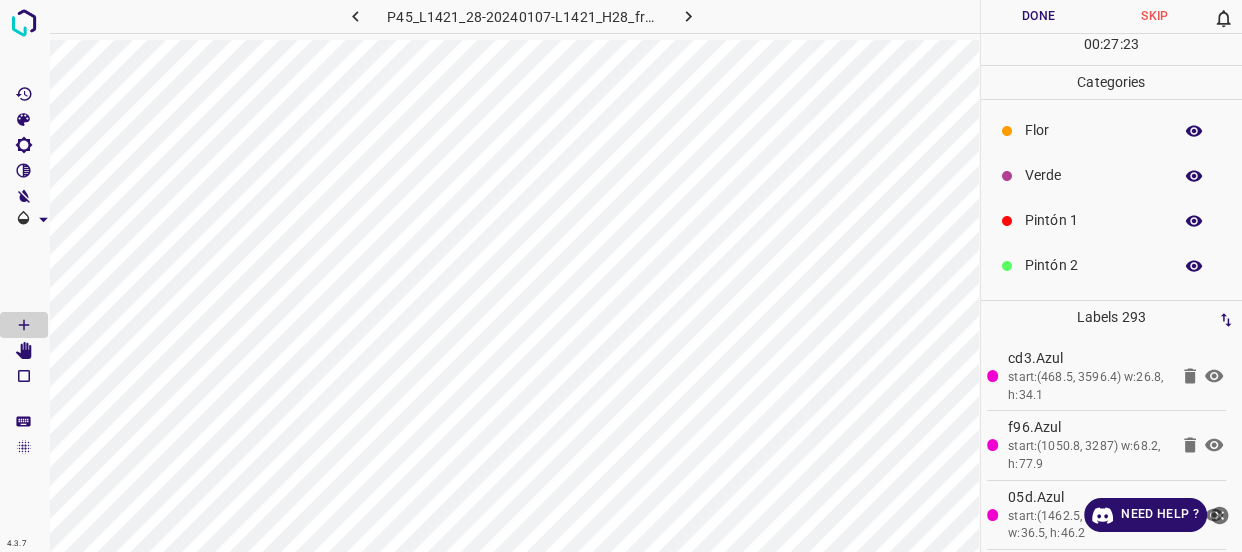 click on "Verde" at bounding box center (1093, 175) 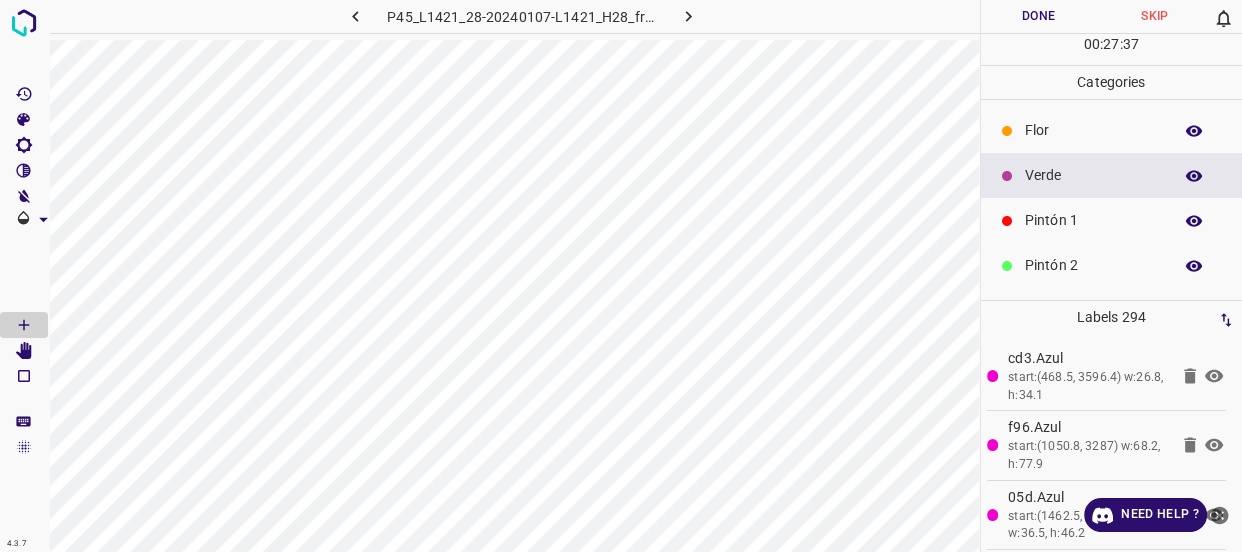 scroll, scrollTop: 175, scrollLeft: 0, axis: vertical 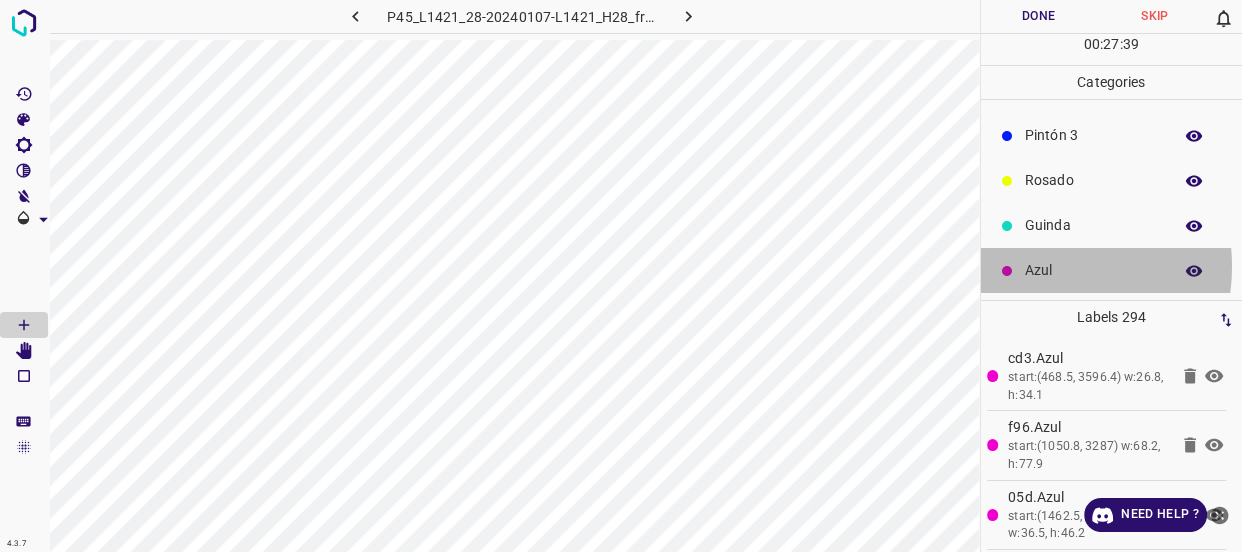 click on "Azul" at bounding box center [1093, 270] 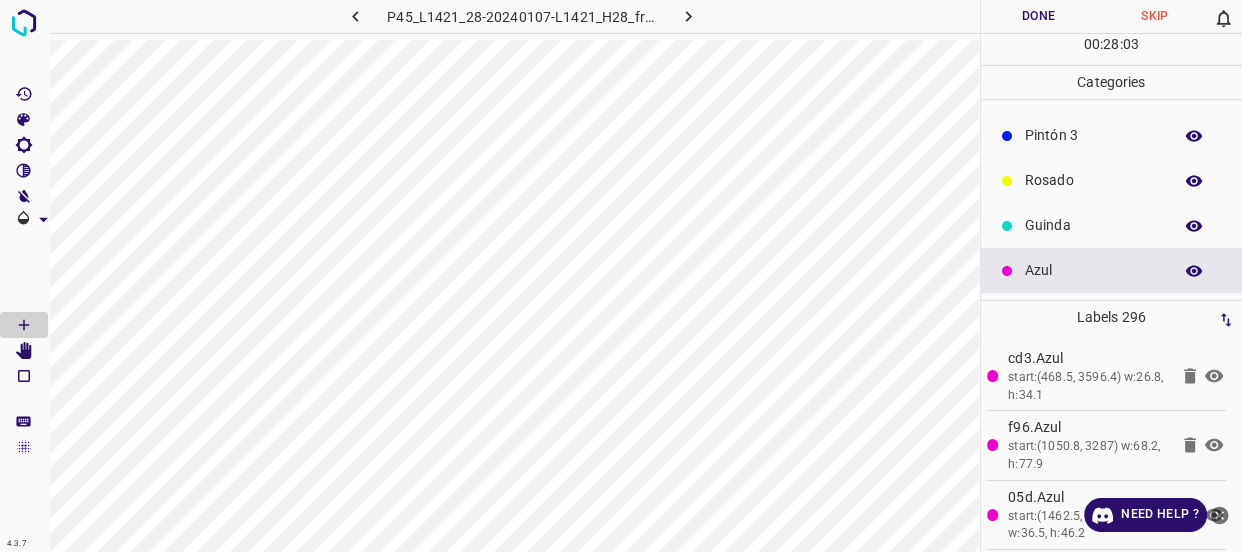 click on "Pintón 3" at bounding box center [1093, 135] 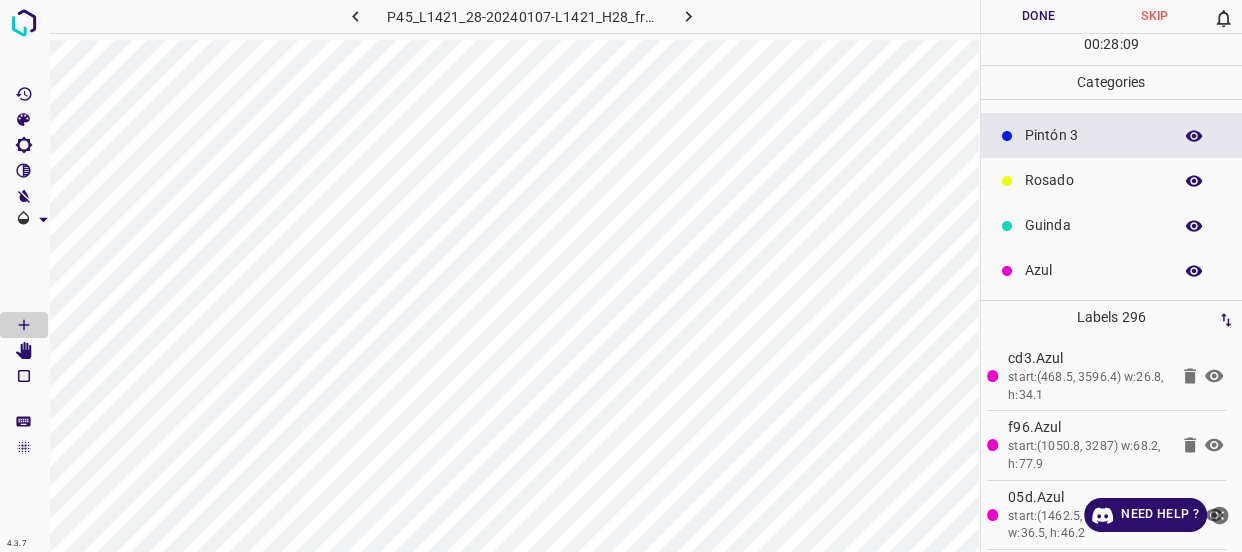 click on "Rosado" at bounding box center [1093, 180] 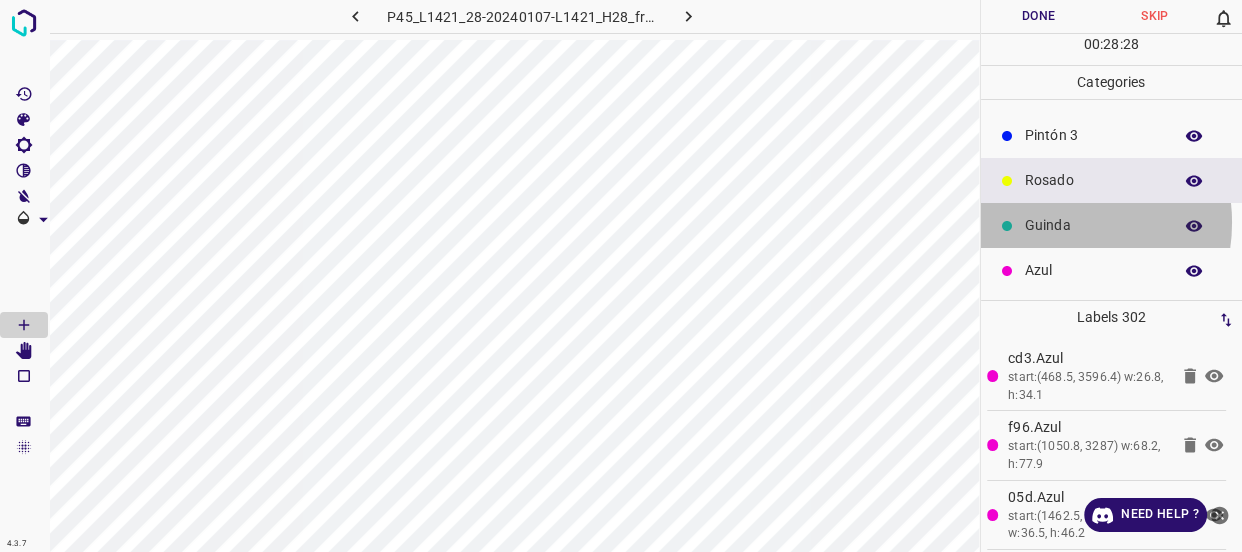 click on "Guinda" at bounding box center (1093, 225) 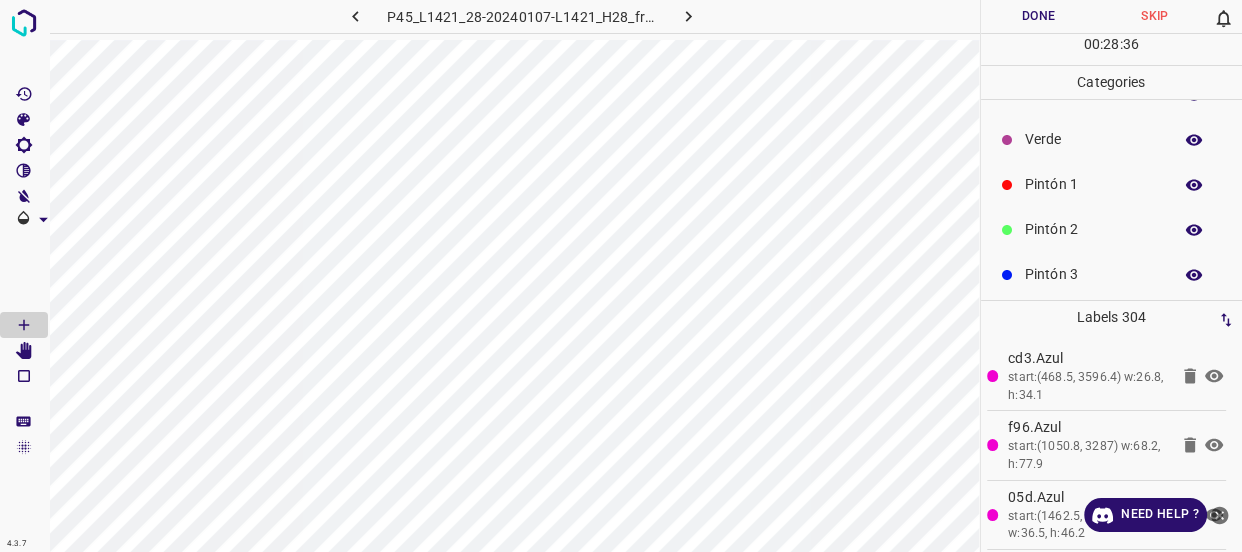 scroll, scrollTop: 0, scrollLeft: 0, axis: both 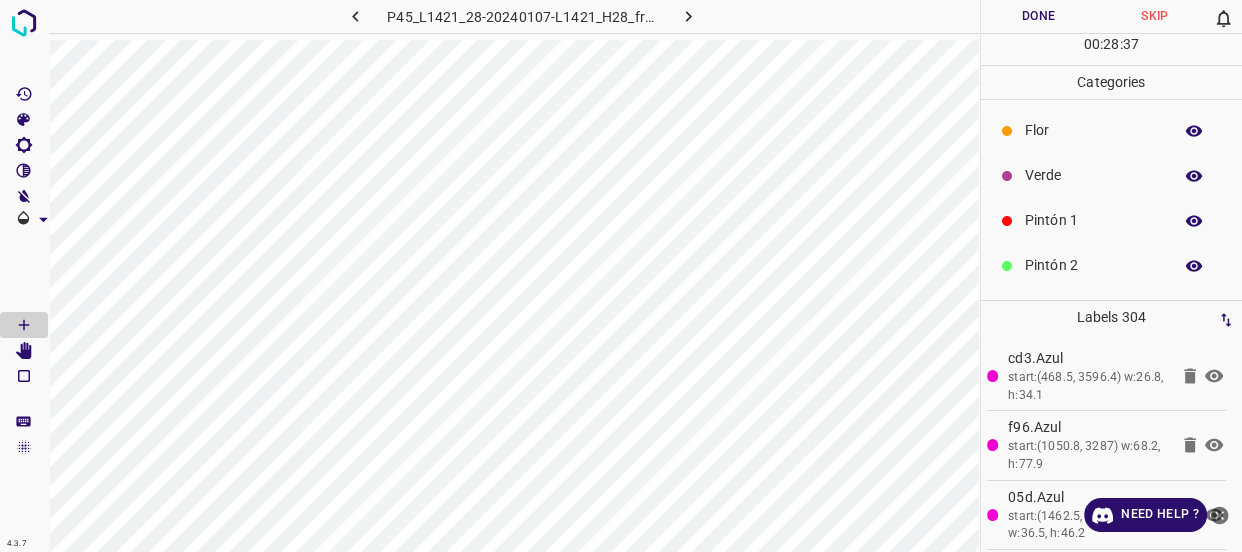 click on "Pintón 2" at bounding box center (1093, 265) 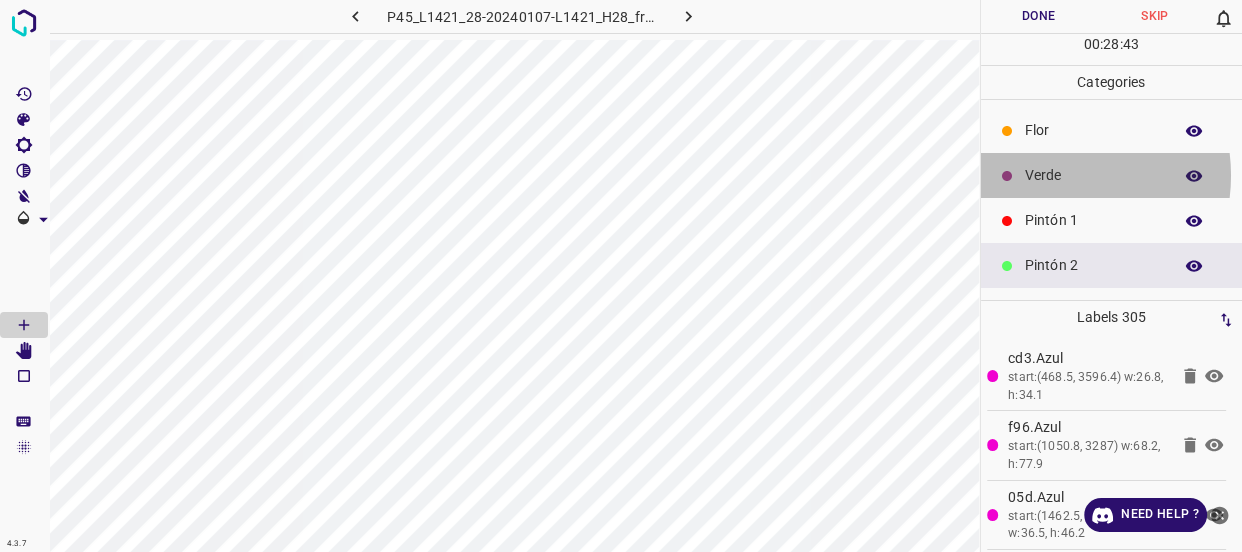 click on "Verde" at bounding box center (1093, 175) 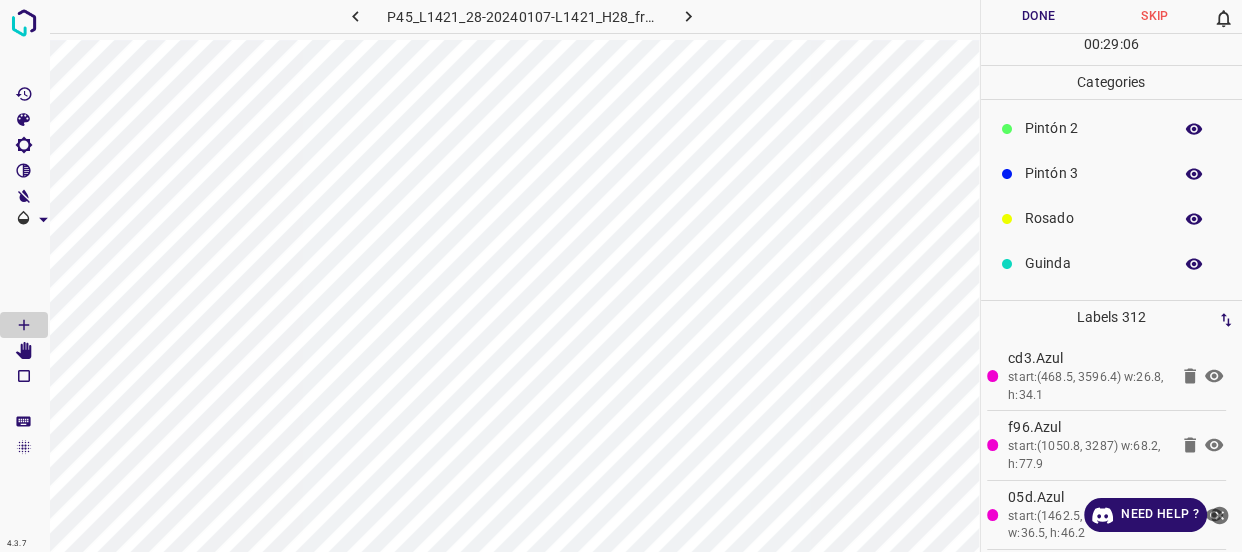 scroll, scrollTop: 175, scrollLeft: 0, axis: vertical 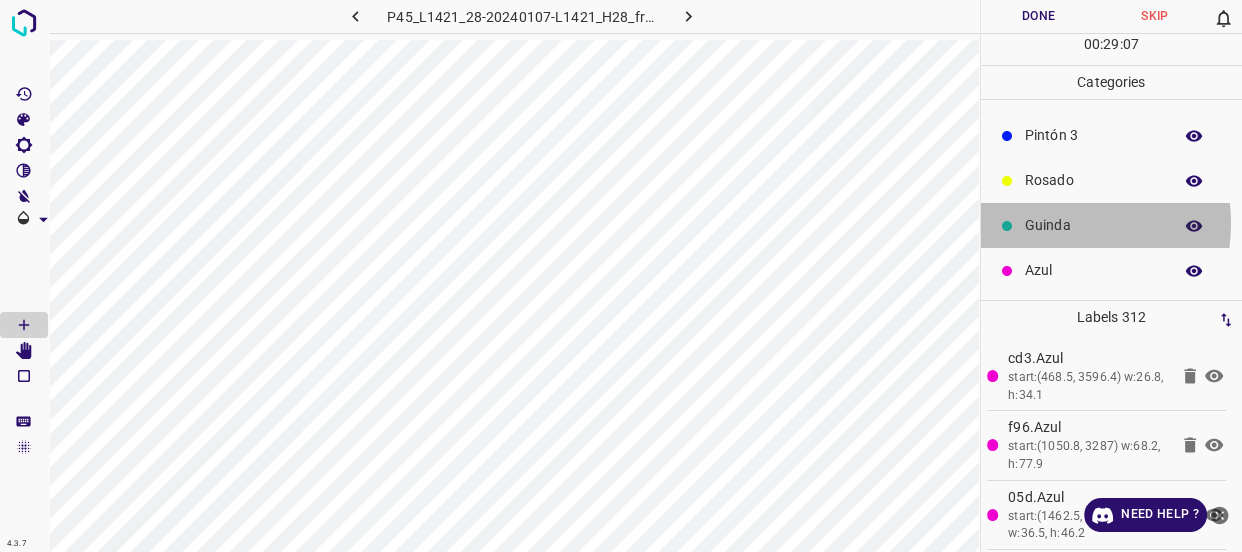 click on "Guinda" at bounding box center [1093, 225] 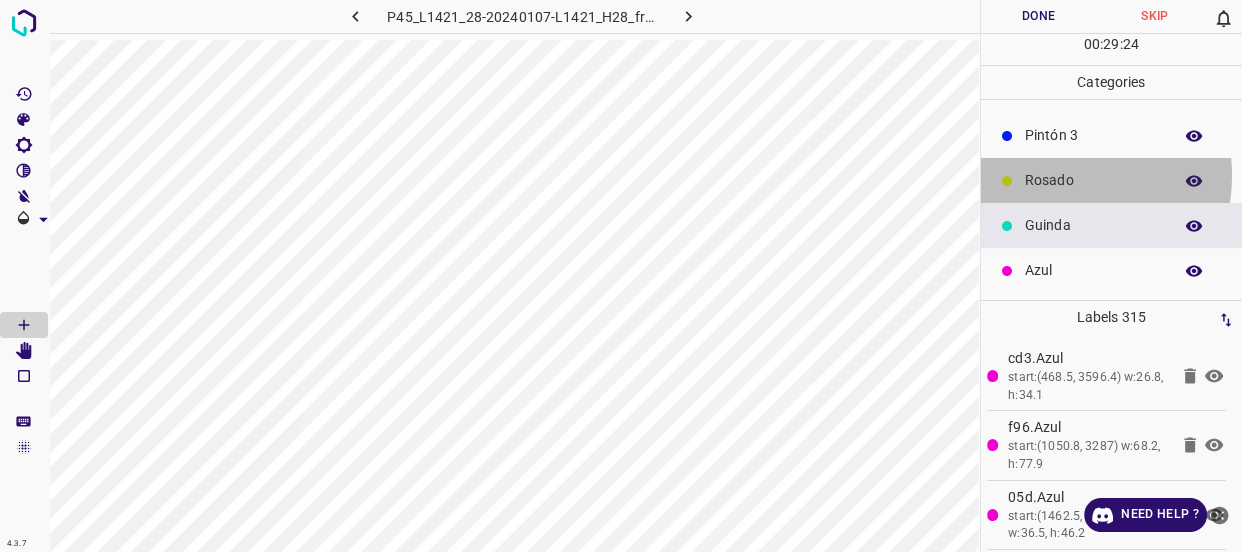 click on "Rosado" at bounding box center (1093, 180) 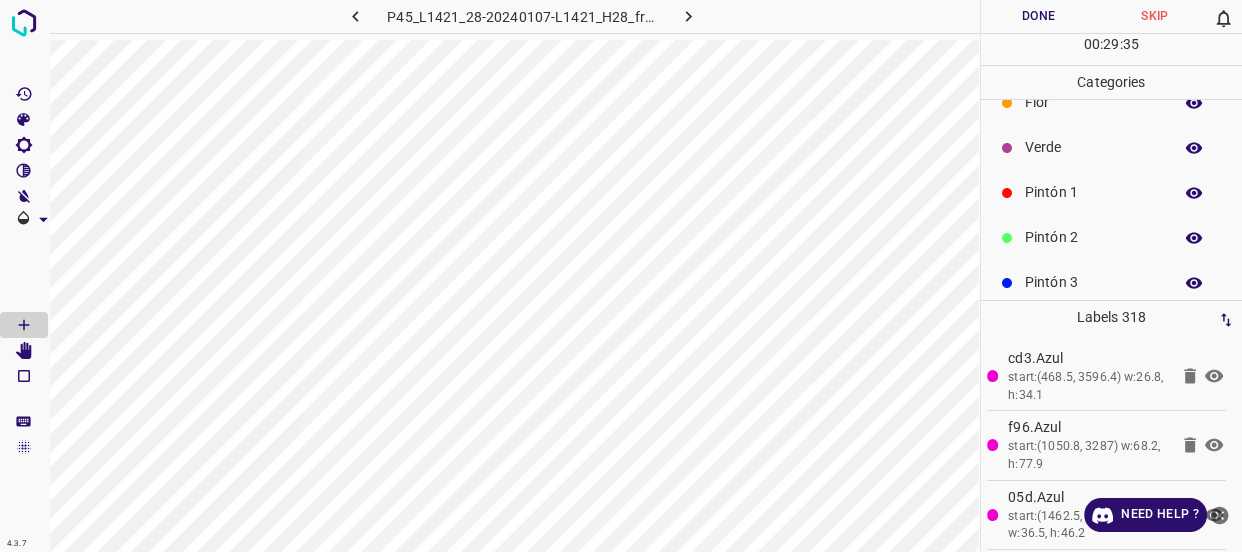 scroll, scrollTop: 0, scrollLeft: 0, axis: both 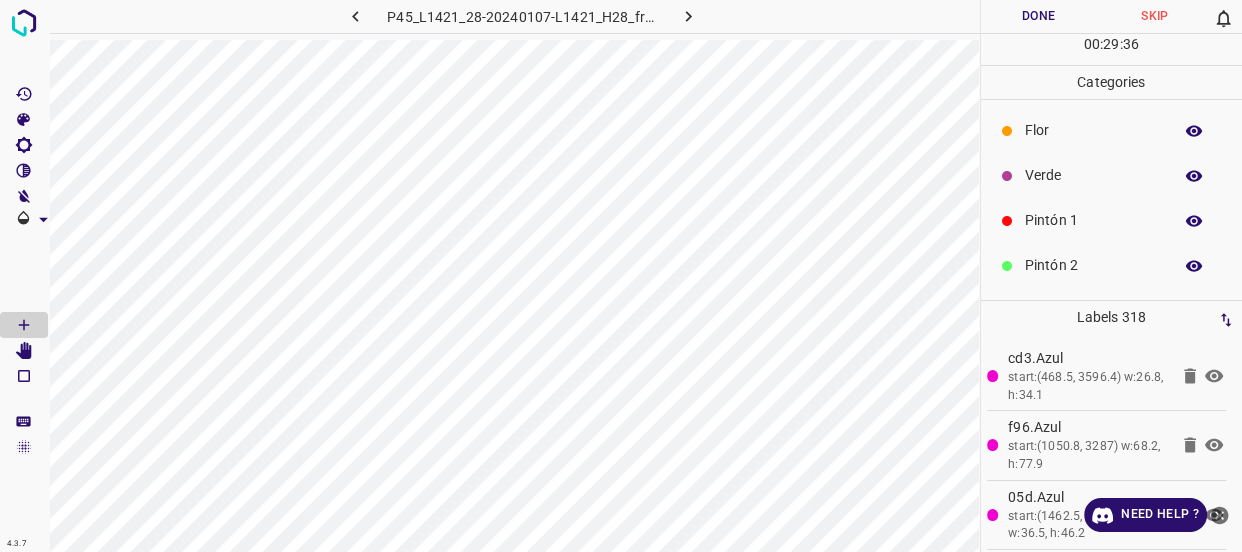 click on "Pintón 2" at bounding box center (1093, 265) 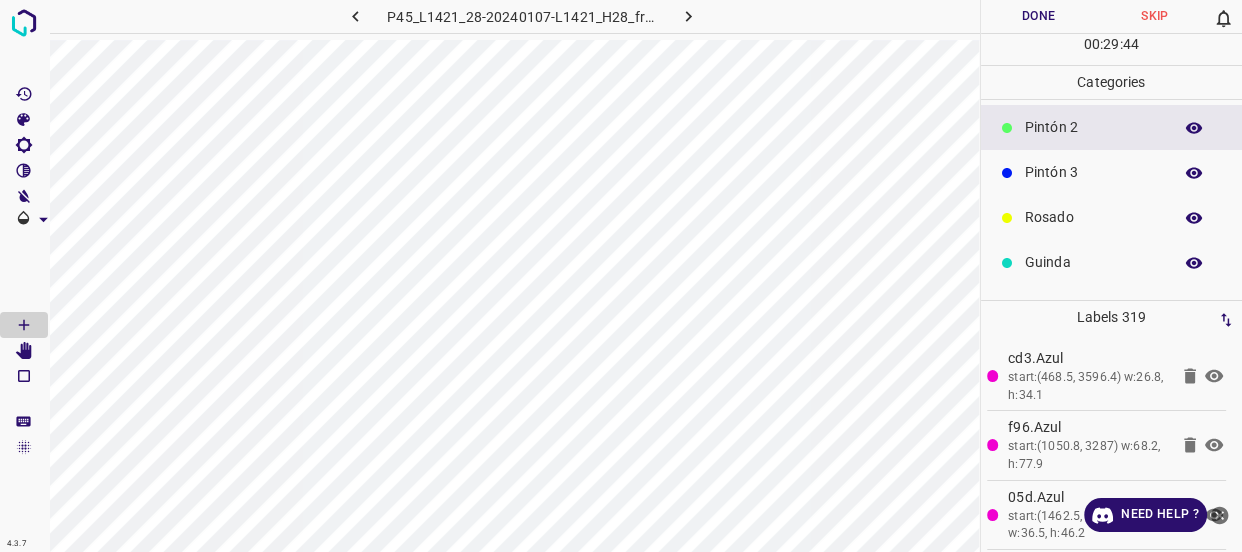 scroll, scrollTop: 175, scrollLeft: 0, axis: vertical 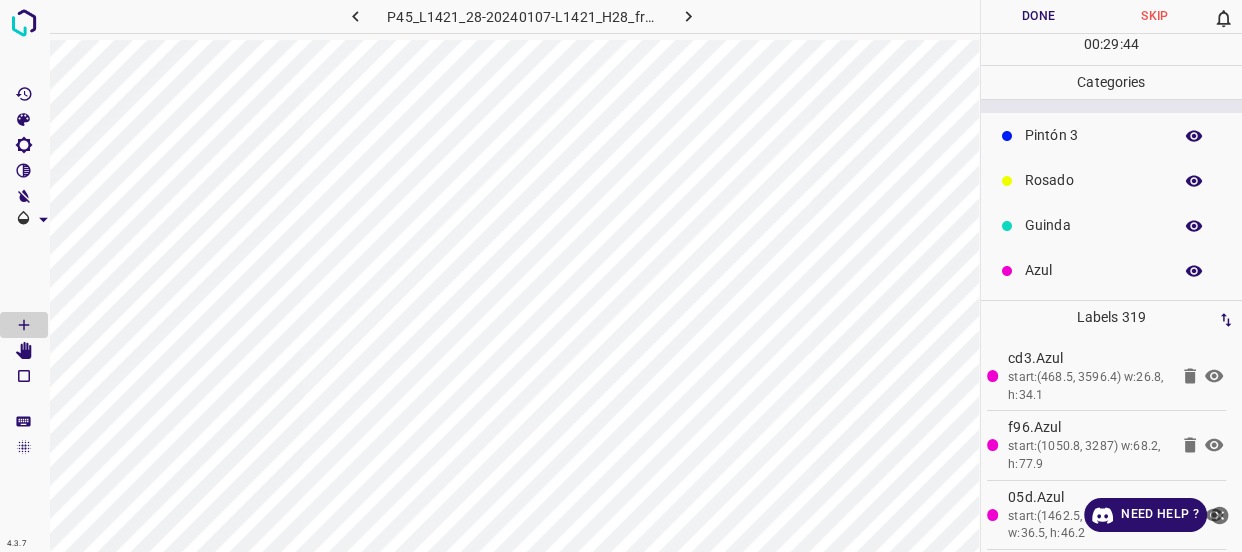 click on "Guinda" at bounding box center (1093, 225) 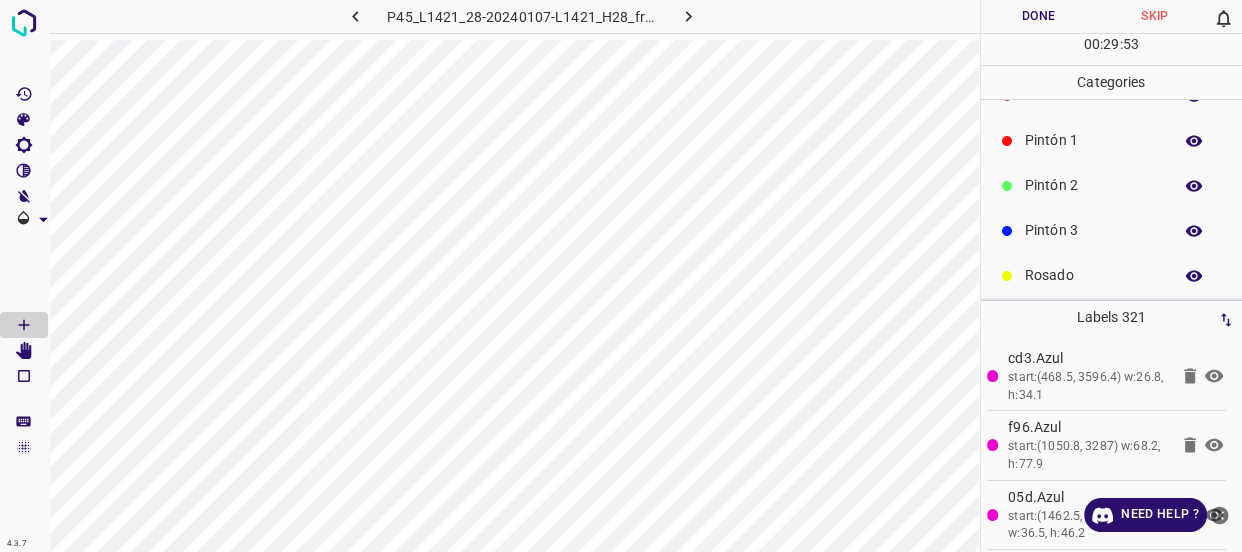scroll, scrollTop: 90, scrollLeft: 0, axis: vertical 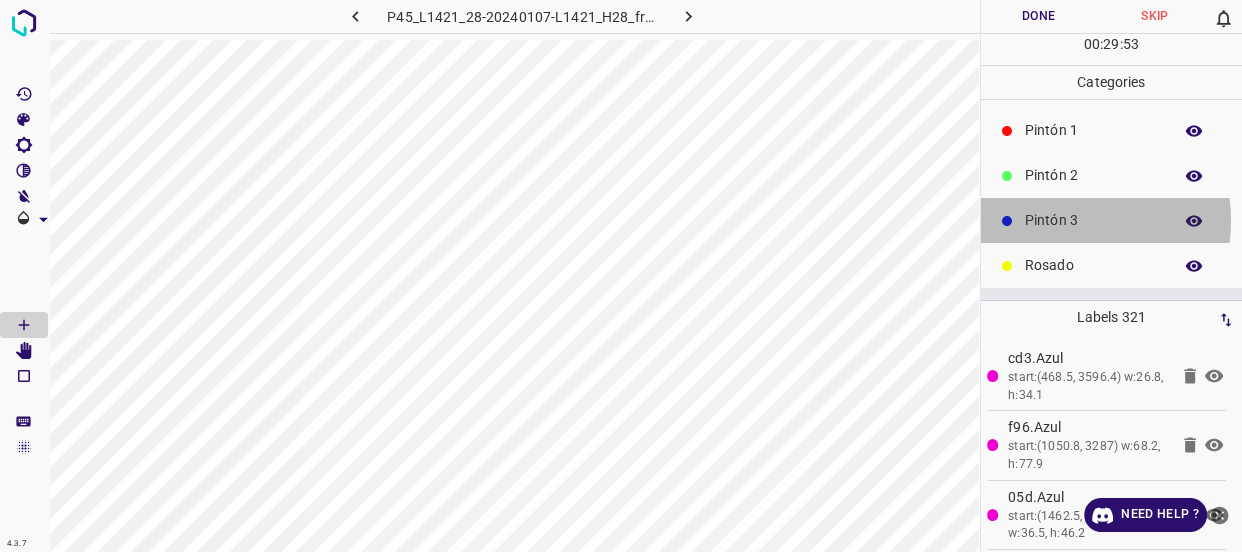 click on "Pintón 3" at bounding box center [1093, 220] 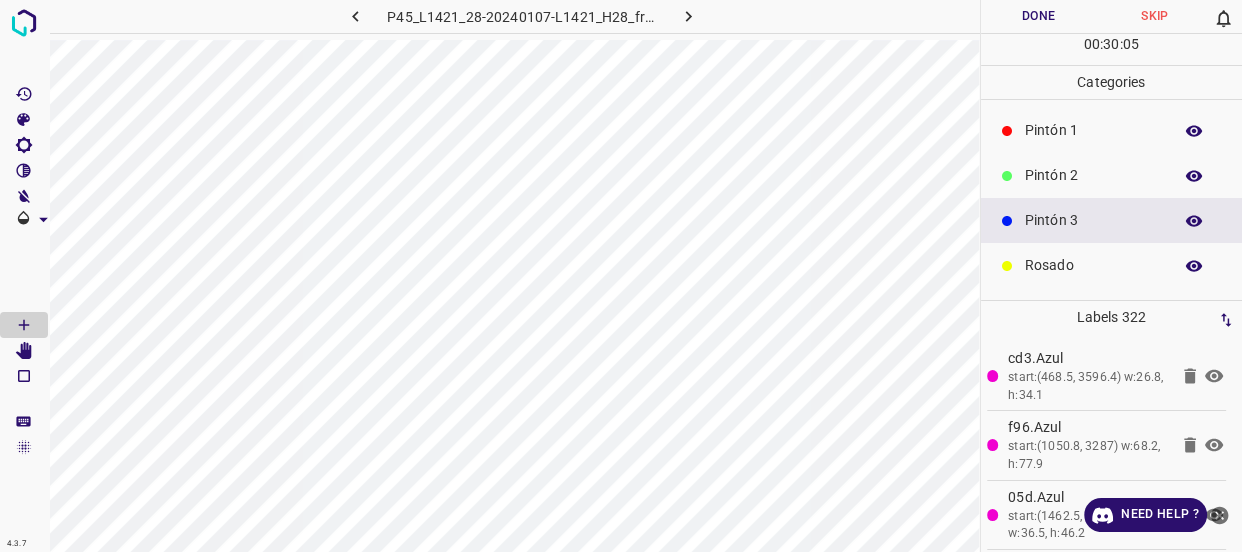 scroll, scrollTop: 0, scrollLeft: 0, axis: both 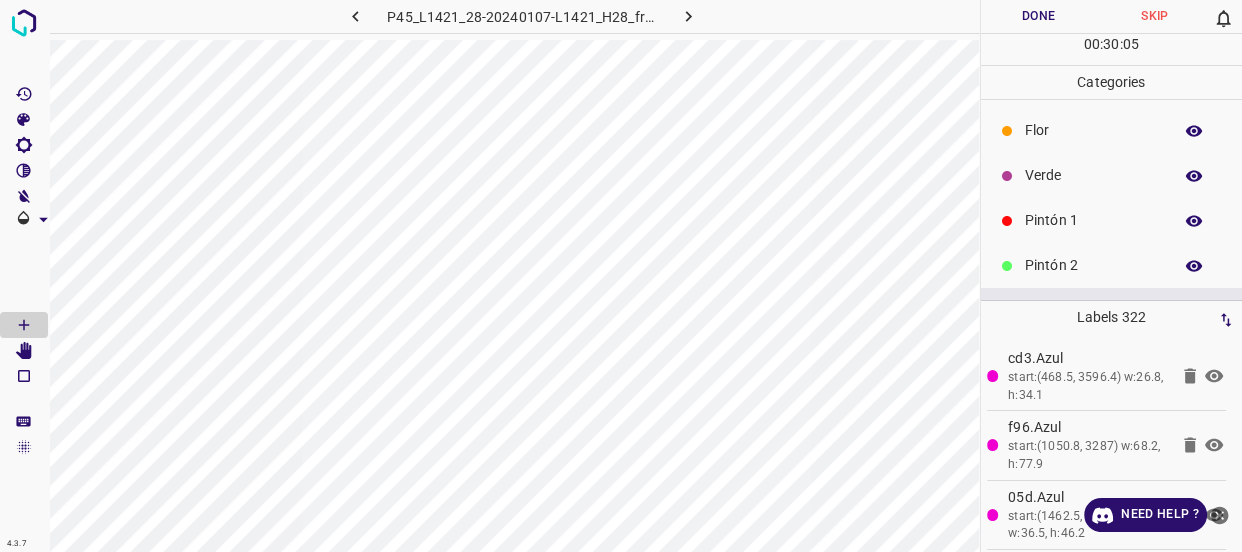 click on "Verde" at bounding box center [1093, 175] 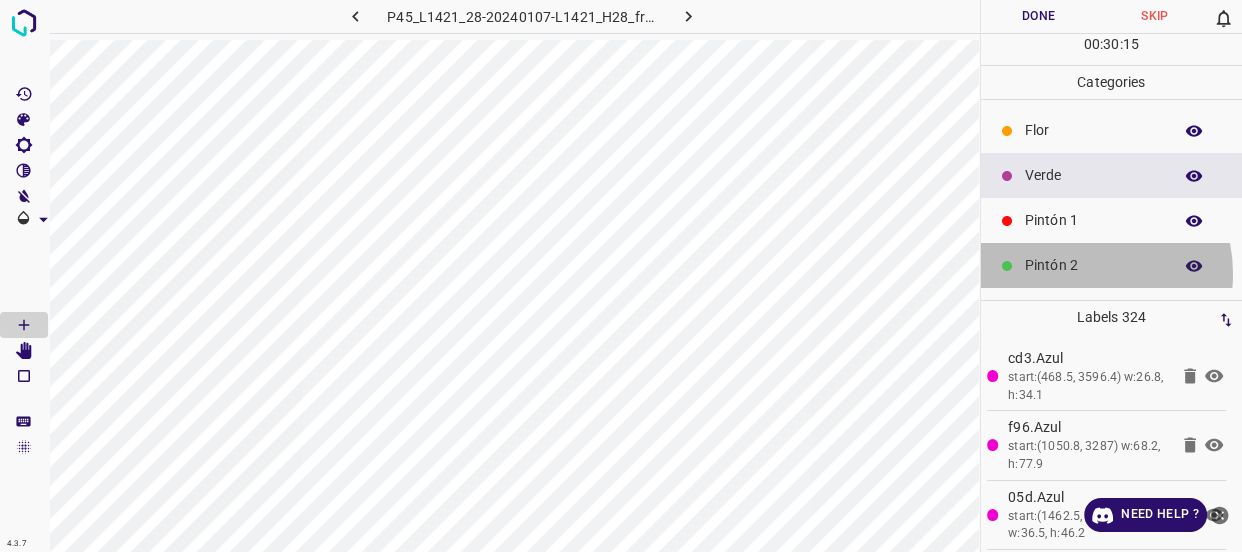 click on "Pintón 2" at bounding box center (1093, 265) 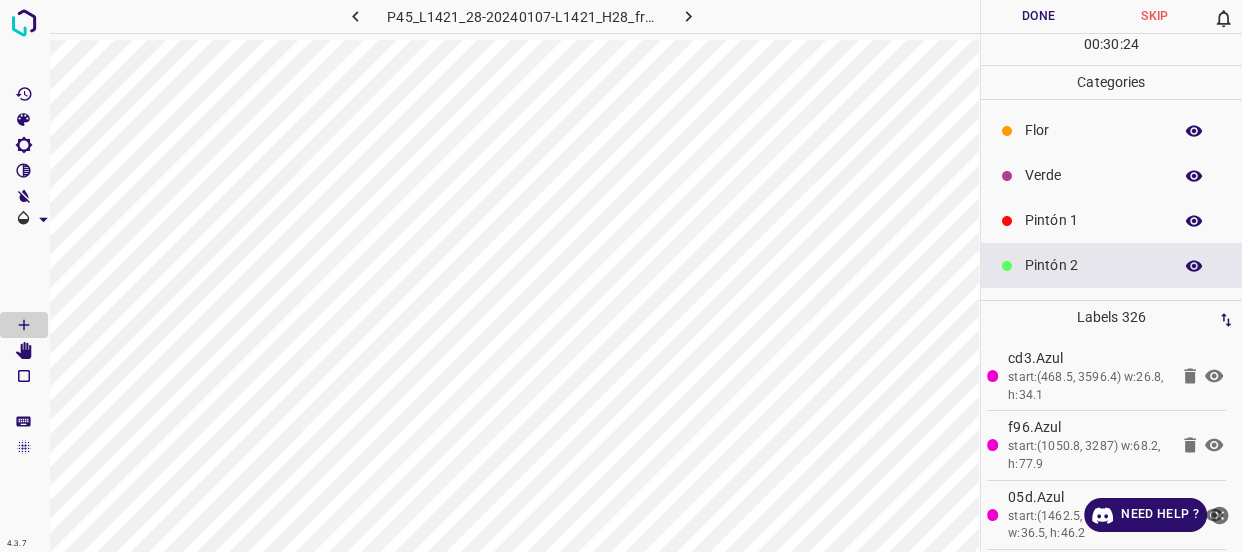 click on "Pintón 2" at bounding box center (1093, 265) 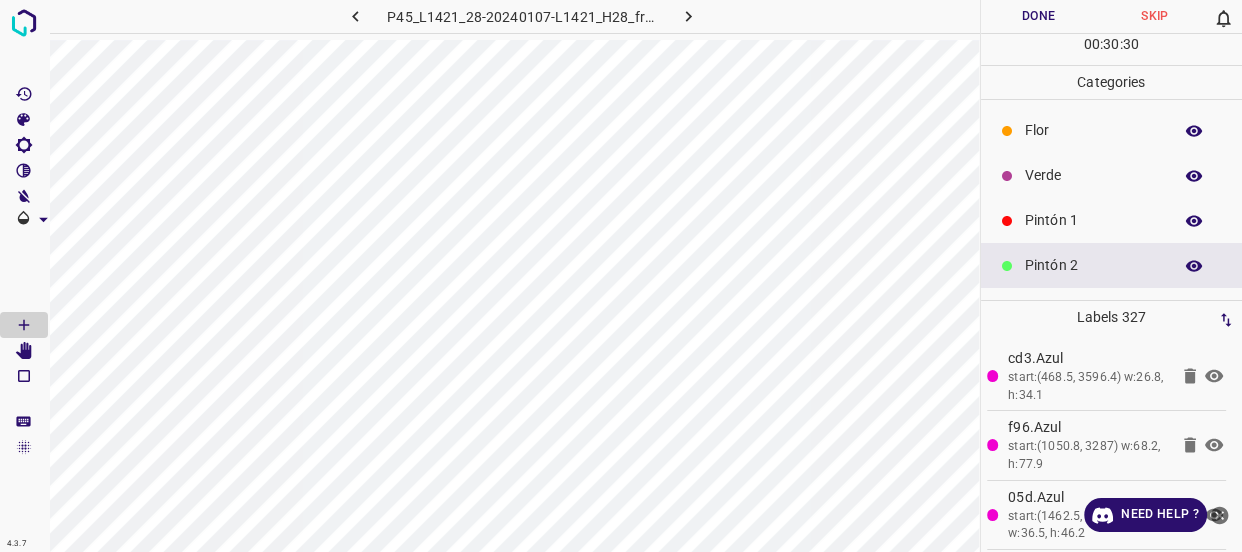 scroll, scrollTop: 90, scrollLeft: 0, axis: vertical 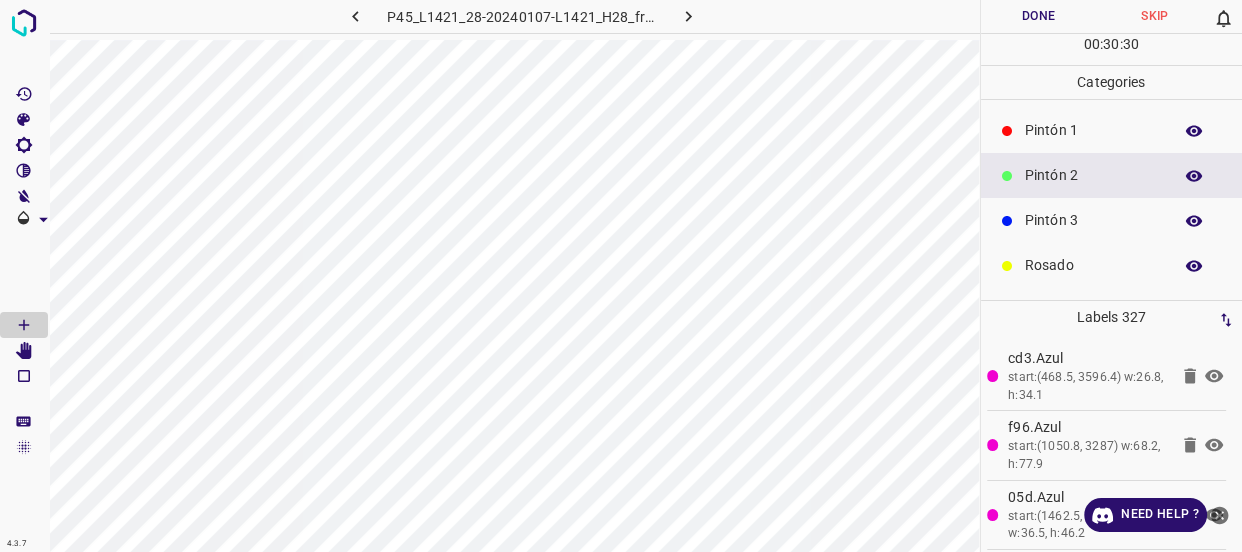 click on "Rosado" at bounding box center [1093, 265] 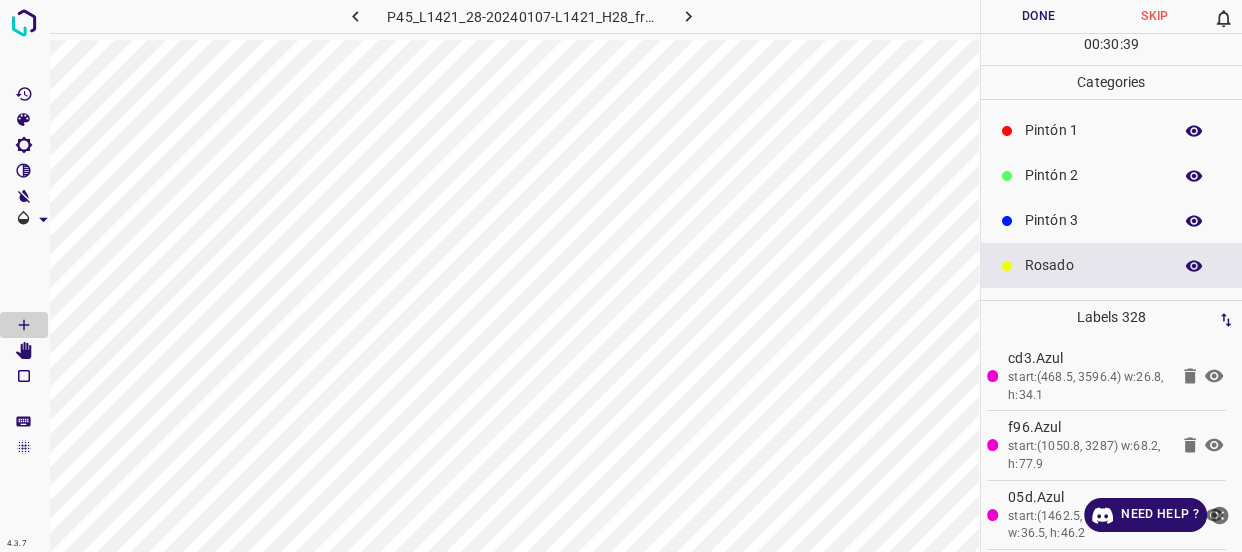 scroll, scrollTop: 0, scrollLeft: 0, axis: both 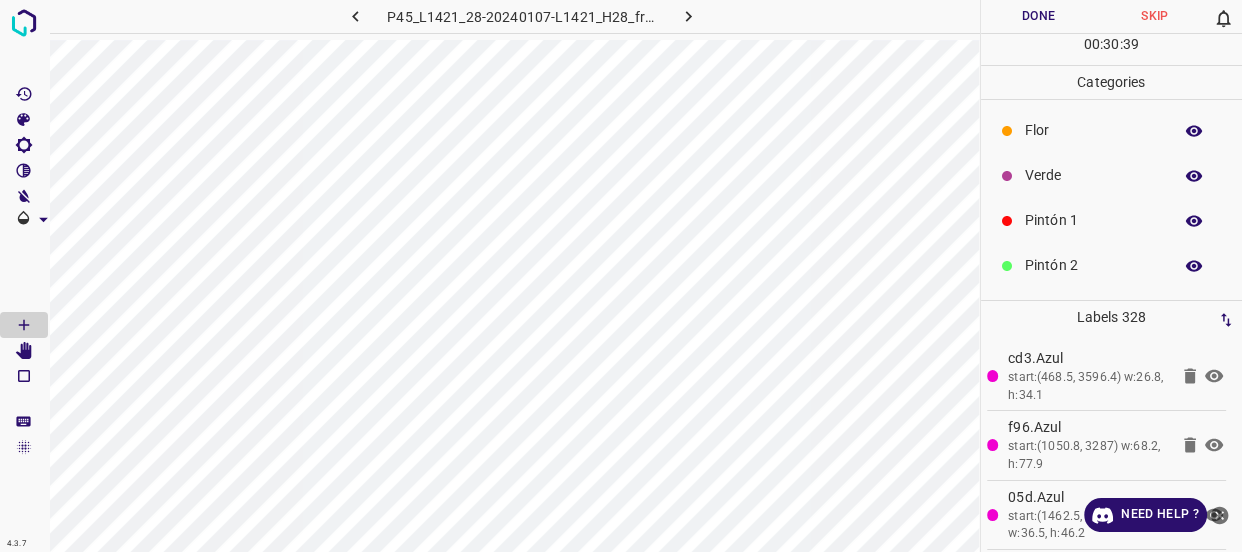 click on "Verde" at bounding box center [1093, 175] 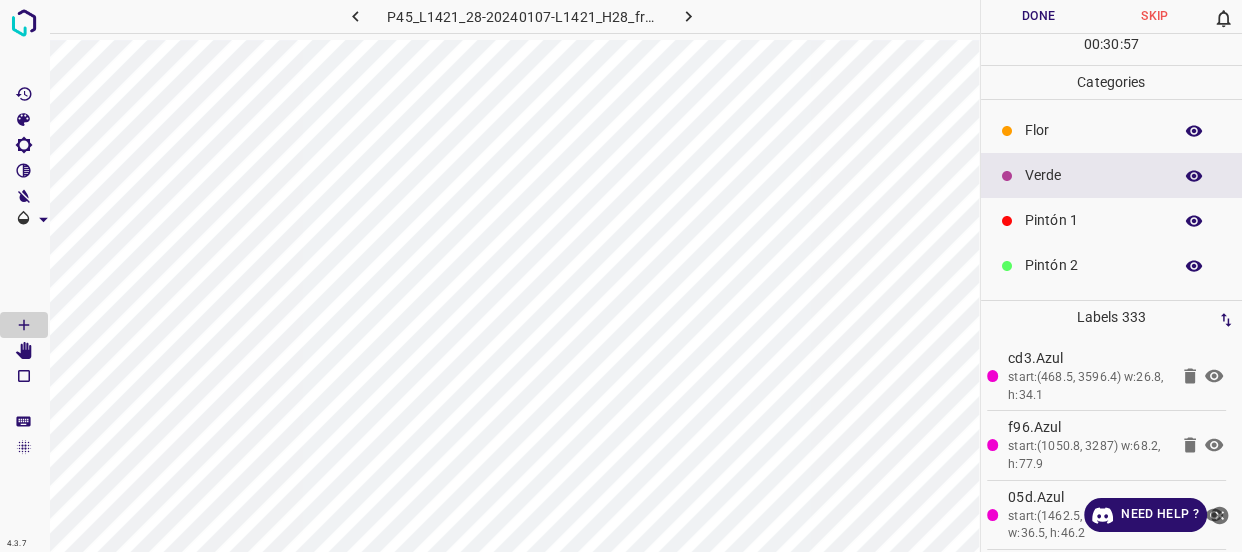 scroll, scrollTop: 175, scrollLeft: 0, axis: vertical 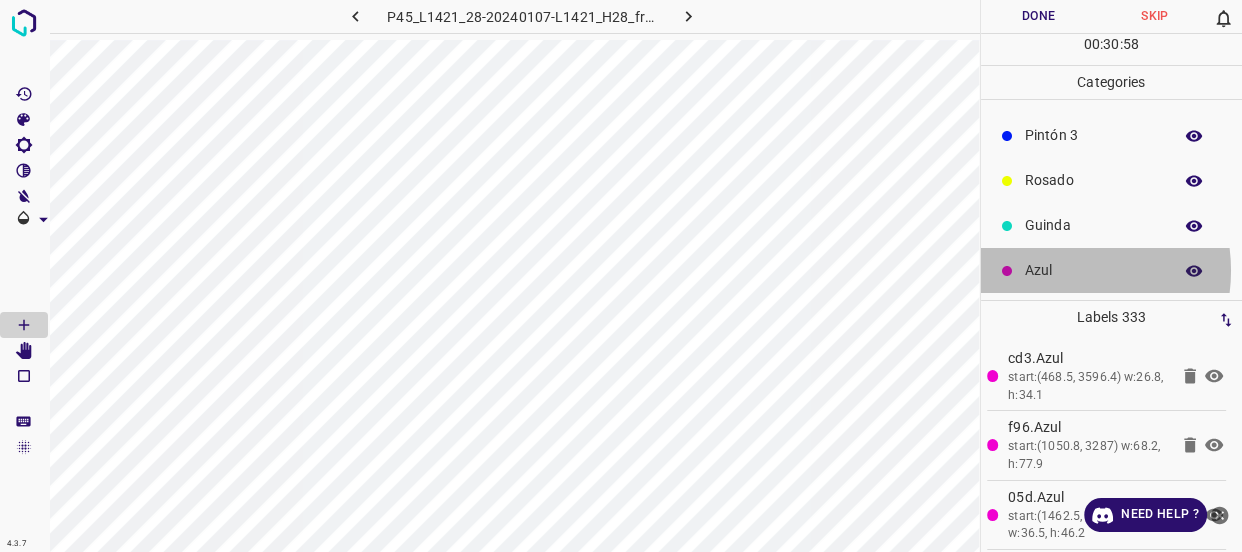 click on "Azul" at bounding box center (1093, 270) 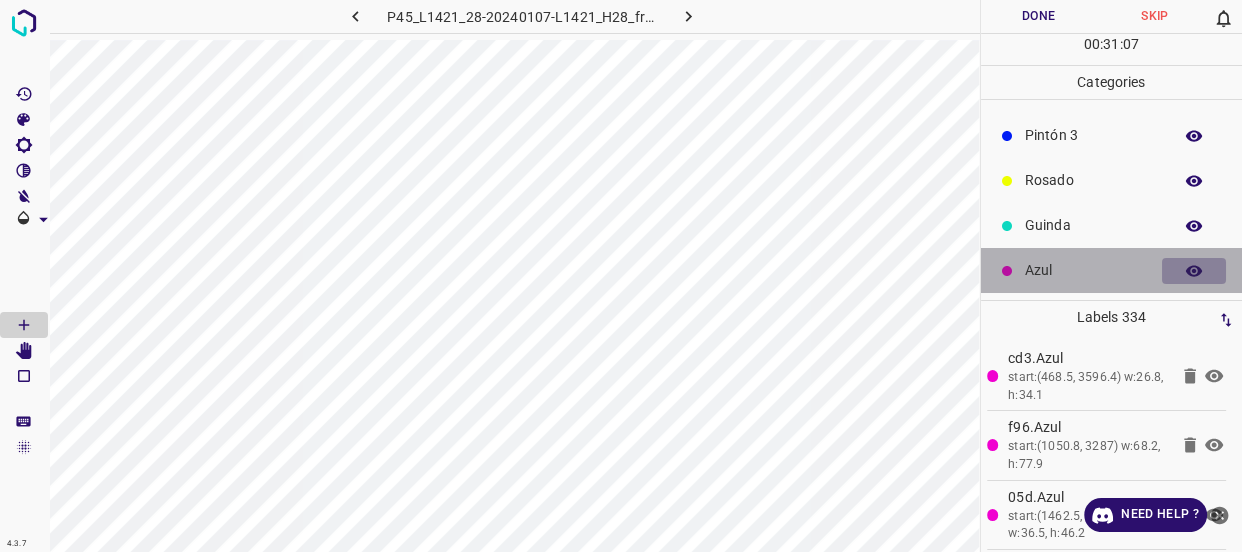 click 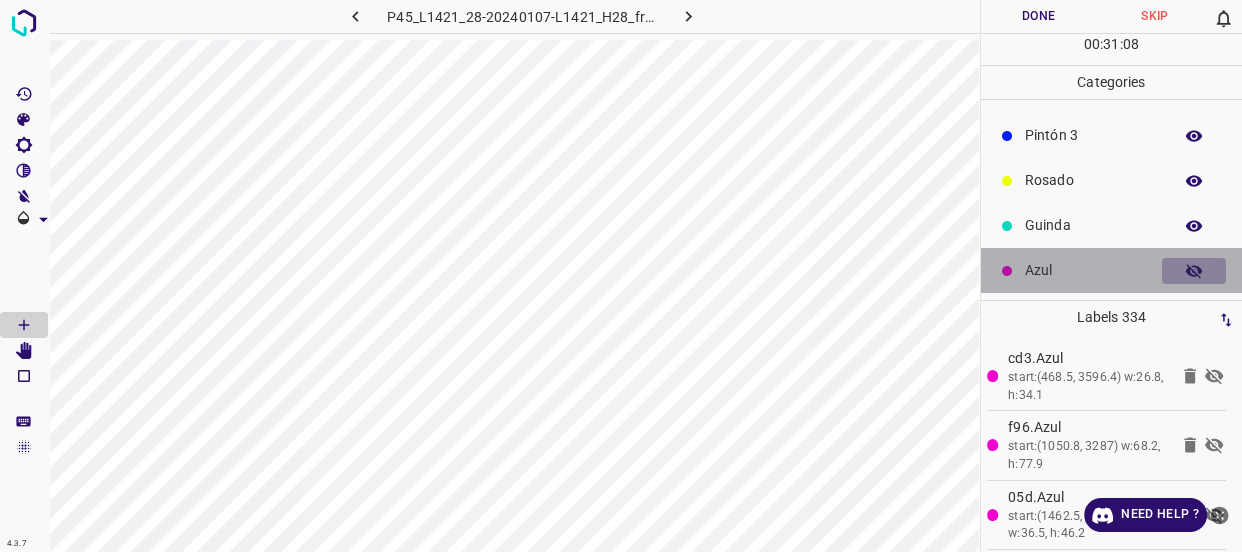 click 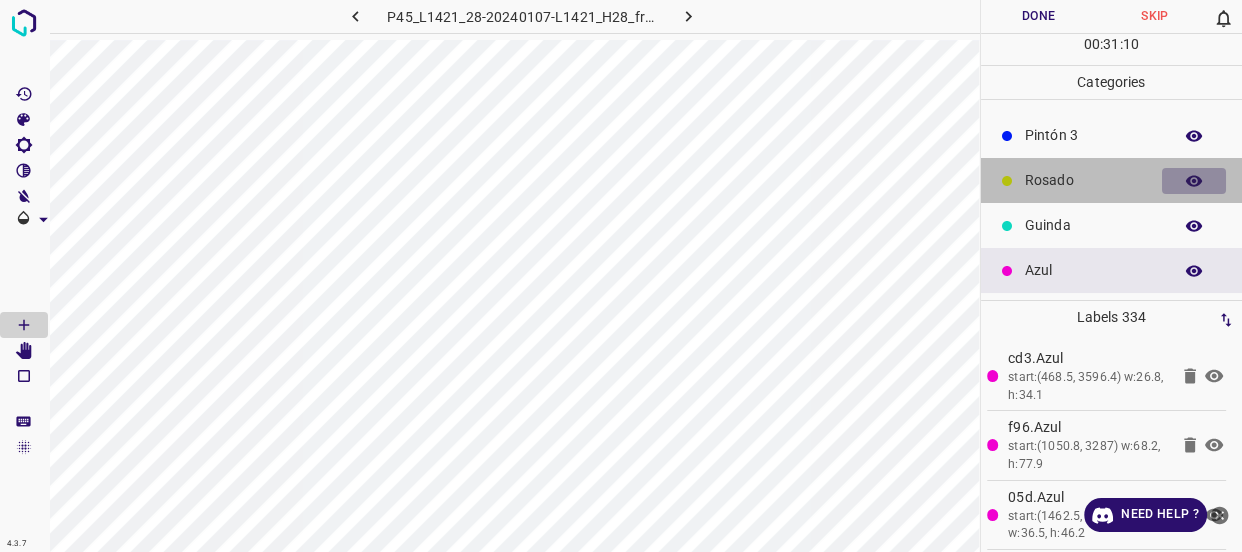 click at bounding box center (1194, 181) 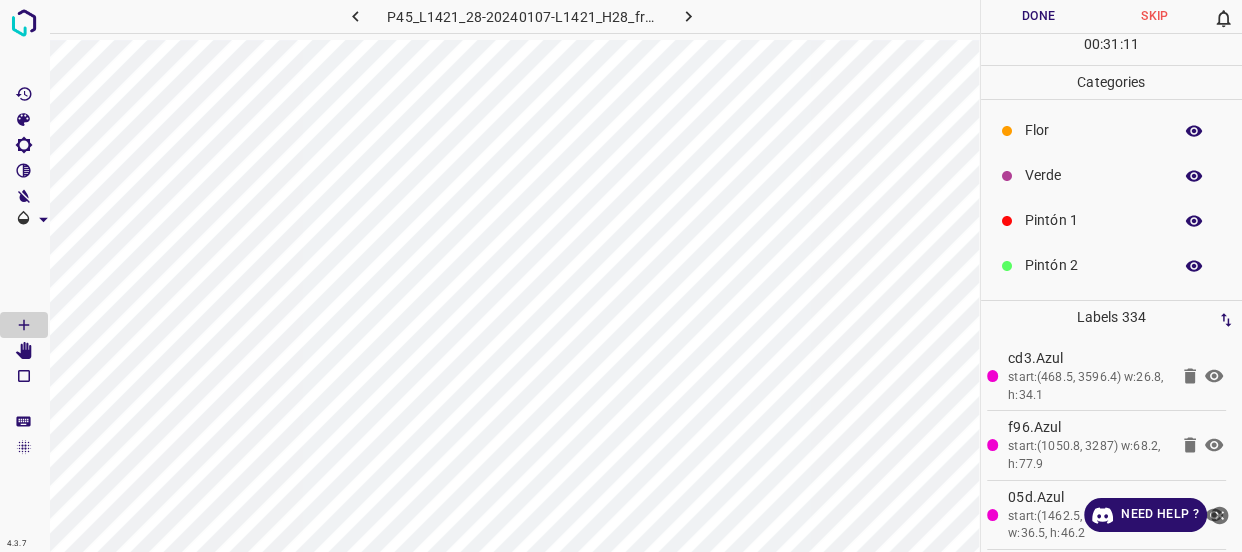 scroll, scrollTop: 0, scrollLeft: 0, axis: both 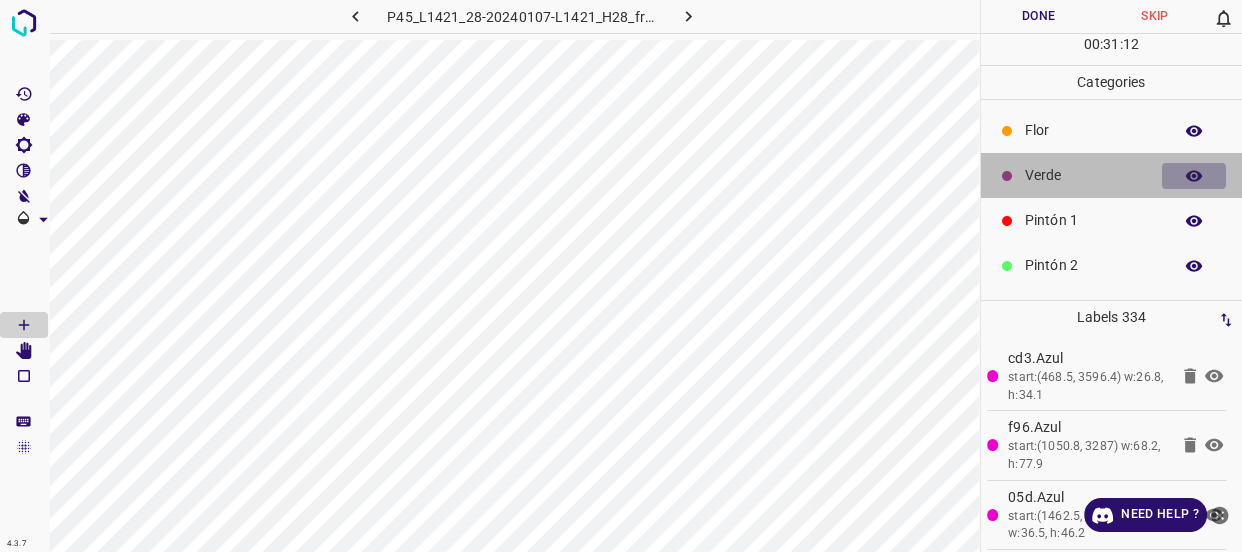 click 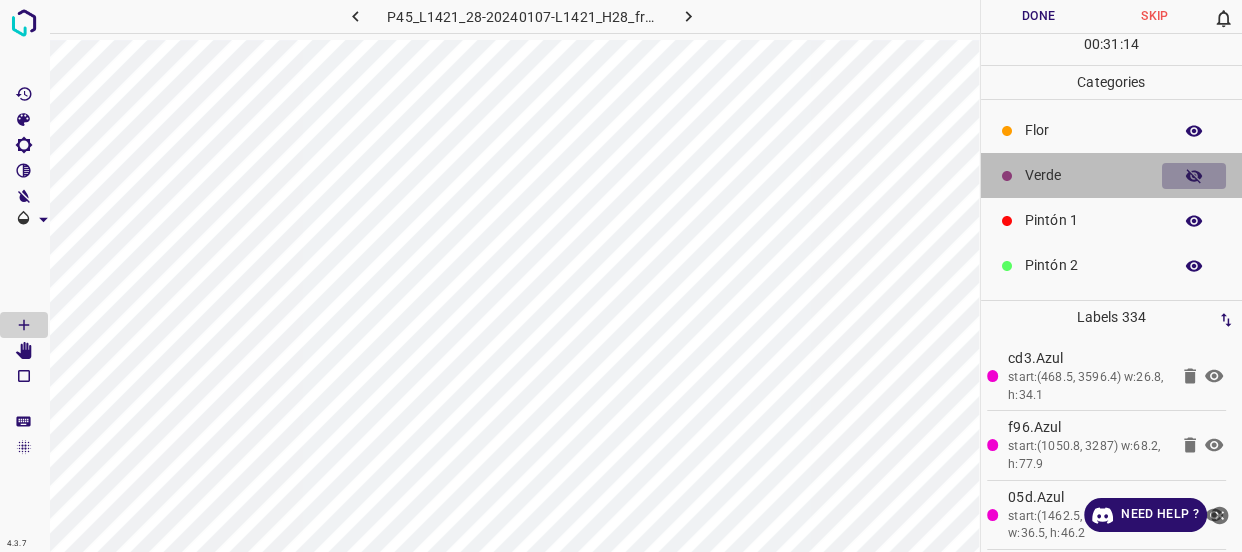 click 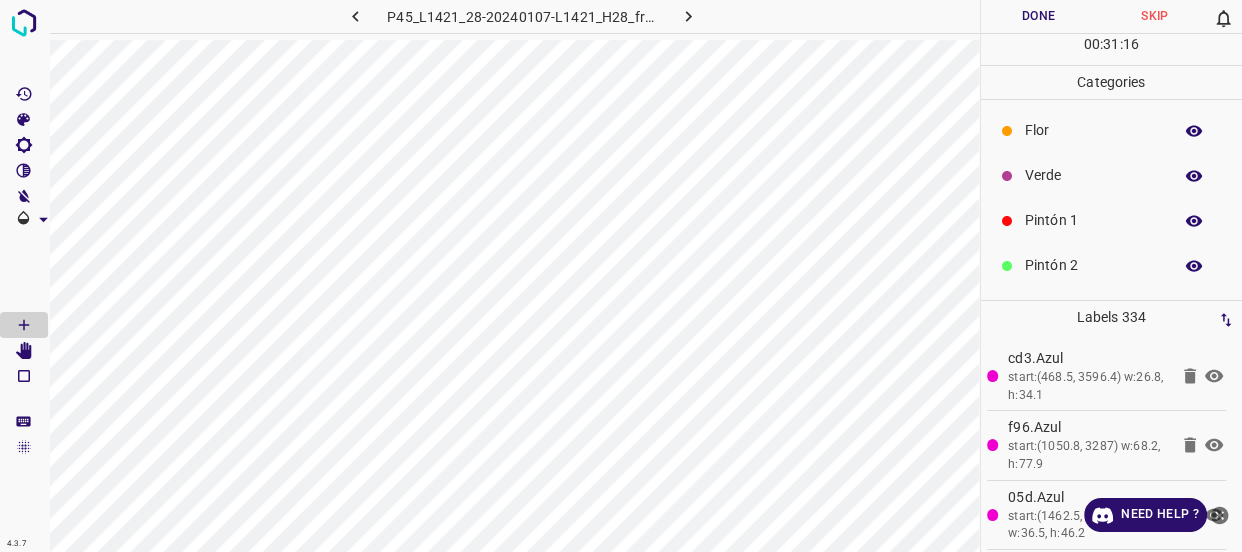 scroll, scrollTop: 175, scrollLeft: 0, axis: vertical 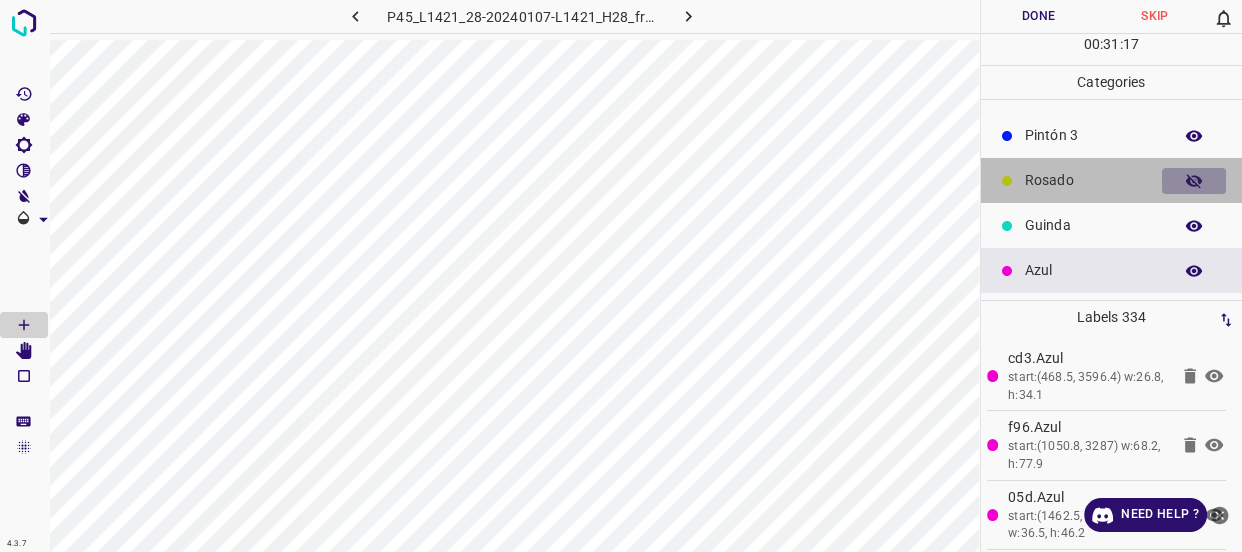 click 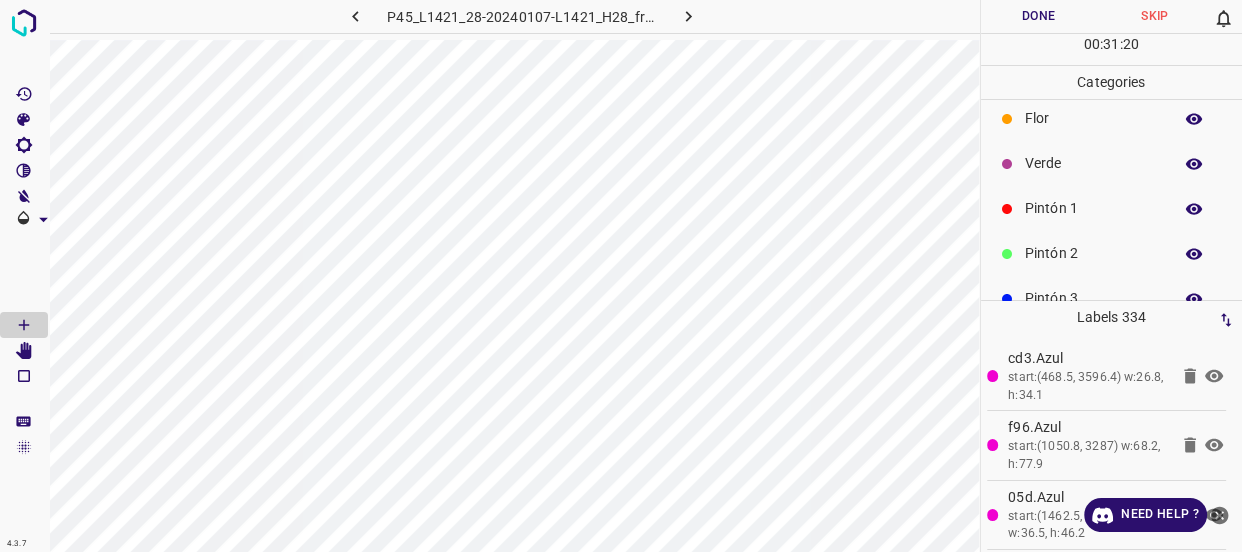 scroll, scrollTop: 0, scrollLeft: 0, axis: both 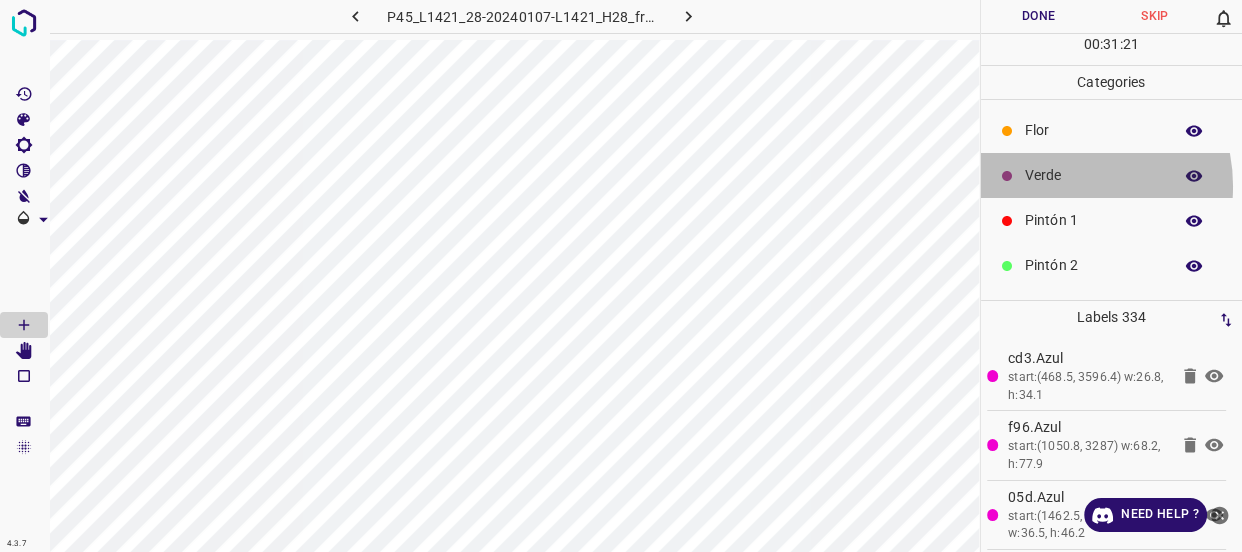 click on "Verde" at bounding box center [1112, 175] 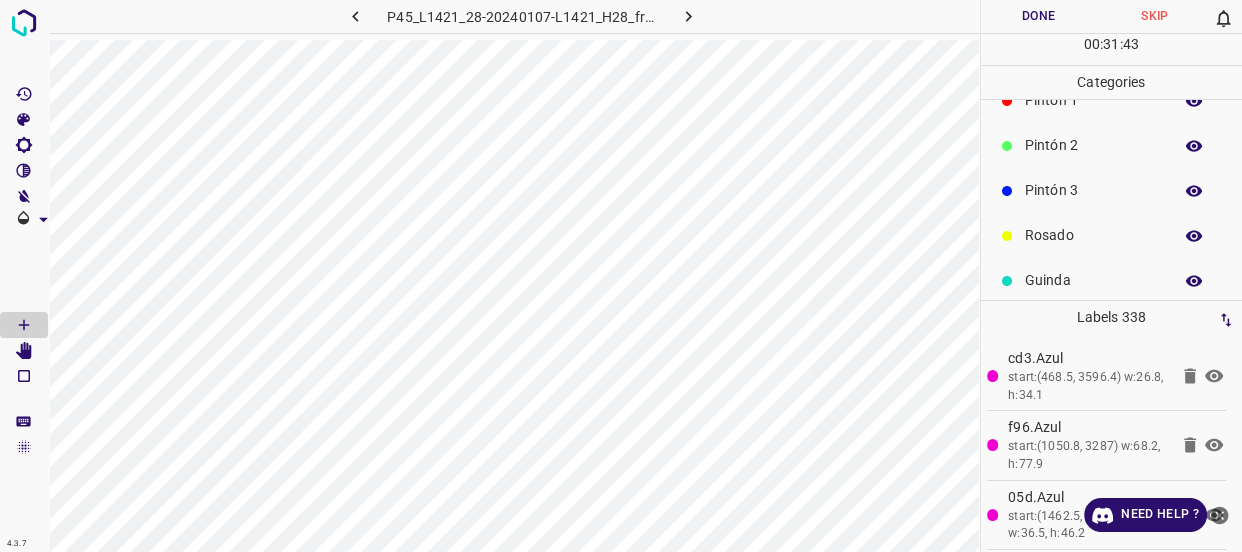 scroll, scrollTop: 175, scrollLeft: 0, axis: vertical 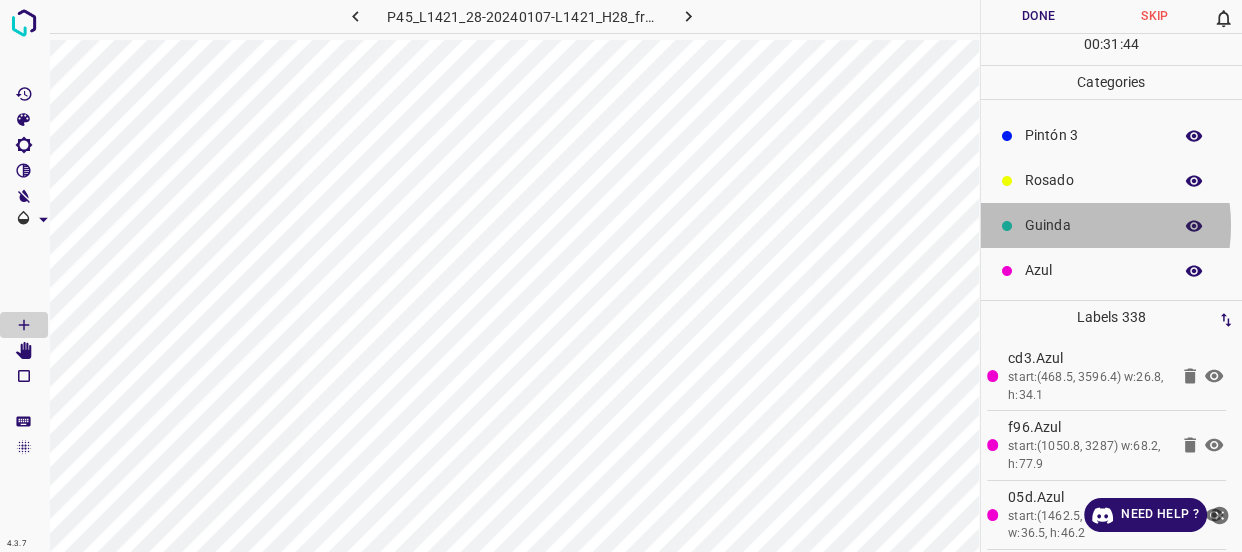 drag, startPoint x: 1050, startPoint y: 225, endPoint x: 149, endPoint y: 1, distance: 928.4272 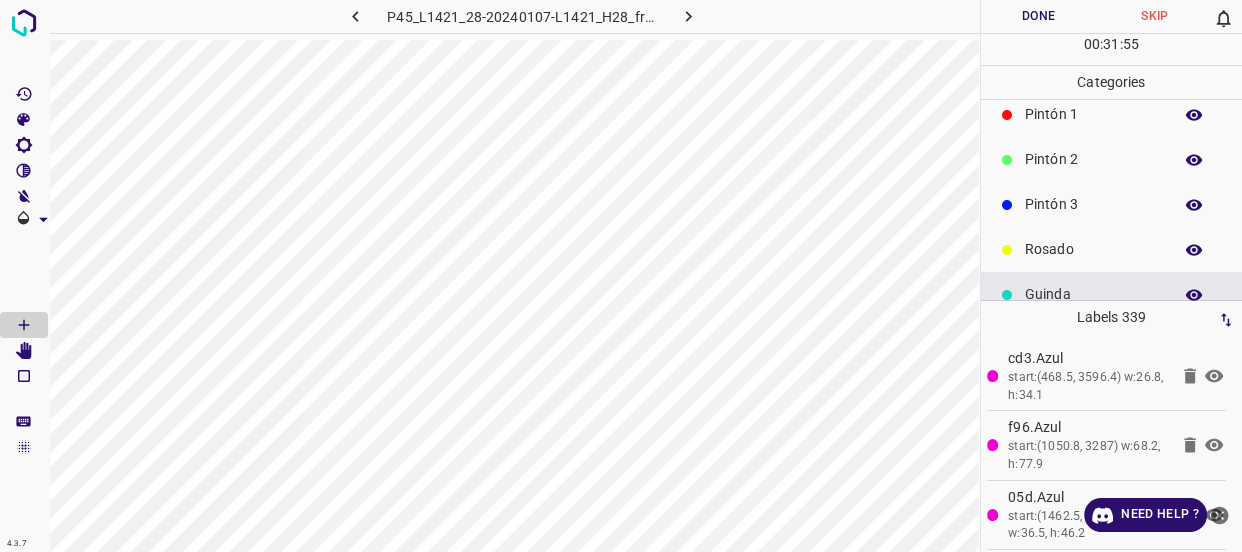 scroll, scrollTop: 0, scrollLeft: 0, axis: both 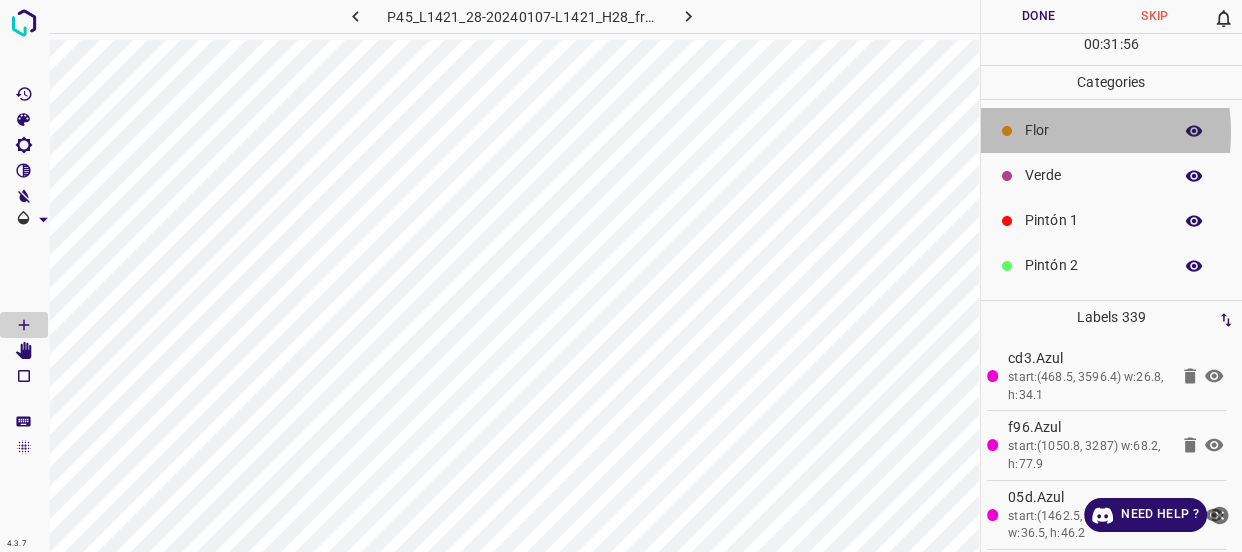 click on "Flor" at bounding box center (1093, 130) 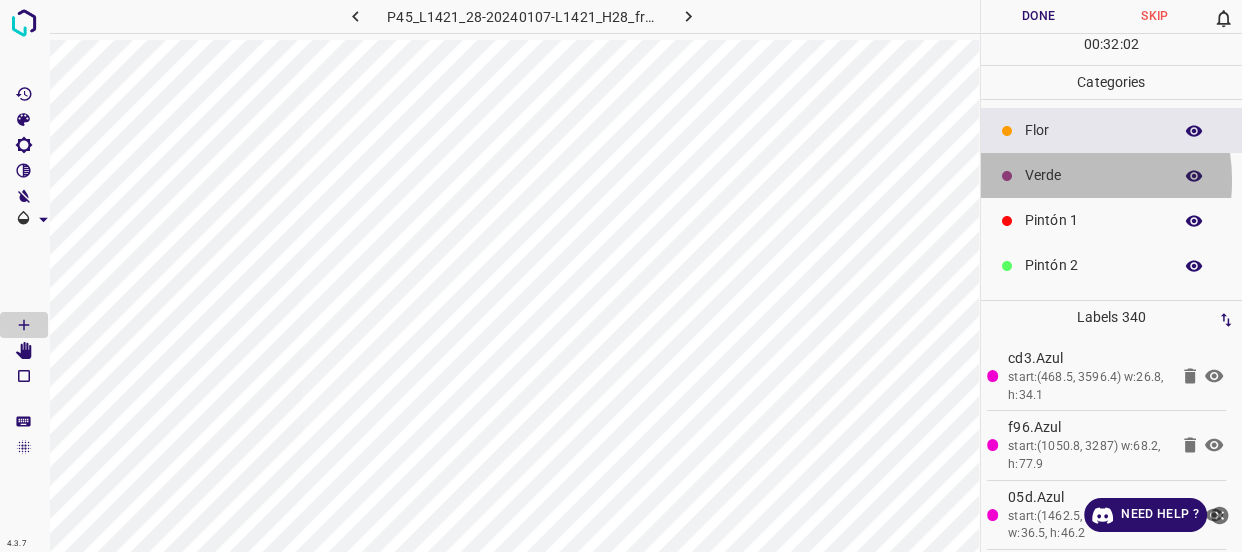 drag, startPoint x: 1039, startPoint y: 182, endPoint x: 1027, endPoint y: 185, distance: 12.369317 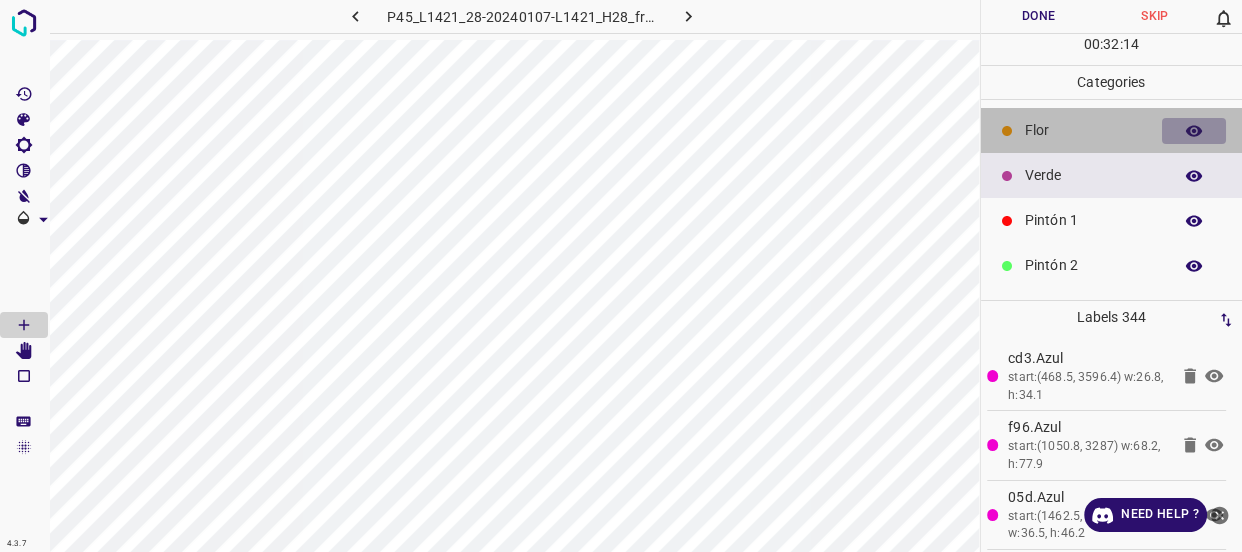 click 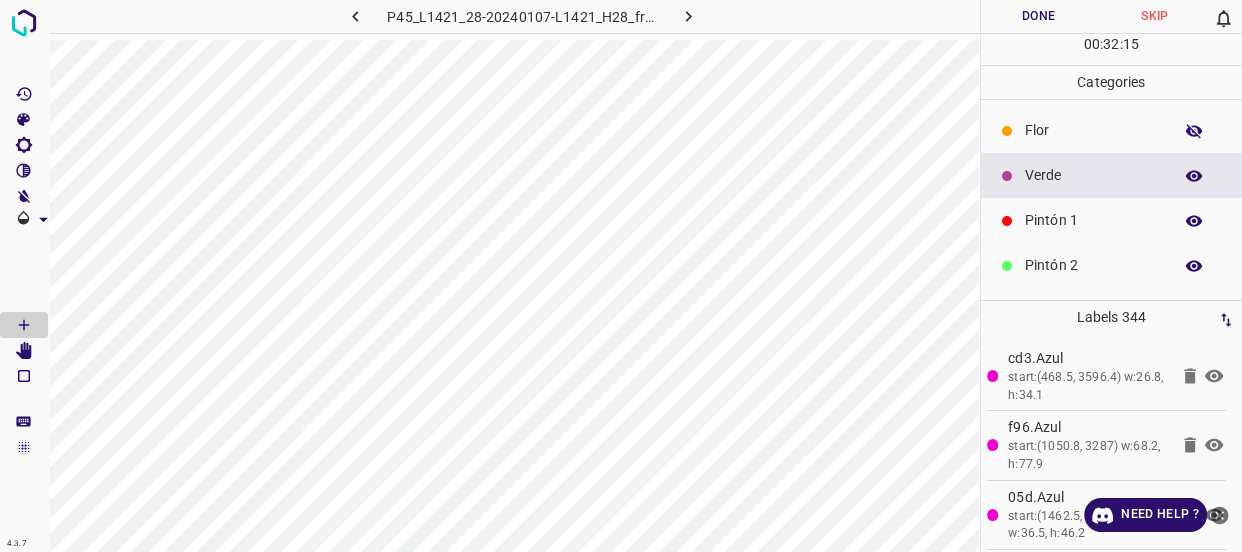 click 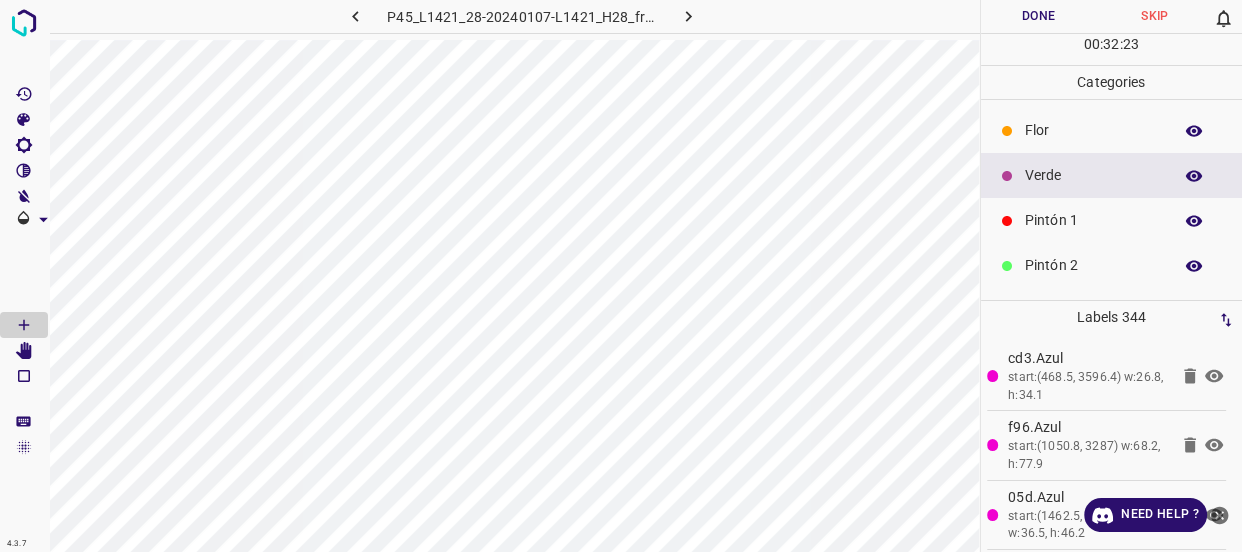 scroll, scrollTop: 90, scrollLeft: 0, axis: vertical 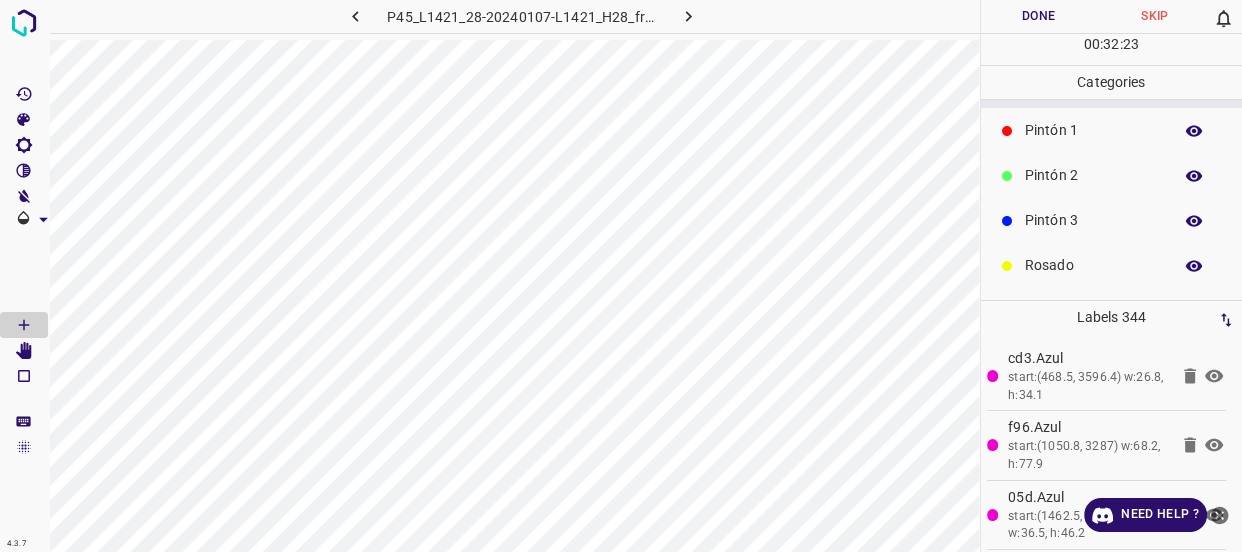 click on "Rosado" at bounding box center [1093, 265] 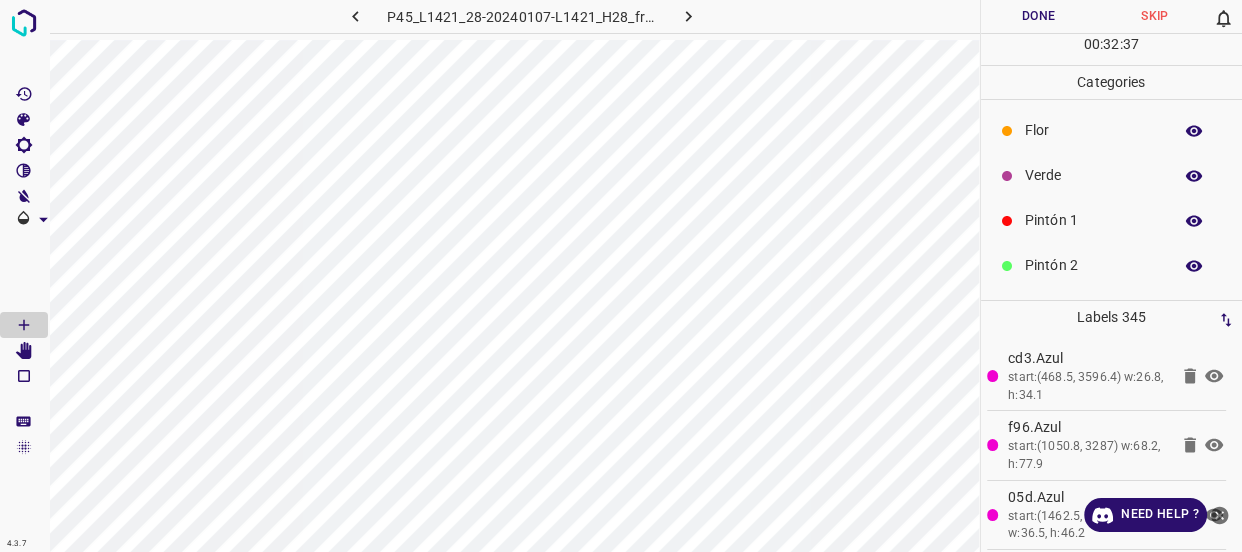 scroll, scrollTop: 0, scrollLeft: 0, axis: both 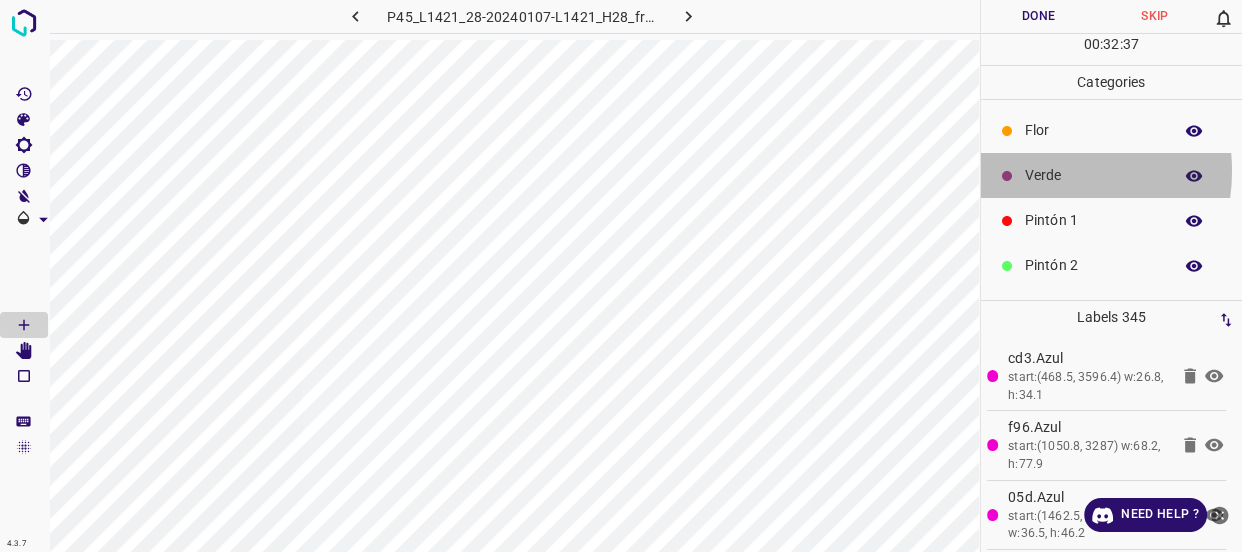 drag, startPoint x: 1036, startPoint y: 171, endPoint x: 1024, endPoint y: 179, distance: 14.422205 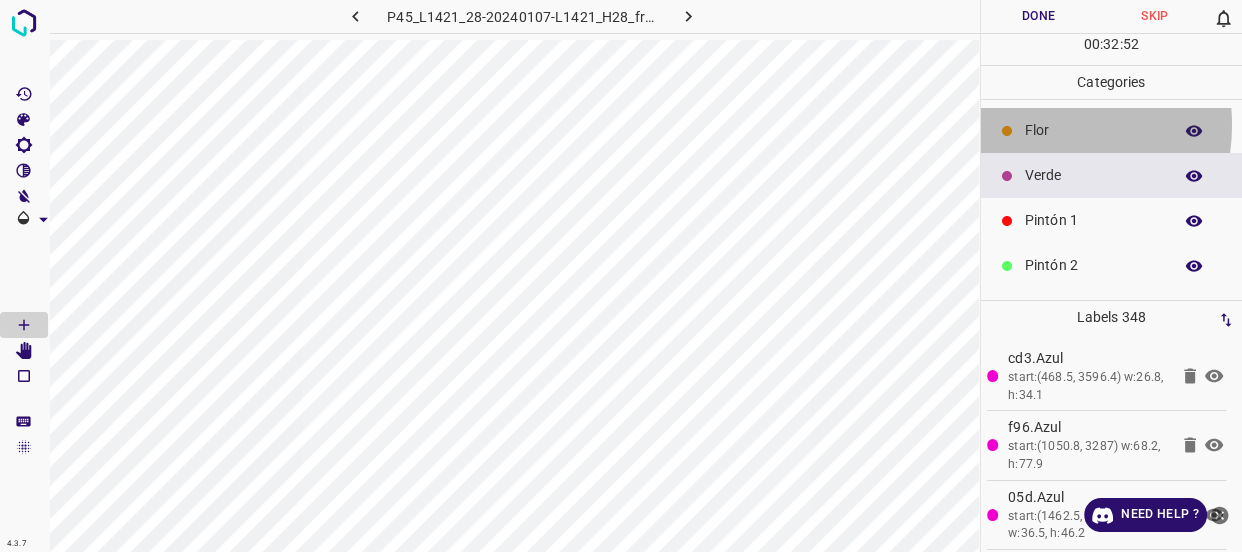 click on "Flor" at bounding box center (1093, 130) 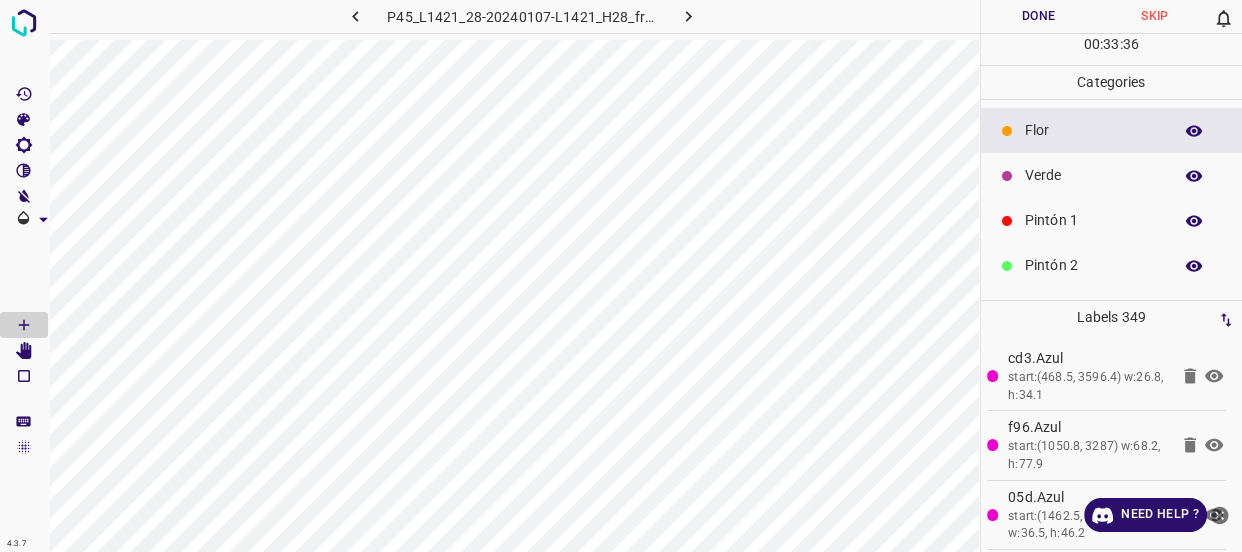 click on "Done" at bounding box center (1039, 16) 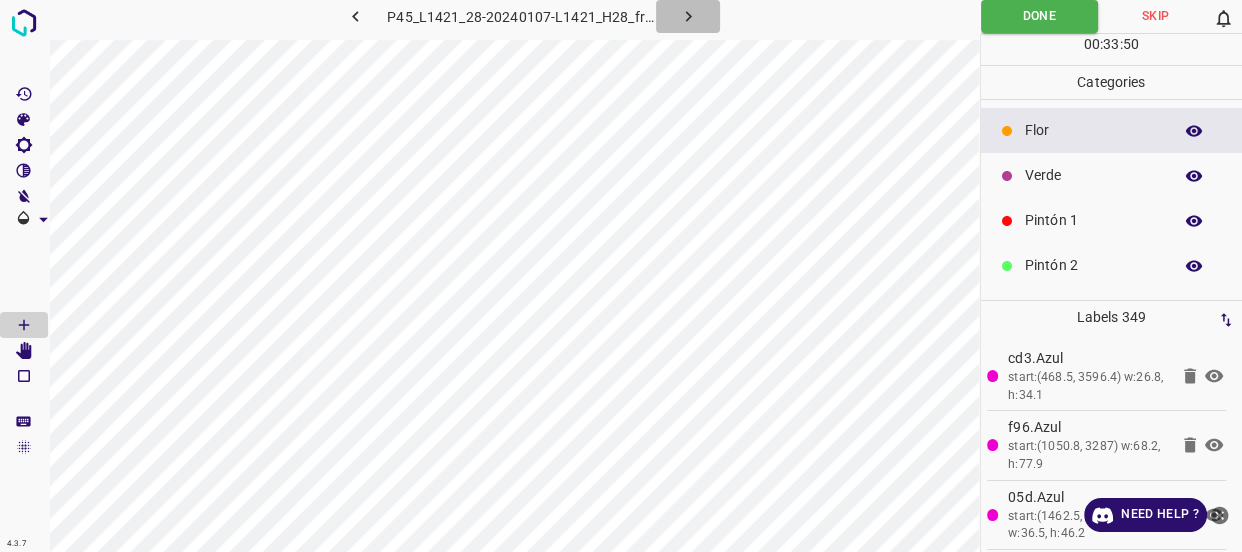 click 